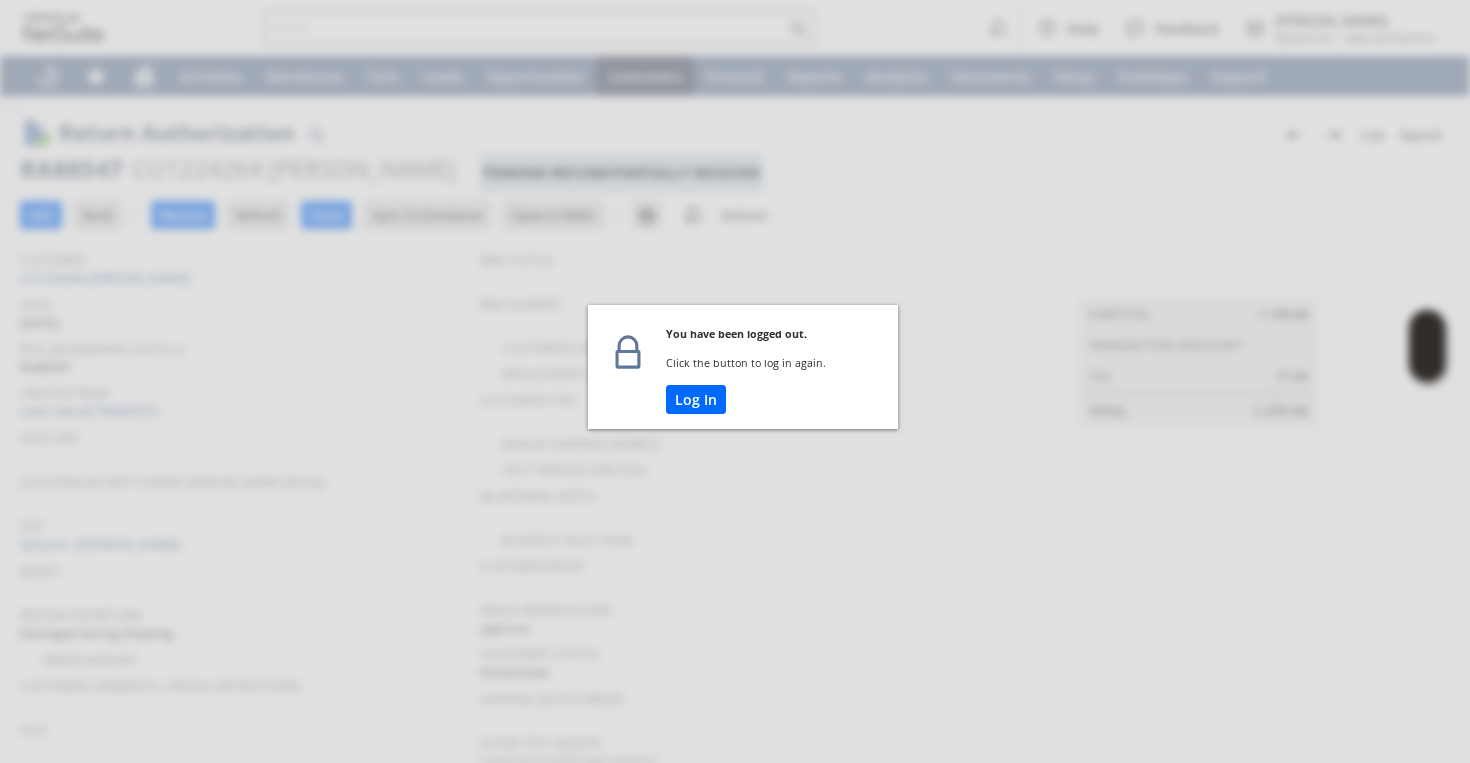 scroll, scrollTop: 0, scrollLeft: 0, axis: both 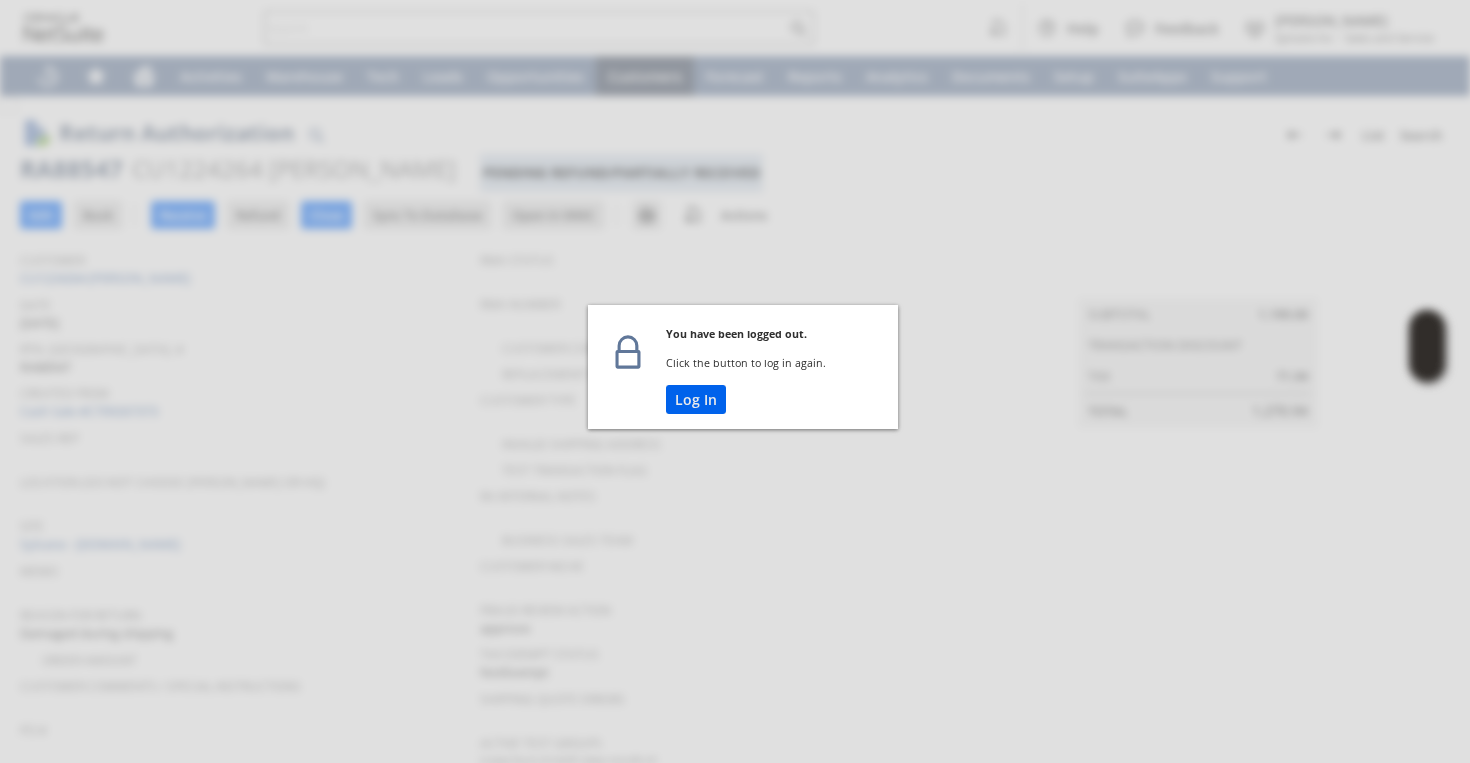 click on "Log In" at bounding box center [696, 399] 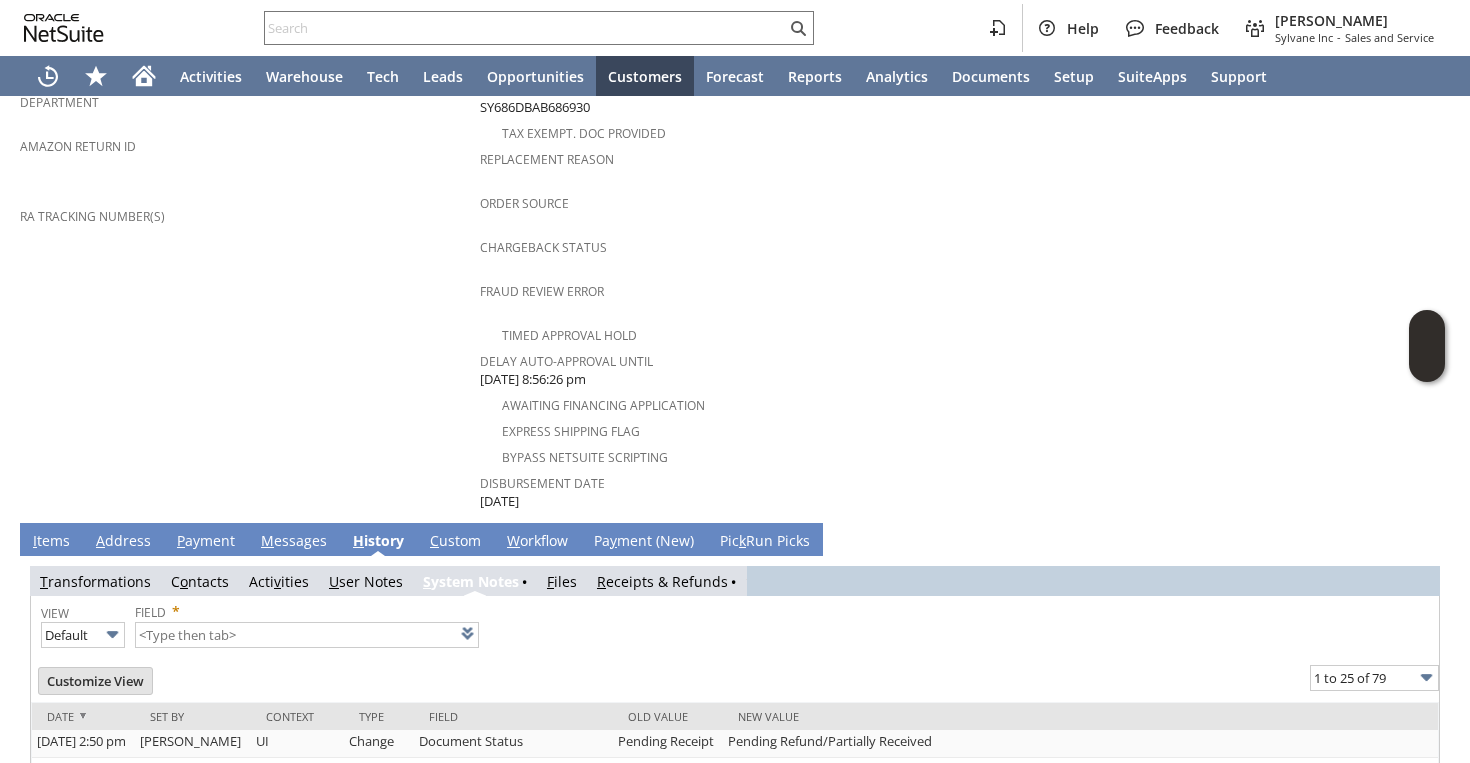 scroll, scrollTop: 779, scrollLeft: 0, axis: vertical 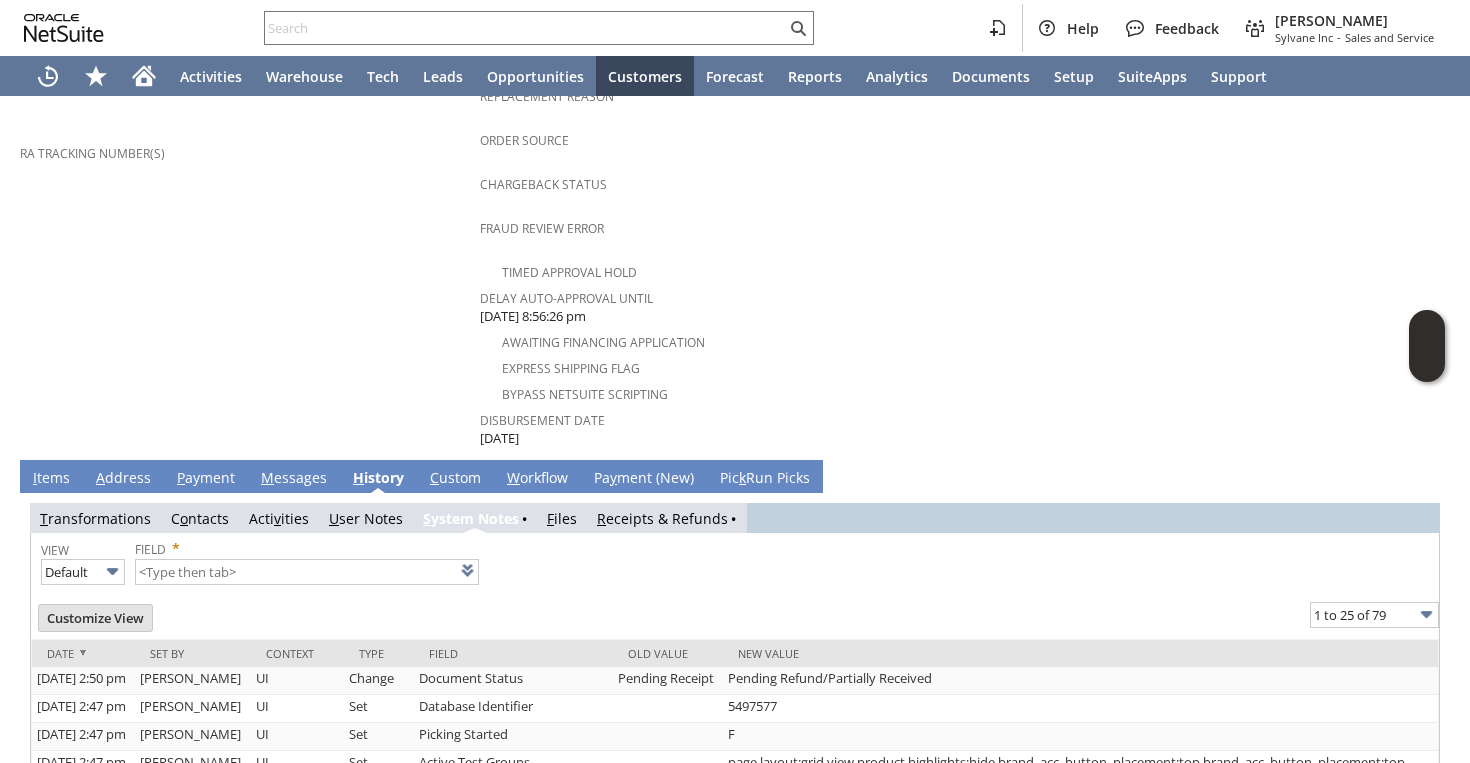 click on "I tems" at bounding box center [51, 479] 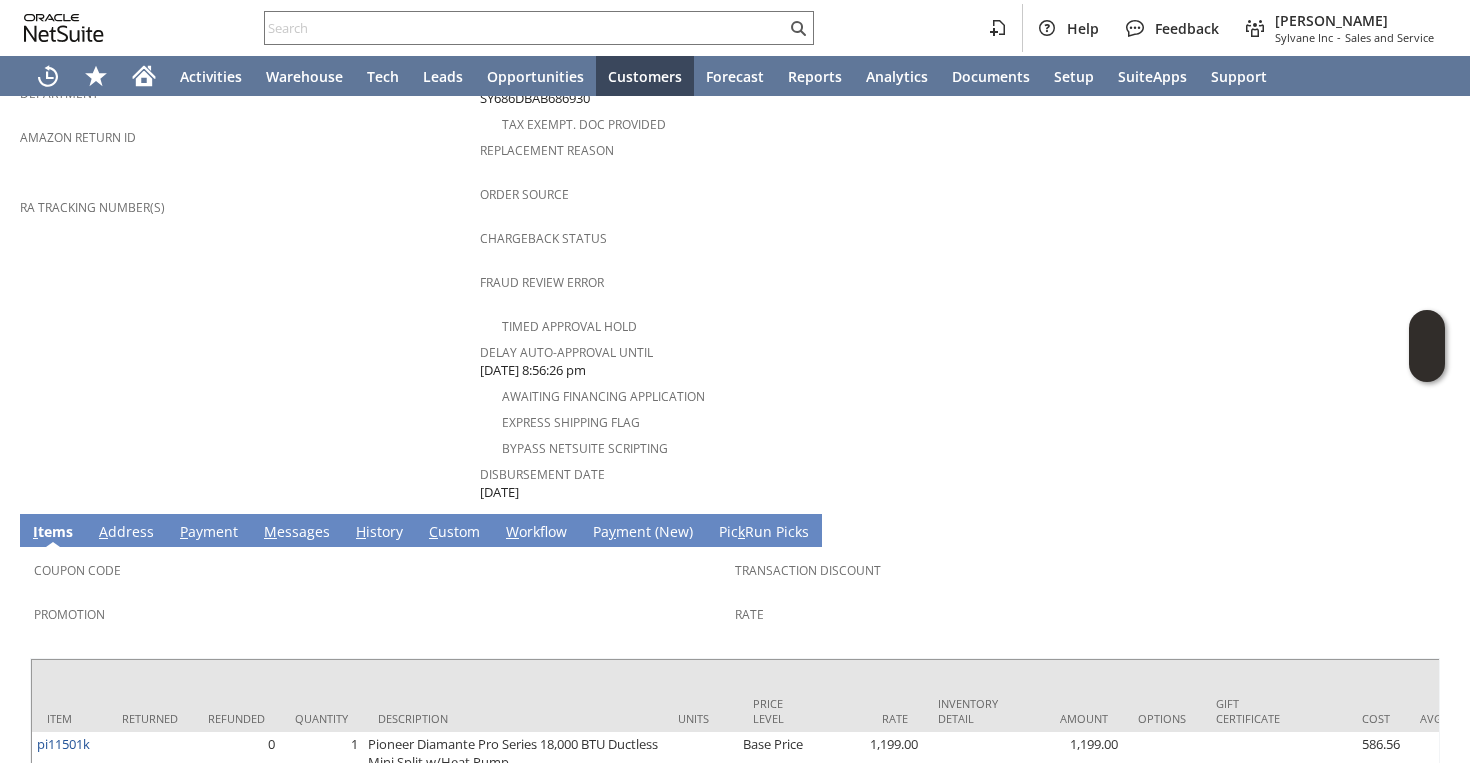 scroll, scrollTop: 990, scrollLeft: 0, axis: vertical 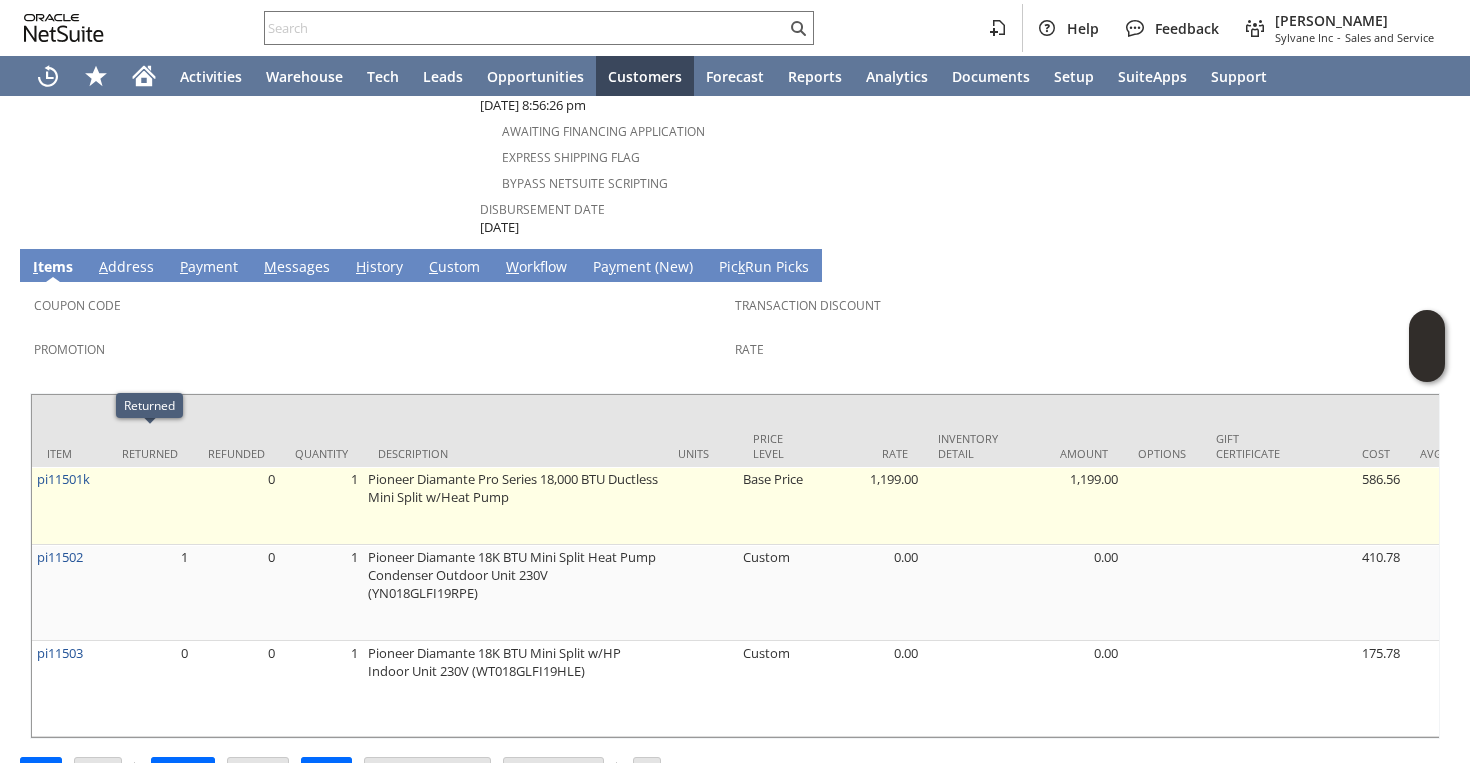click at bounding box center (150, 506) 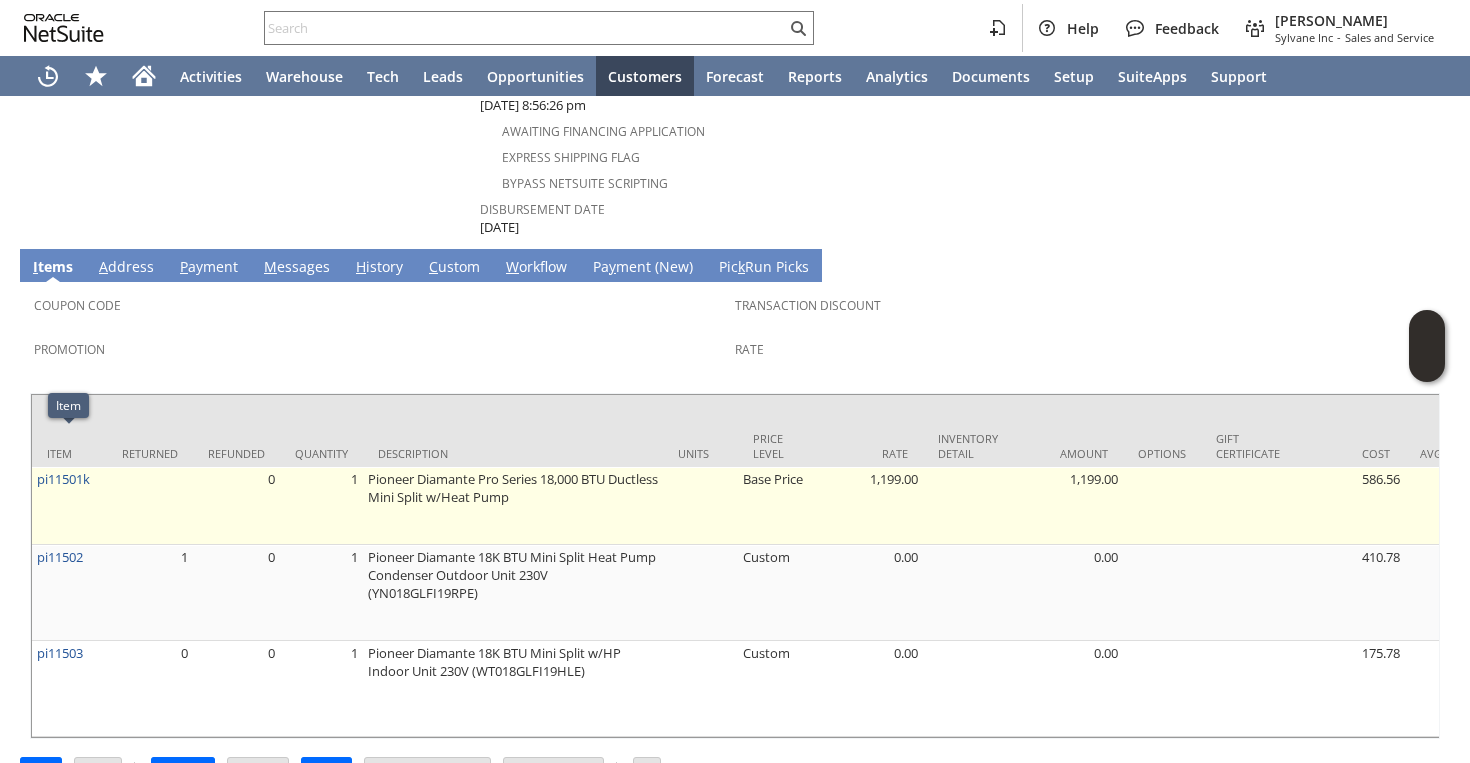 click on "pi11501k" at bounding box center (69, 506) 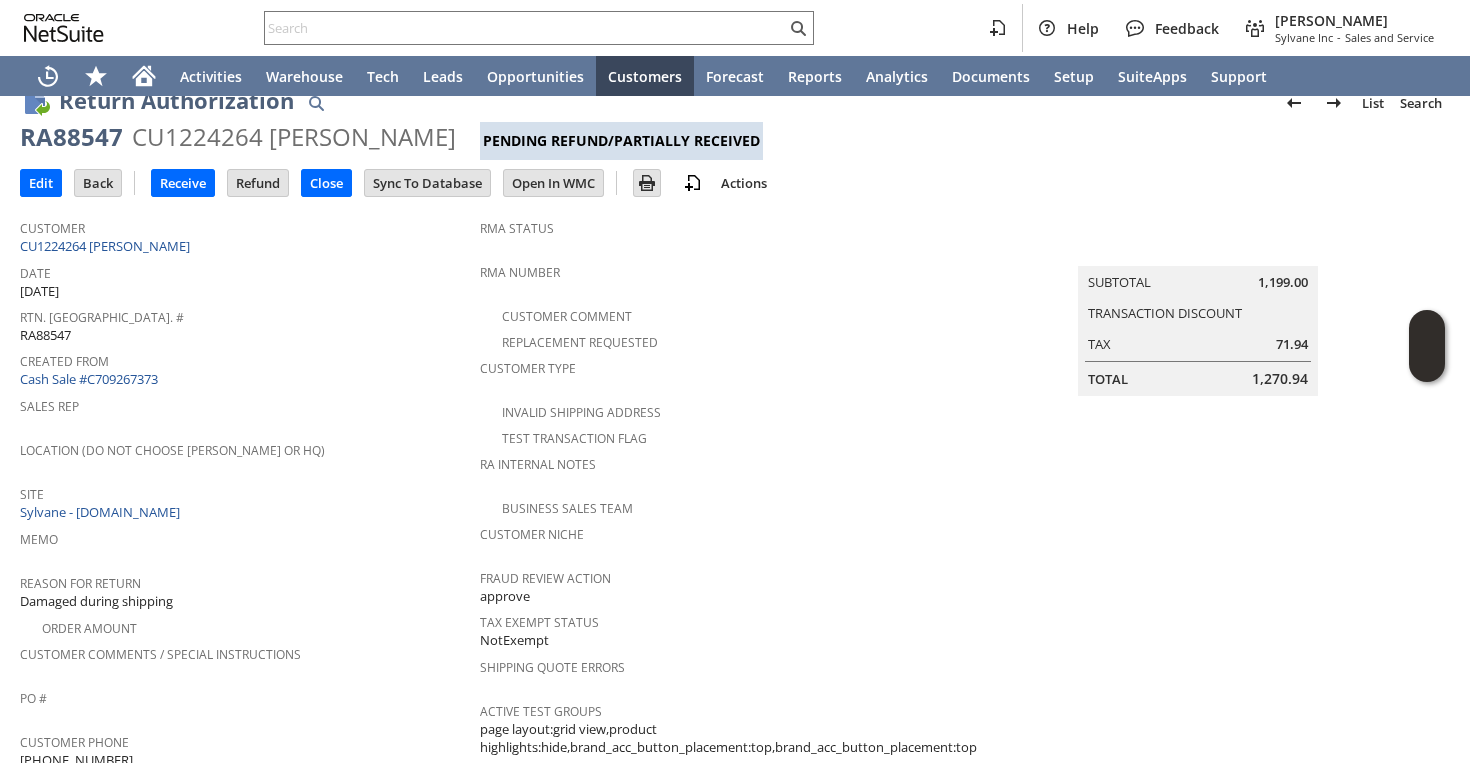 scroll, scrollTop: 0, scrollLeft: 0, axis: both 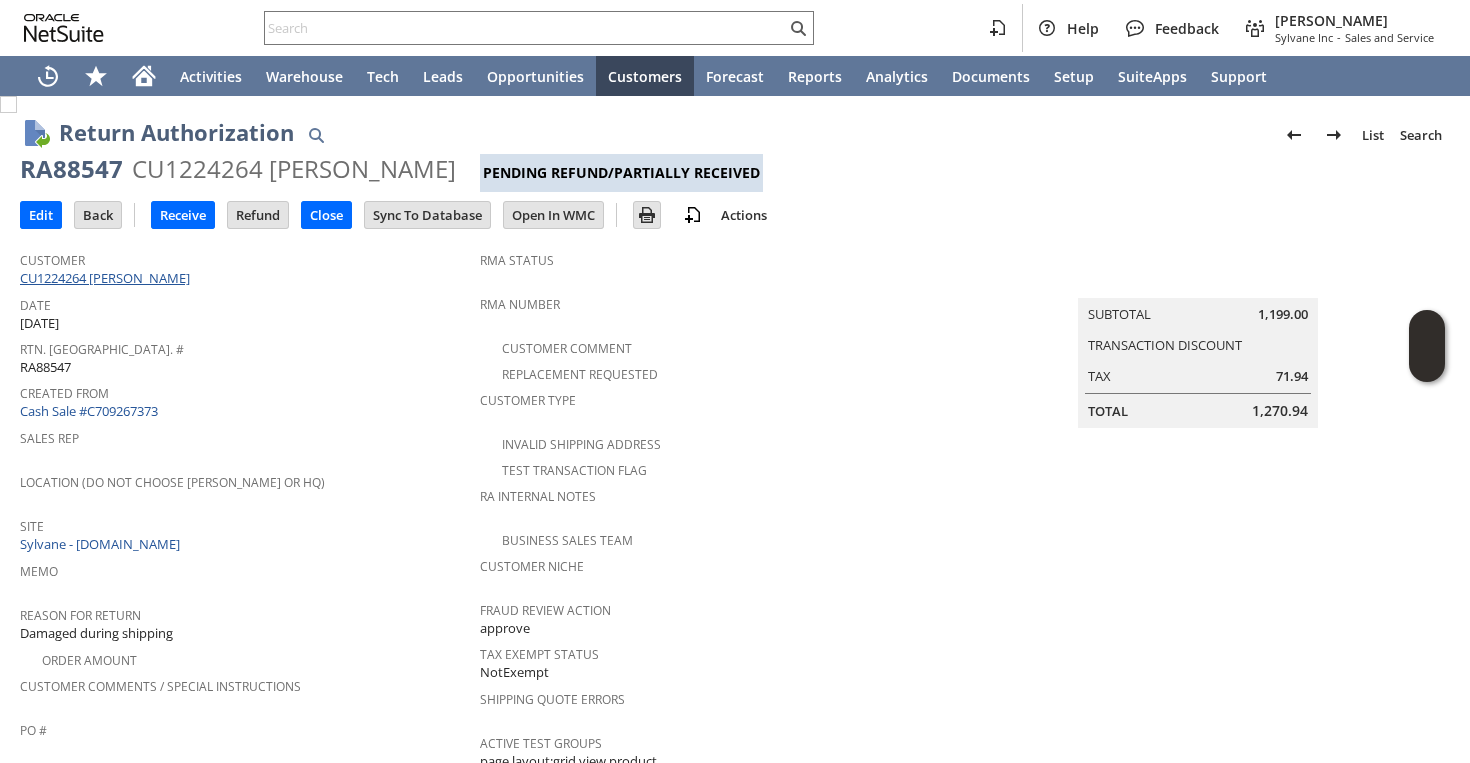 click on "CU1224264 [PERSON_NAME]" at bounding box center [107, 278] 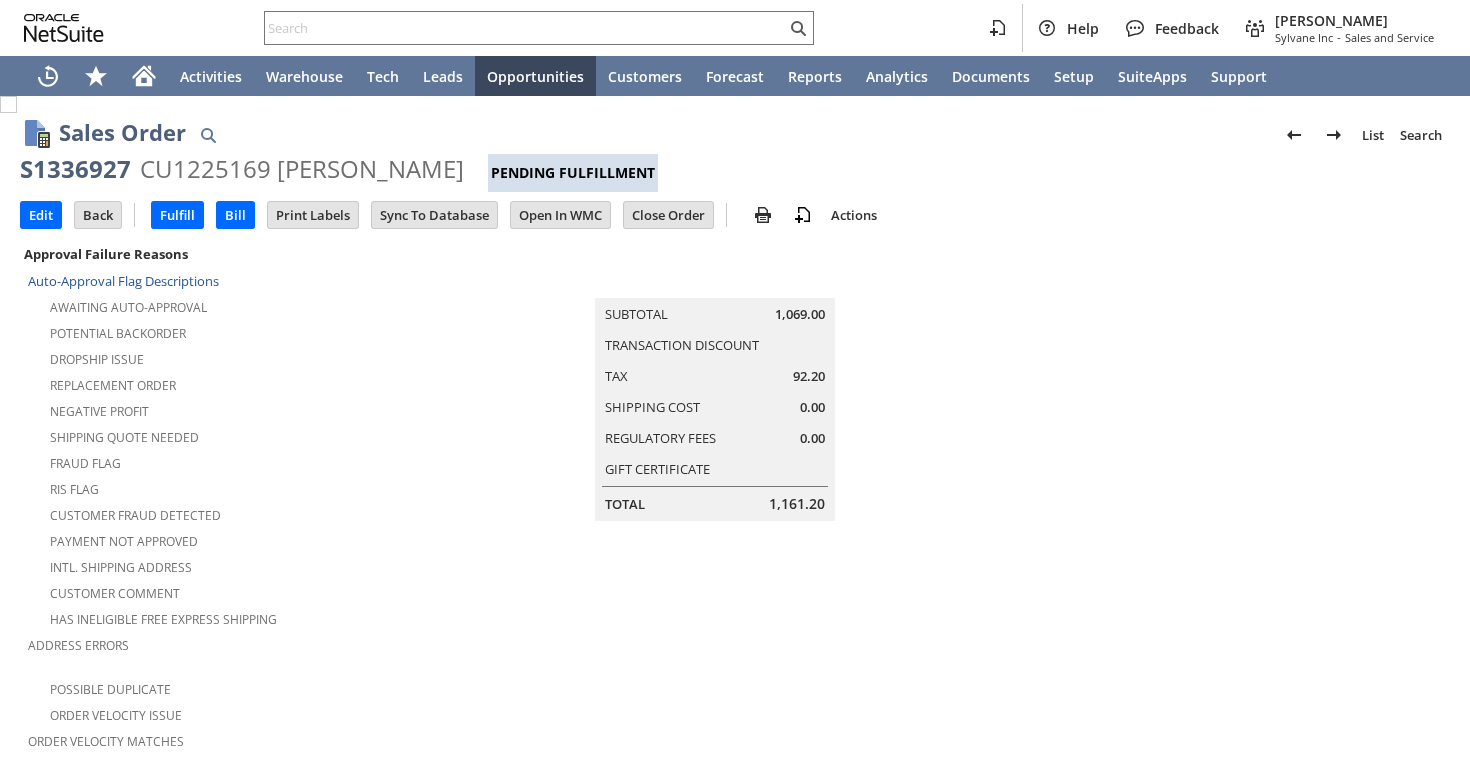 scroll, scrollTop: 0, scrollLeft: 0, axis: both 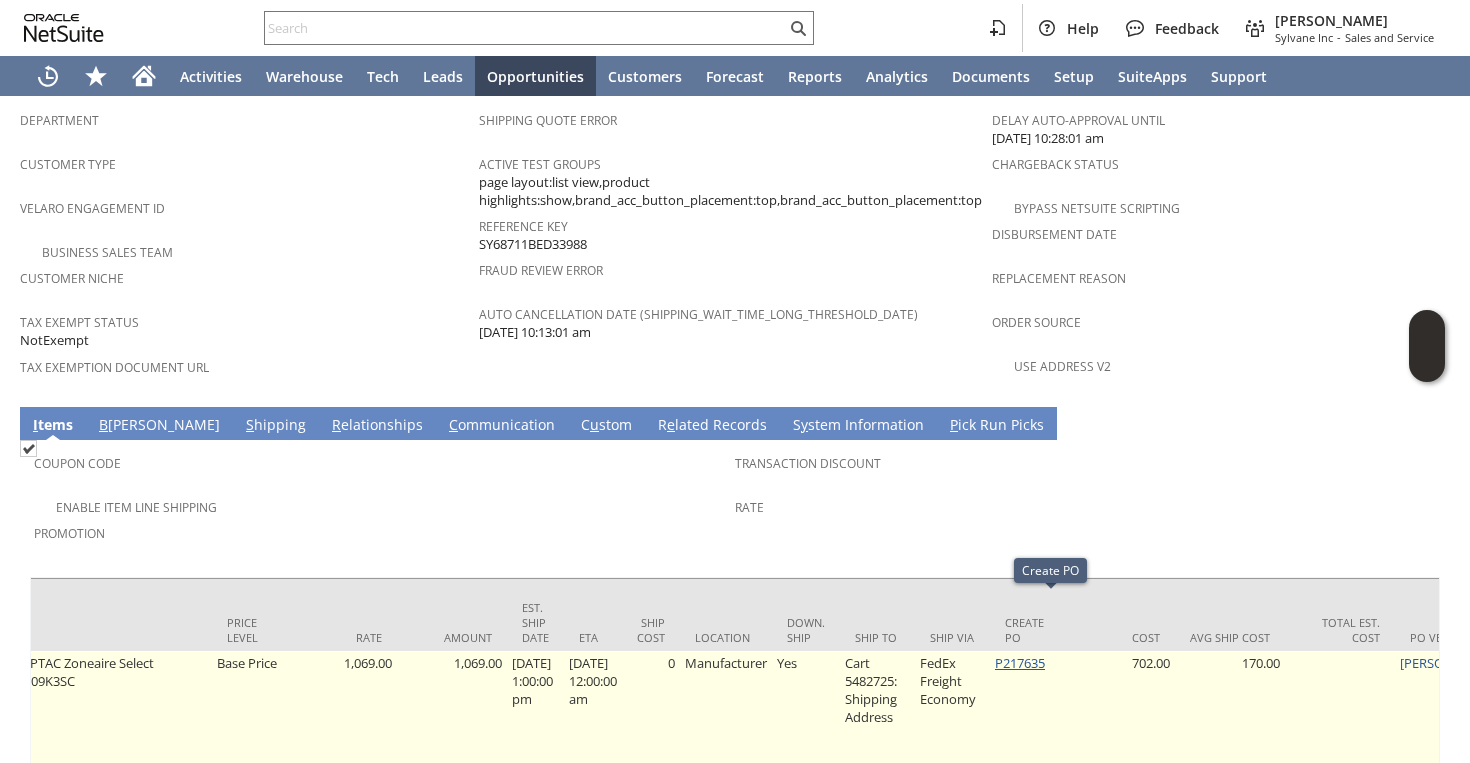 click on "P217635" at bounding box center (1020, 663) 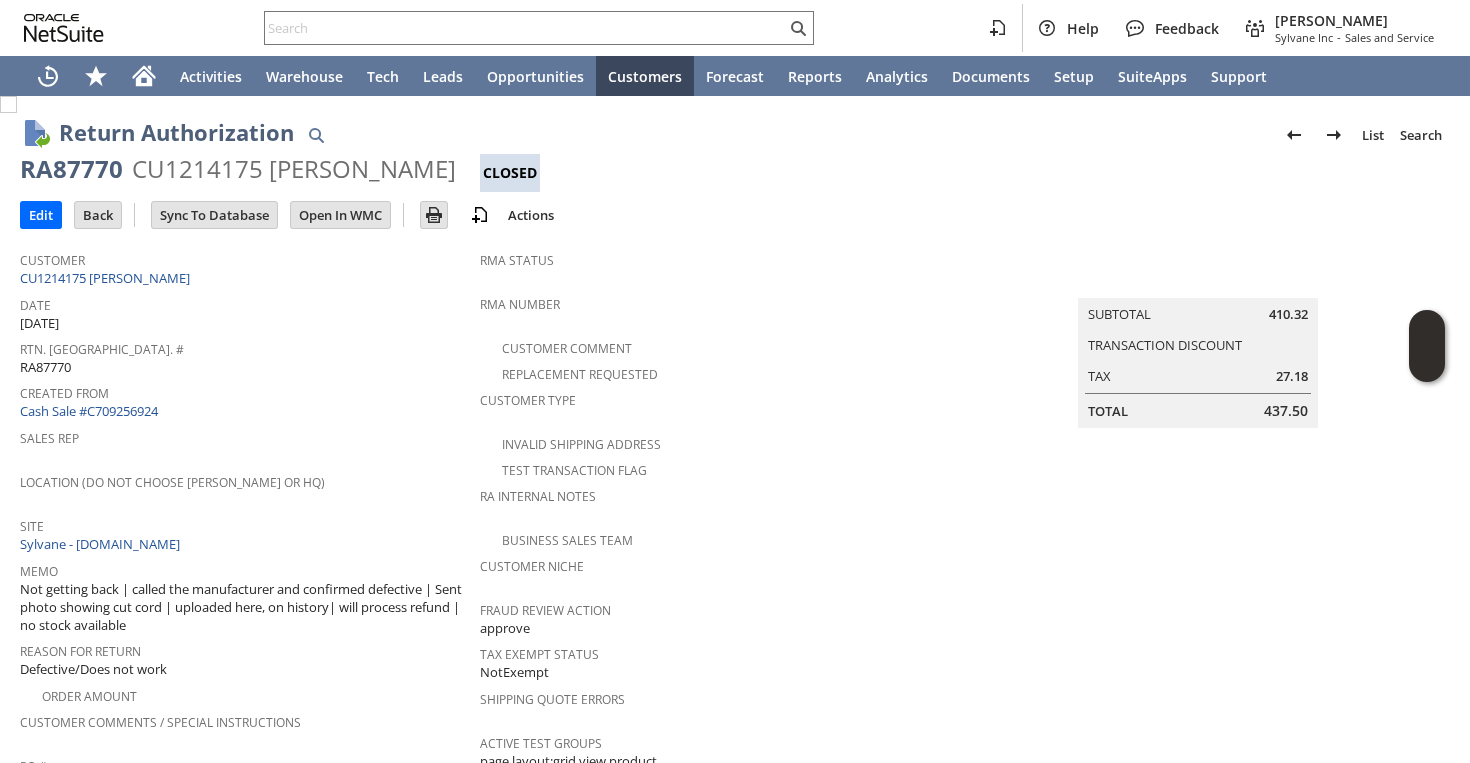 scroll, scrollTop: 0, scrollLeft: 0, axis: both 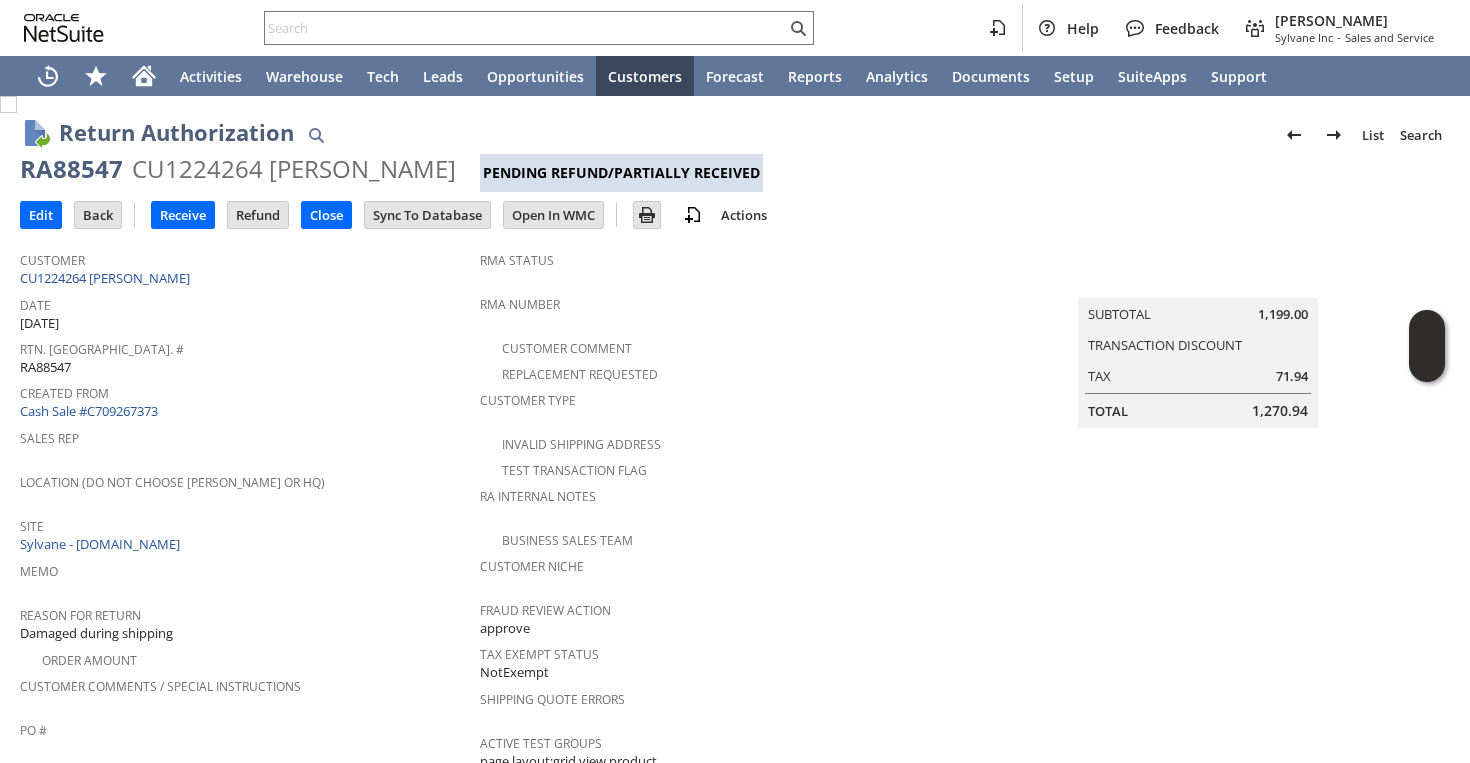 click on "Date" at bounding box center [245, 302] 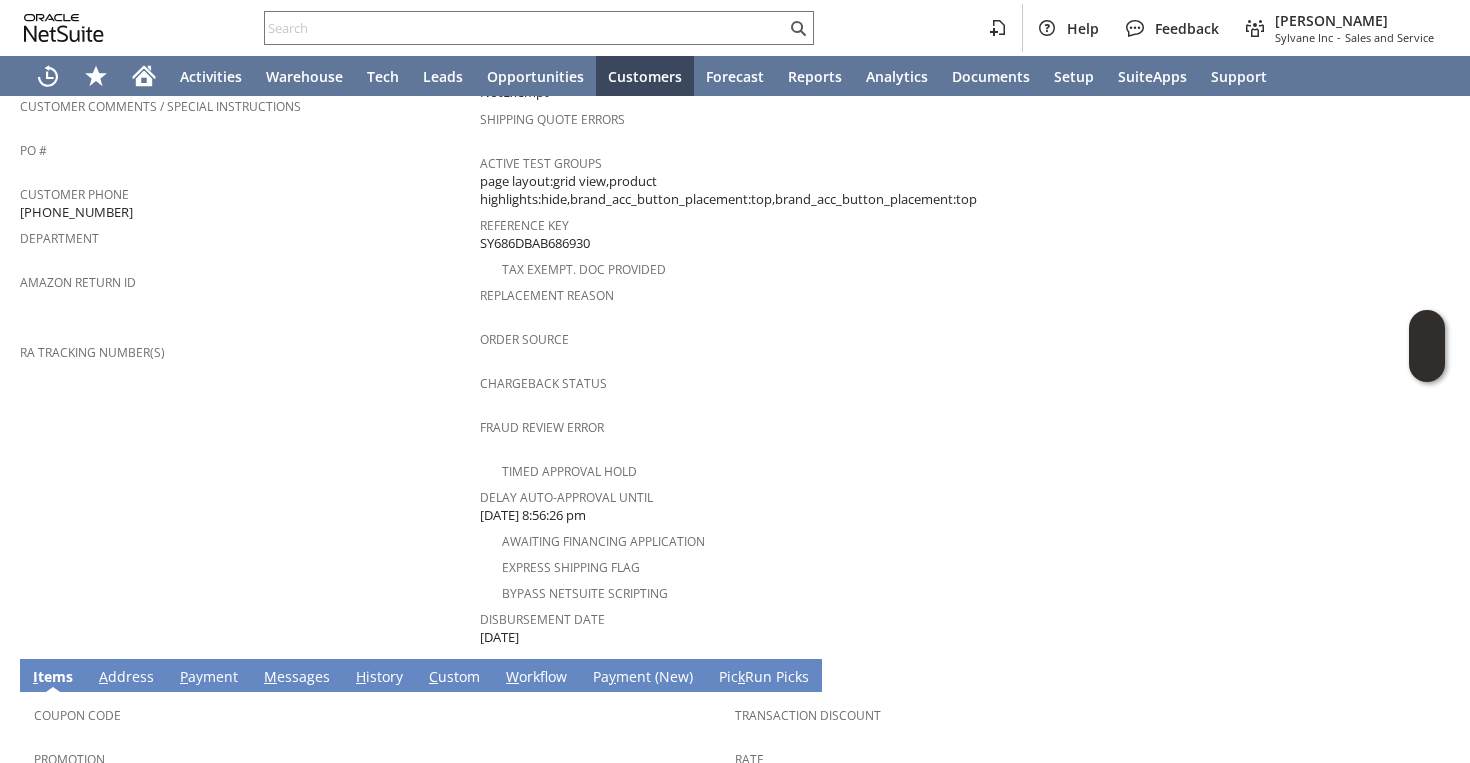 scroll, scrollTop: 1000, scrollLeft: 0, axis: vertical 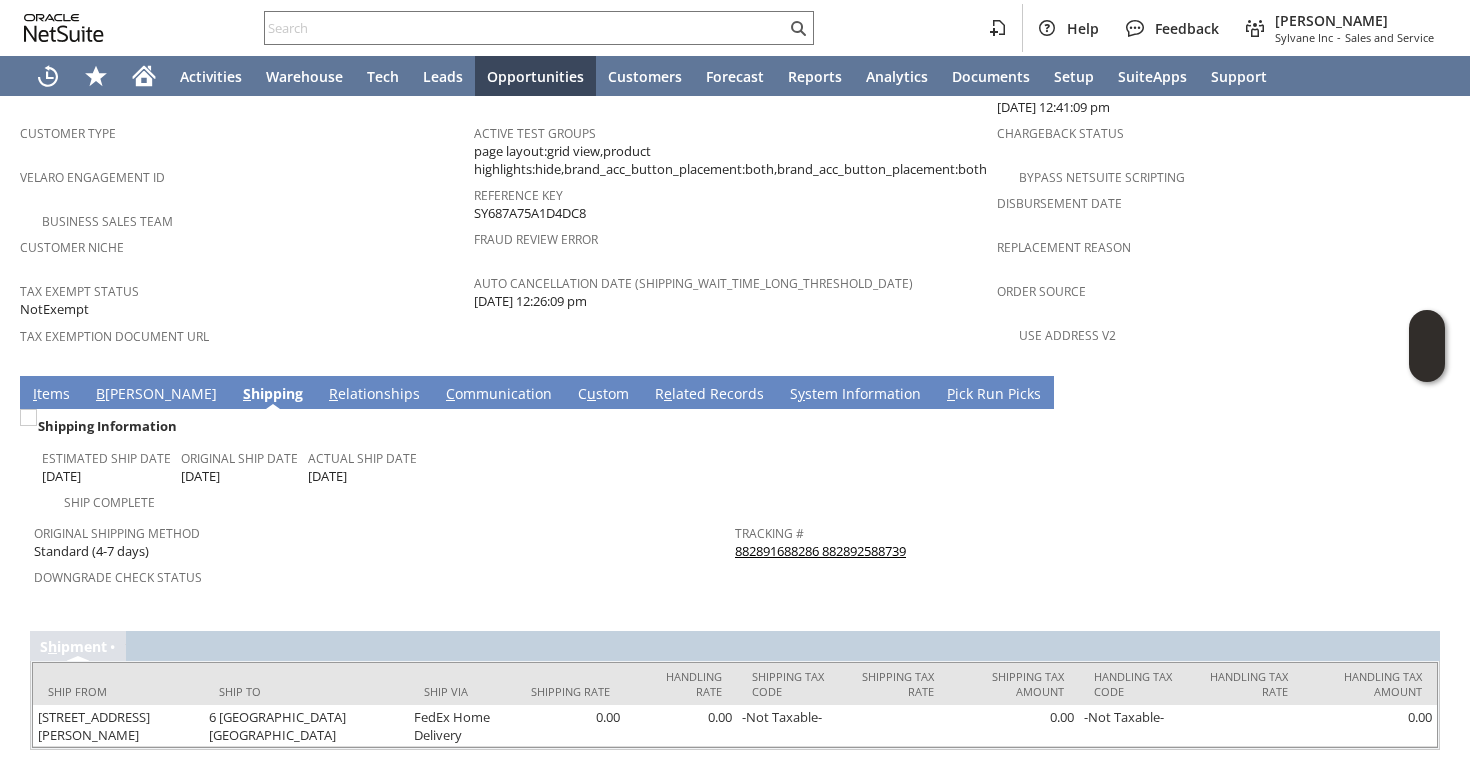 click on "I tems" at bounding box center (51, 395) 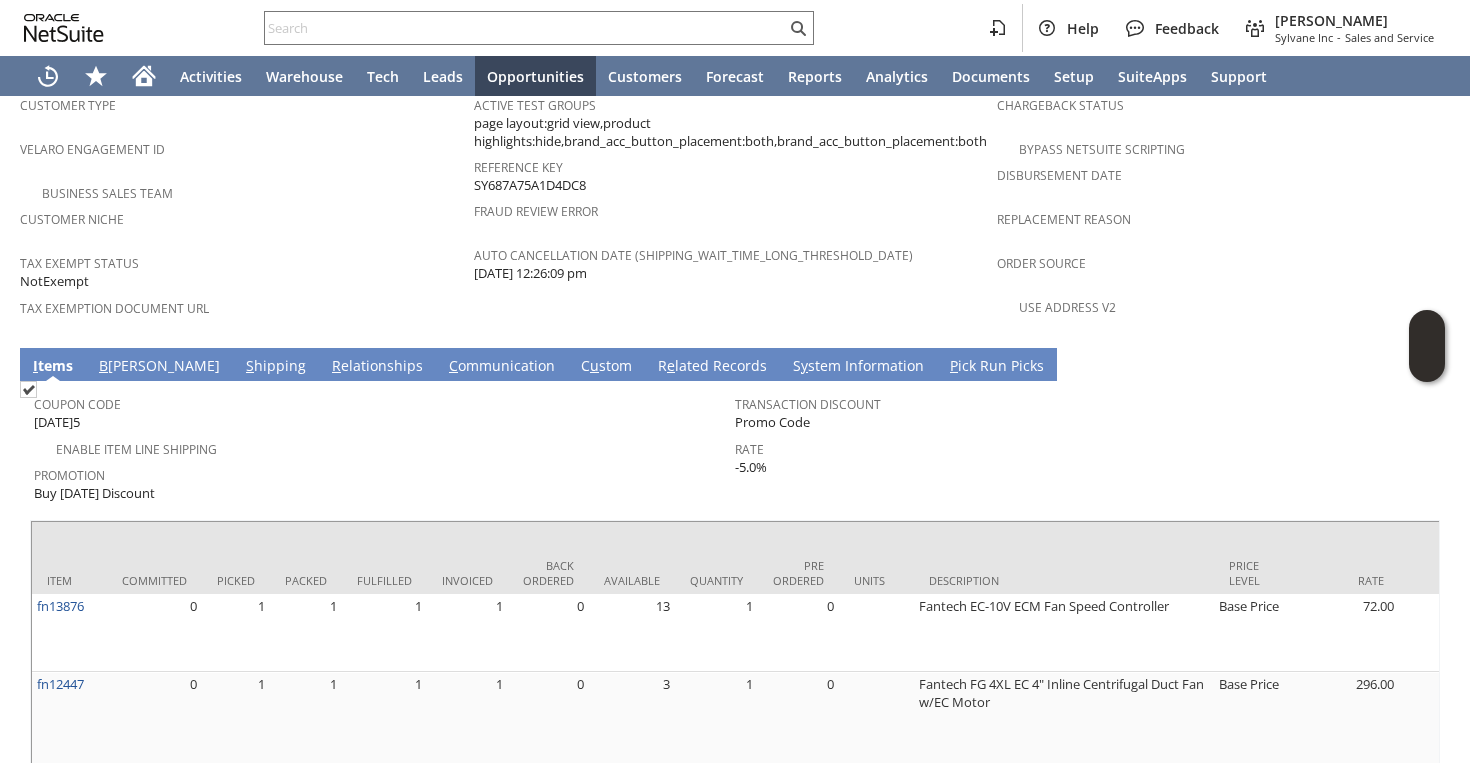 scroll, scrollTop: 1324, scrollLeft: 0, axis: vertical 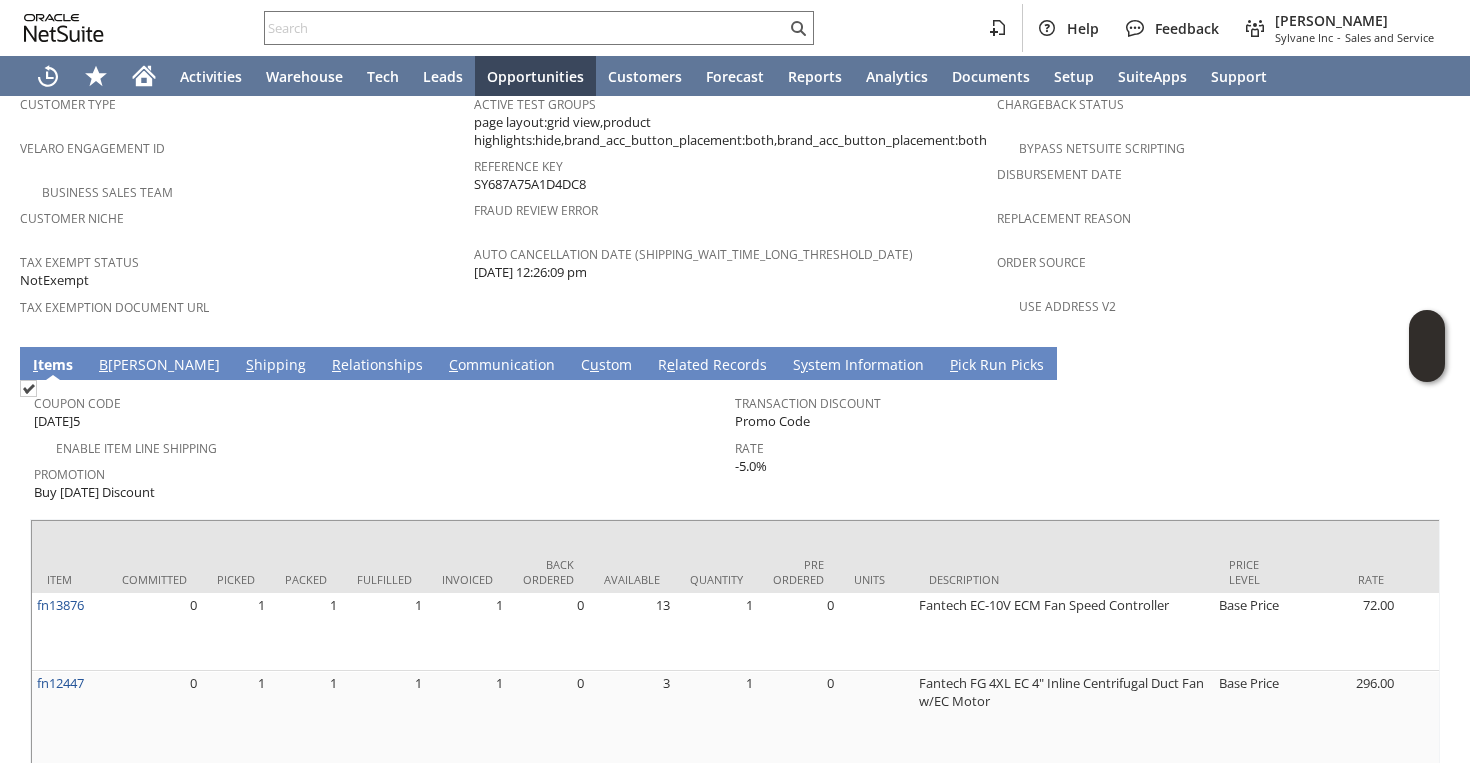 click on "S hipping" at bounding box center [276, 366] 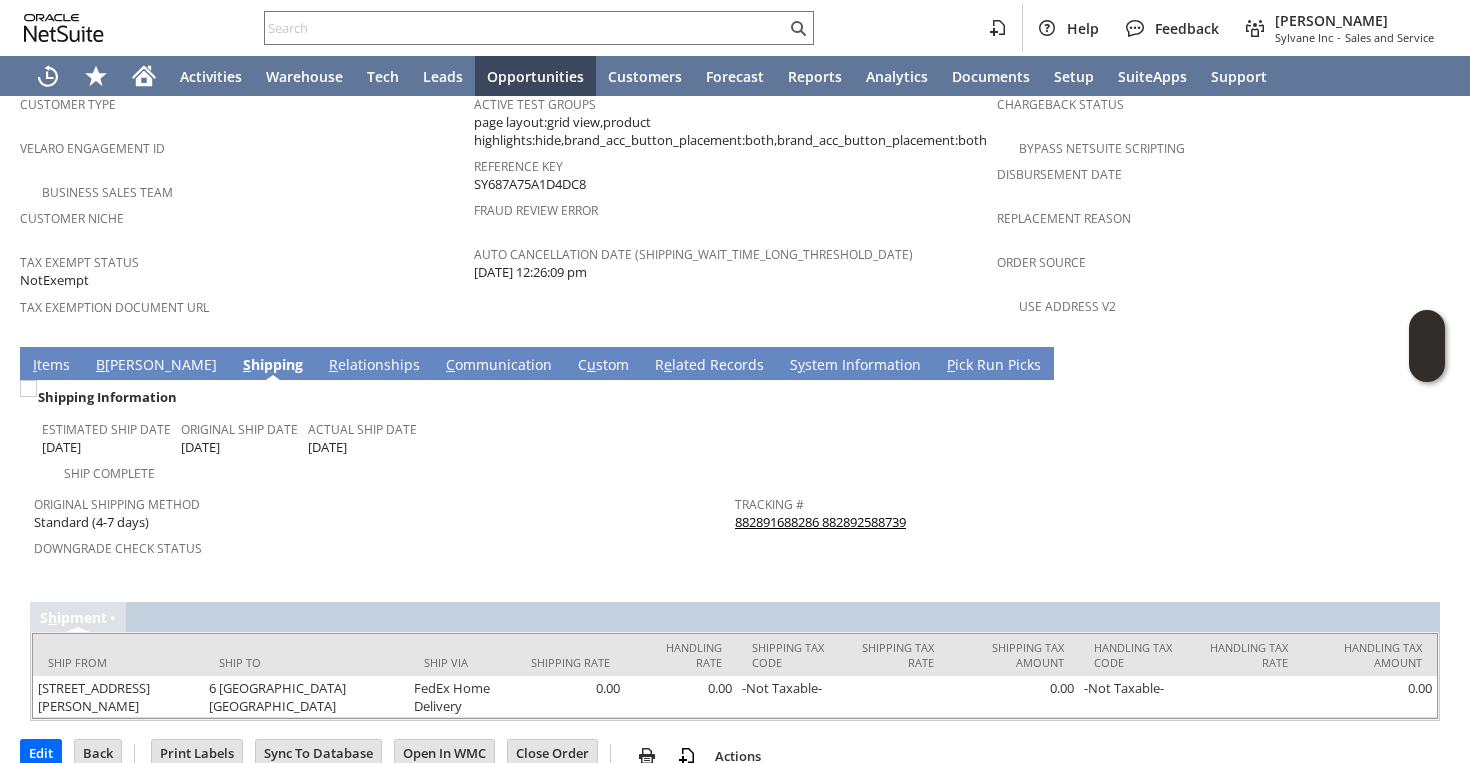scroll, scrollTop: 1295, scrollLeft: 0, axis: vertical 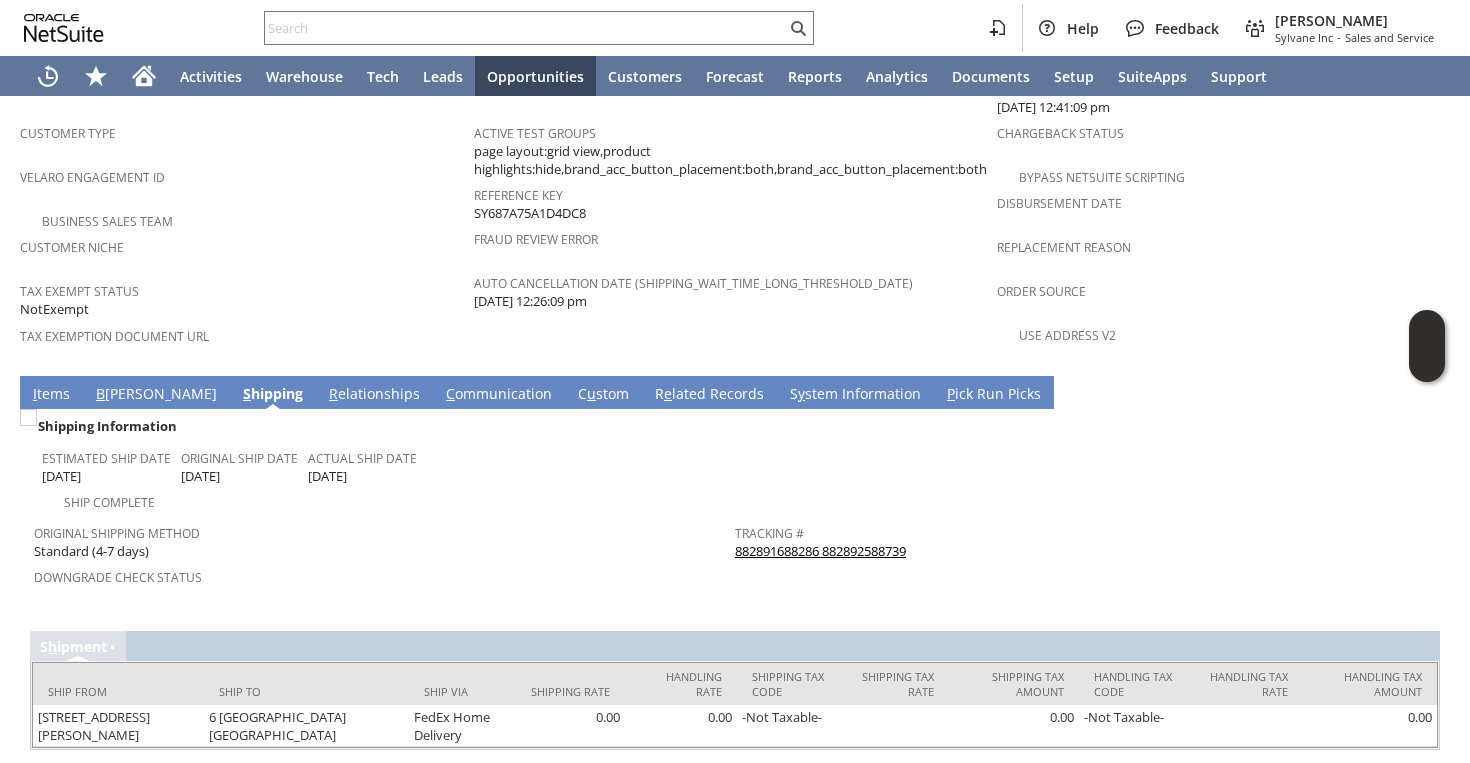 click on "882891688286 882892588739" at bounding box center (820, 551) 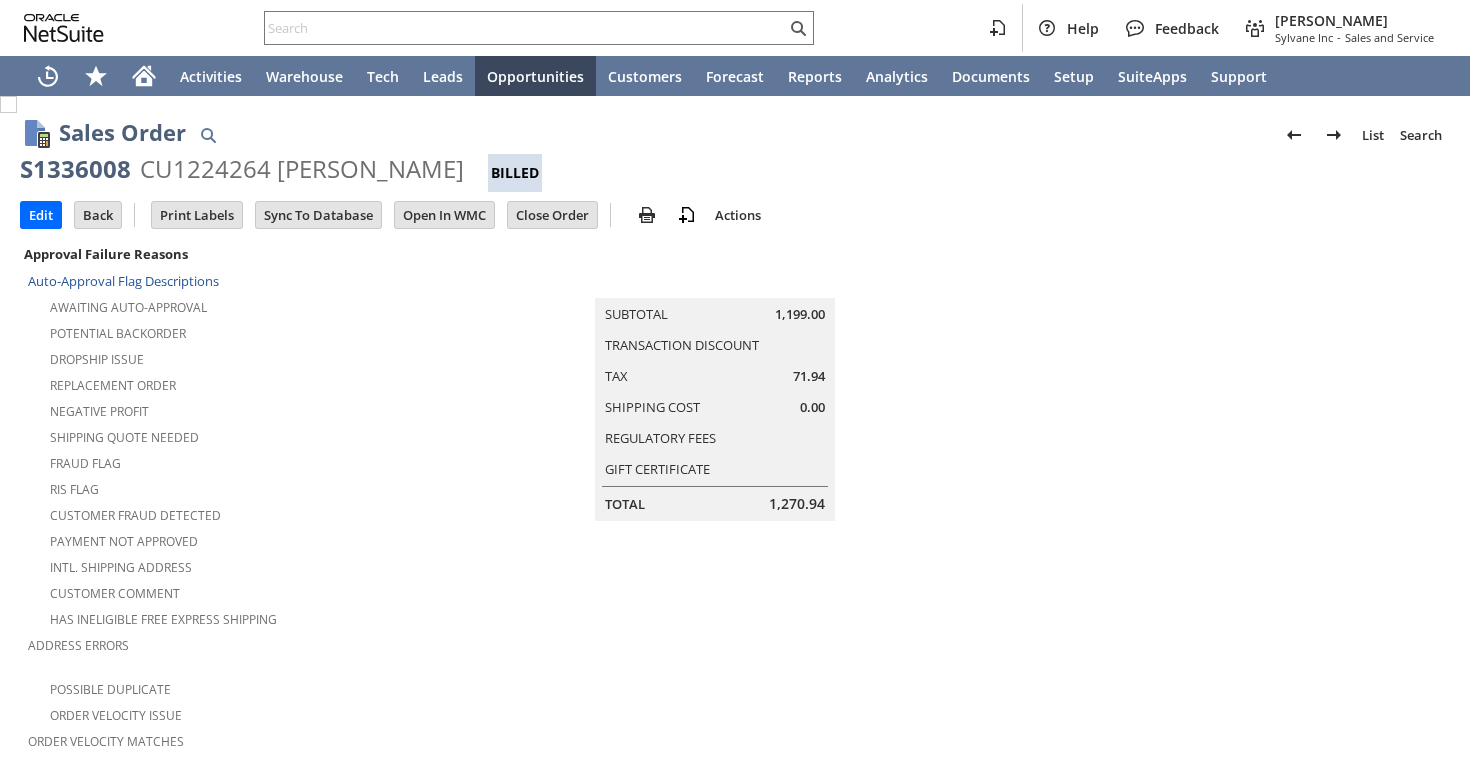 scroll, scrollTop: 0, scrollLeft: 0, axis: both 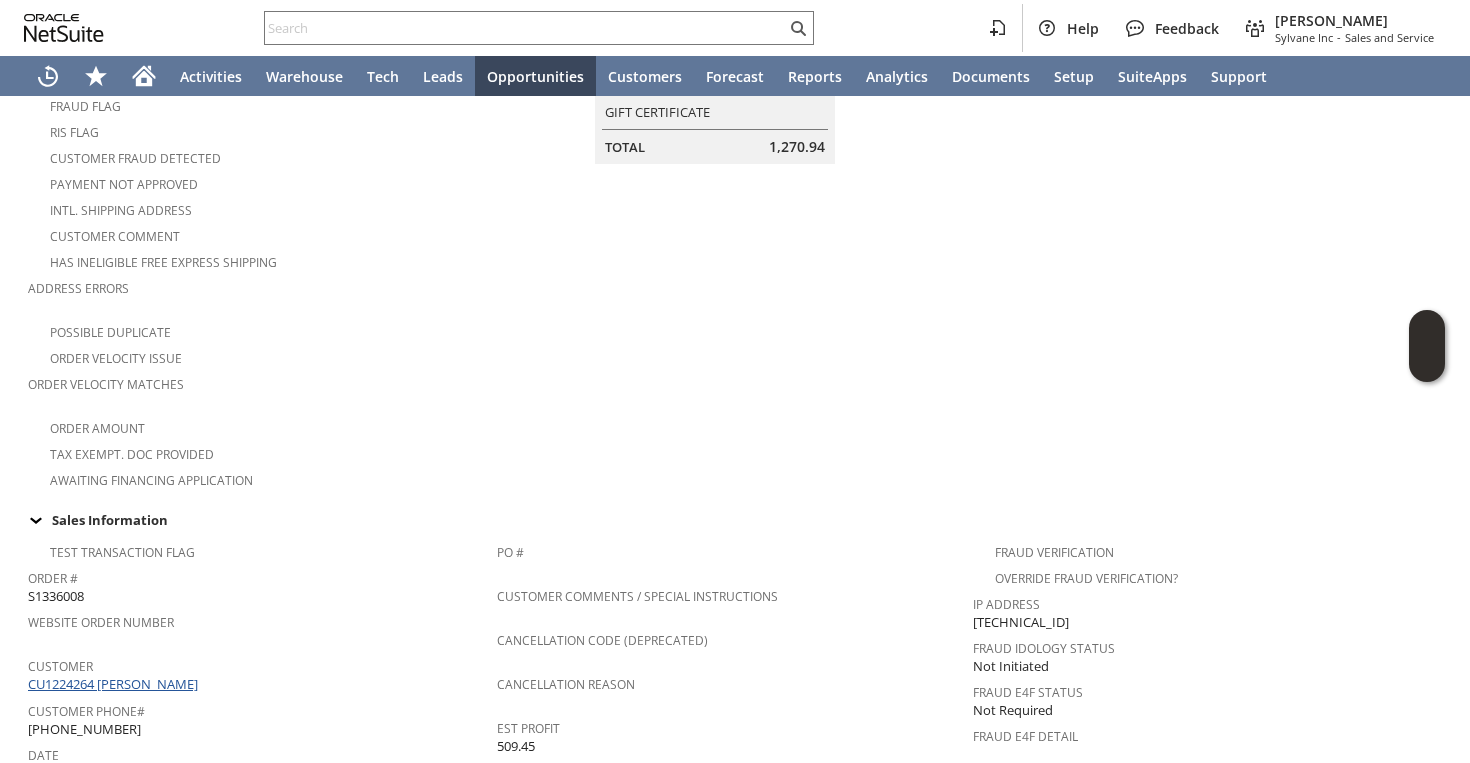 click on "CU1224264 [PERSON_NAME]" at bounding box center [115, 684] 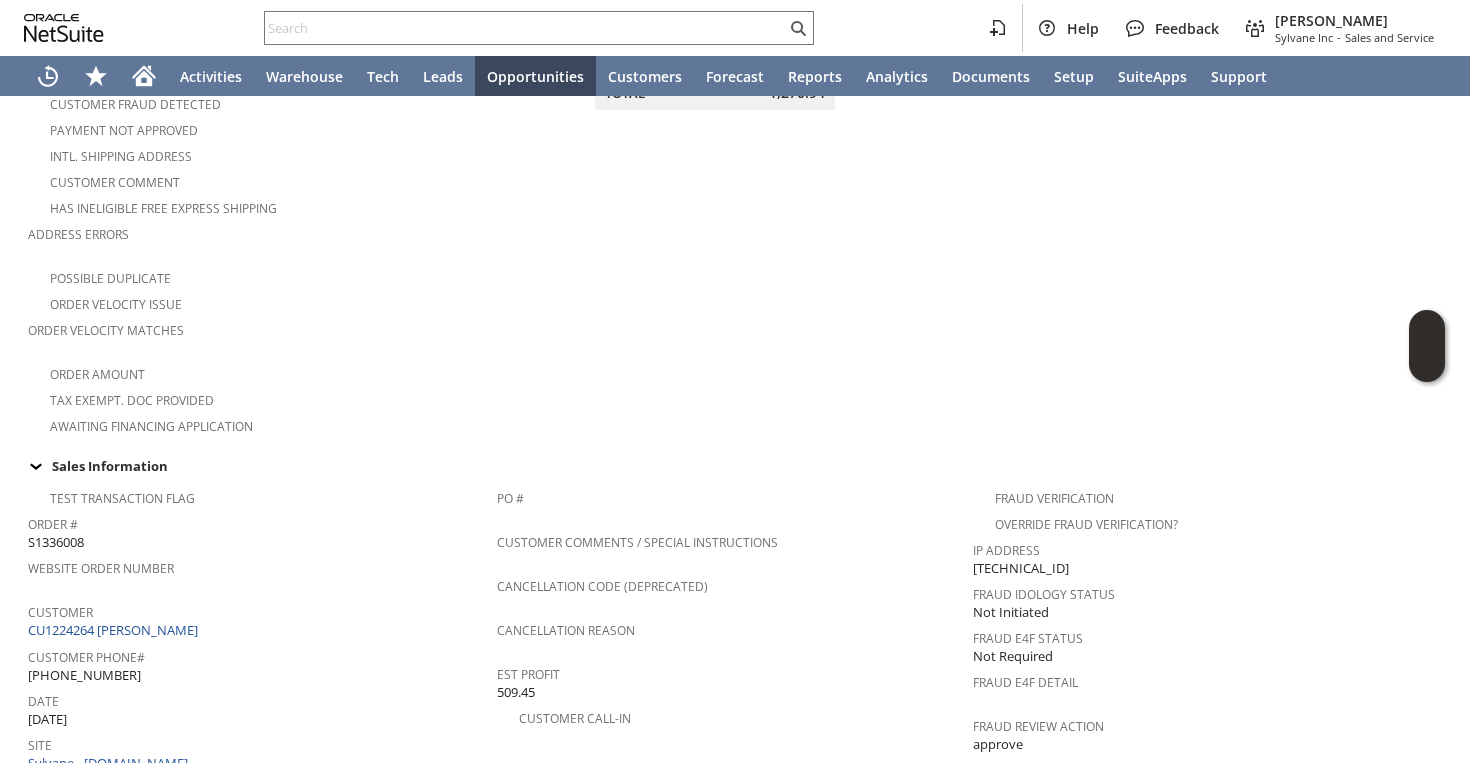 scroll, scrollTop: 557, scrollLeft: 0, axis: vertical 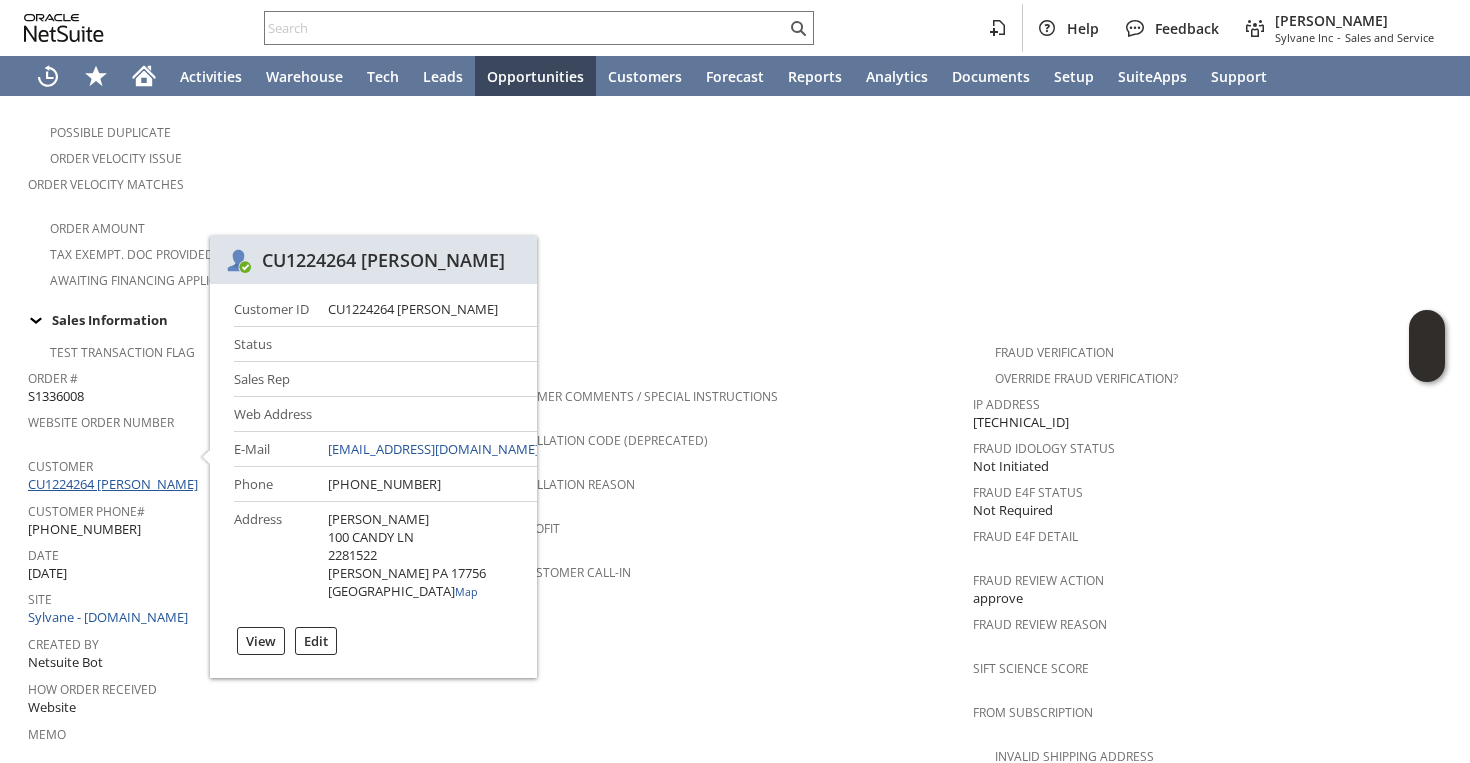 click on "CU1224264 [PERSON_NAME]" at bounding box center [115, 484] 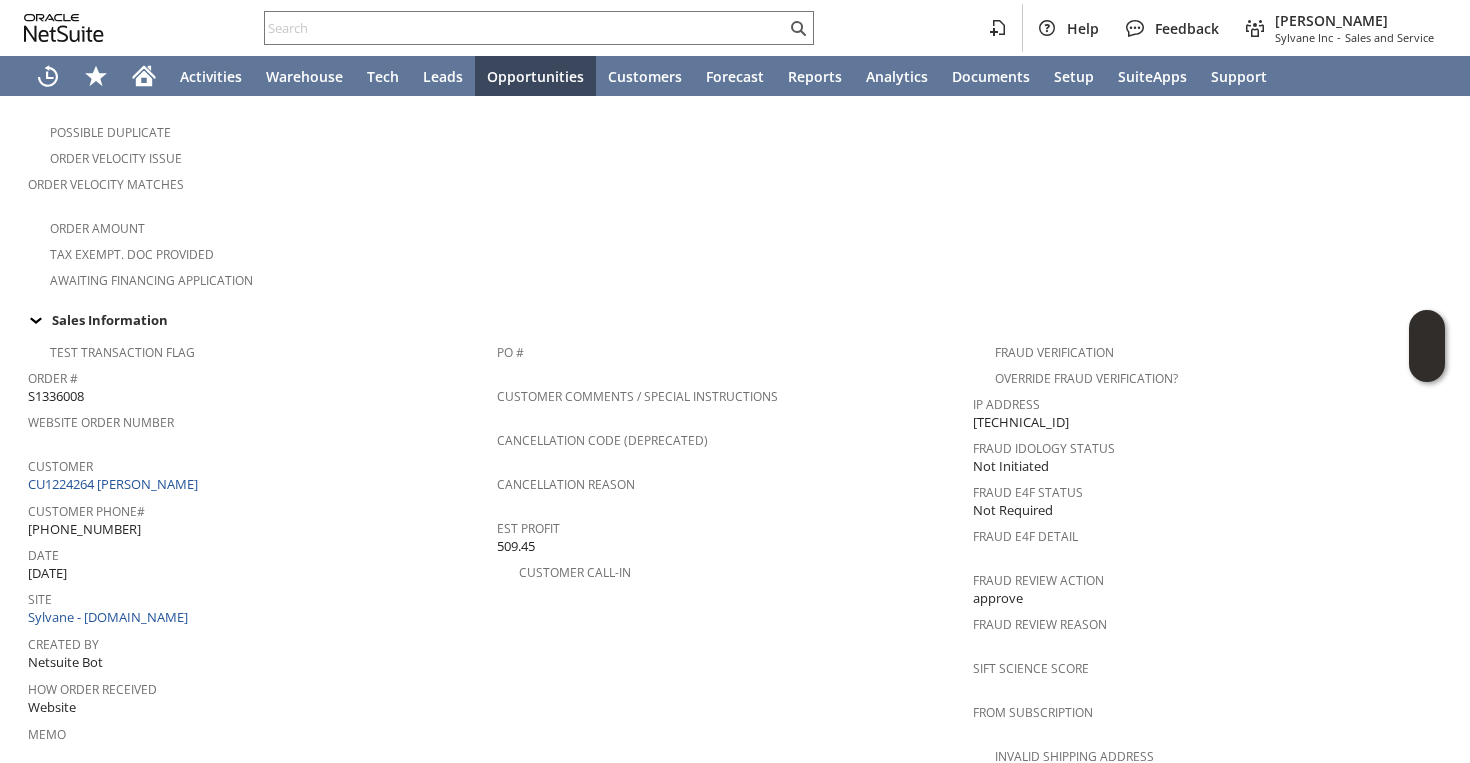 click on "Site" at bounding box center (257, 596) 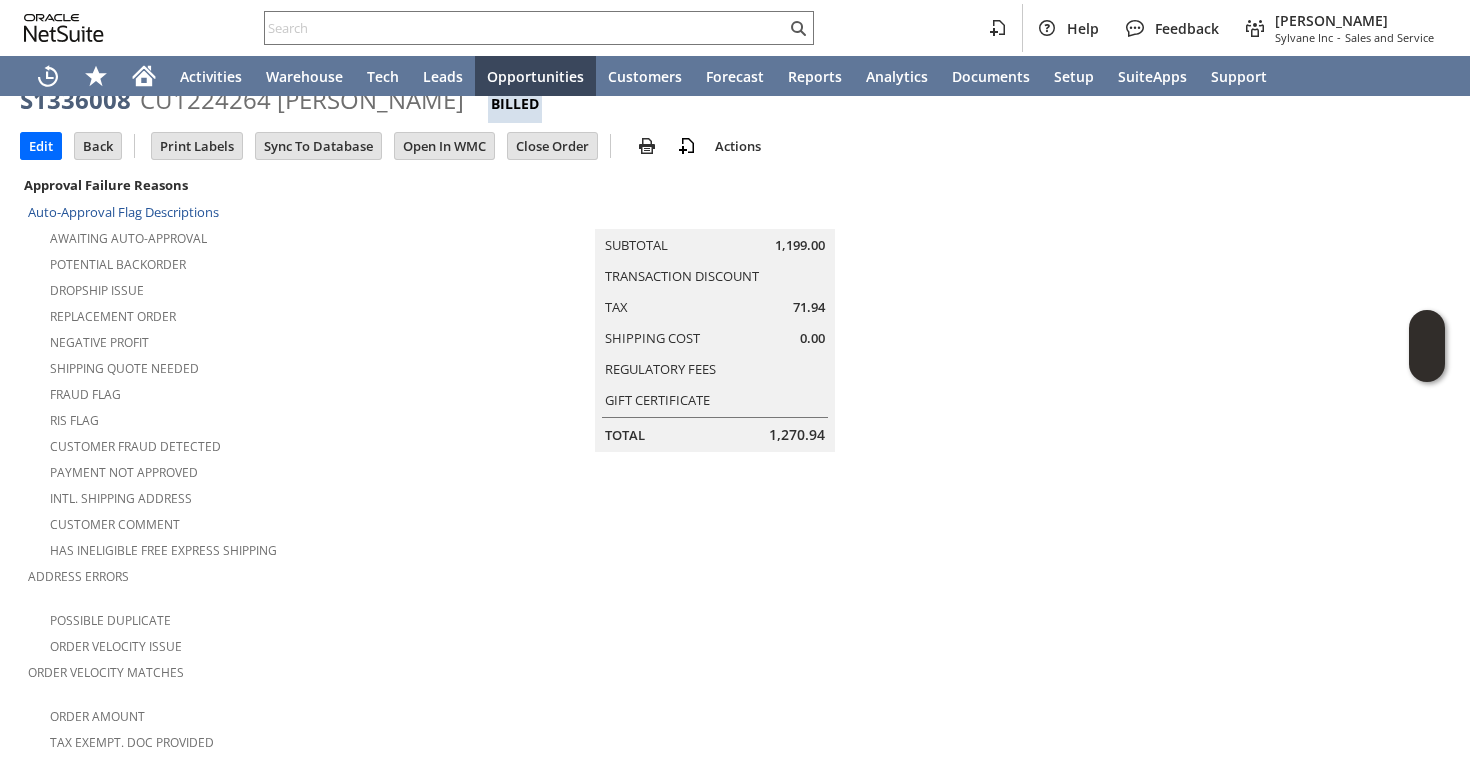 scroll, scrollTop: 0, scrollLeft: 0, axis: both 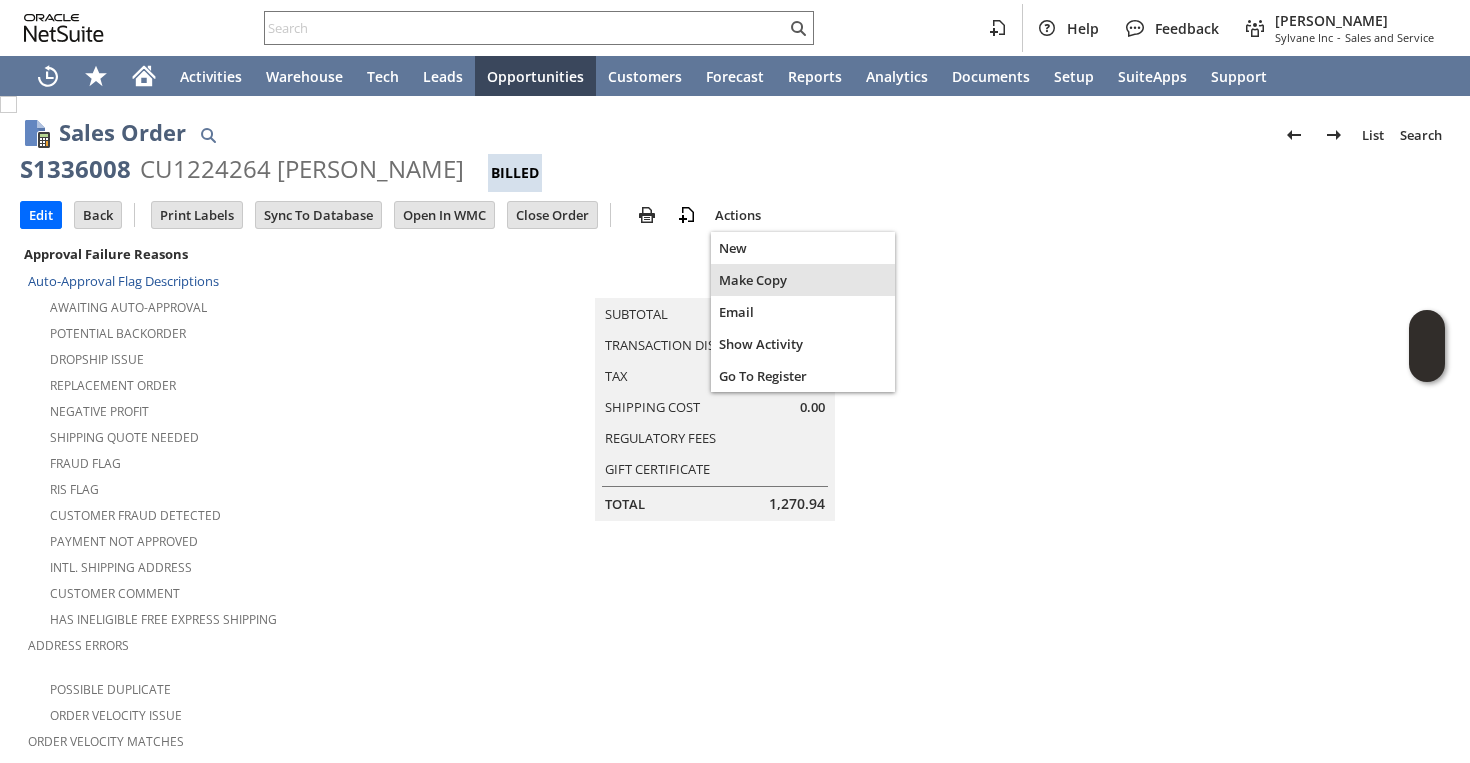 click on "Make Copy" at bounding box center [803, 280] 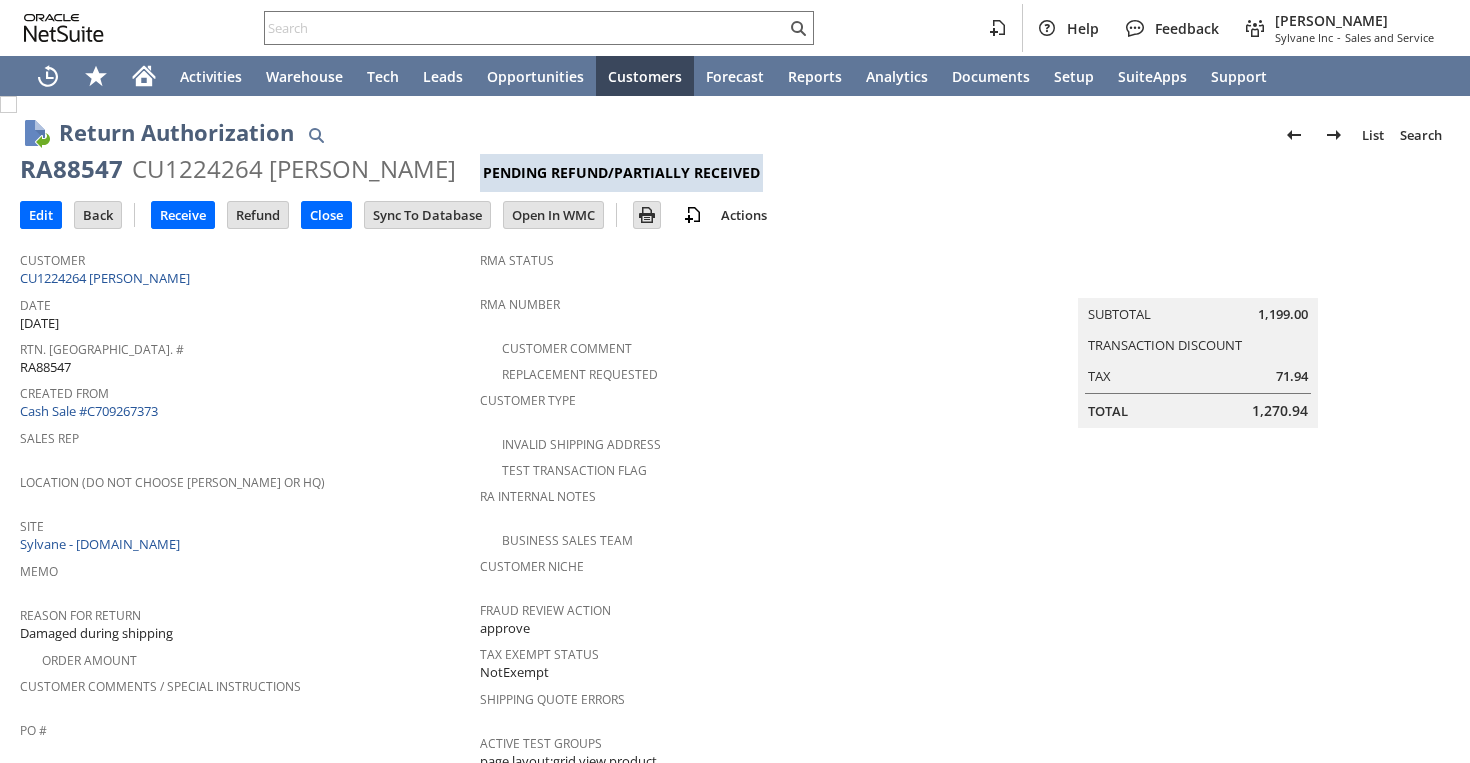 scroll, scrollTop: 0, scrollLeft: 0, axis: both 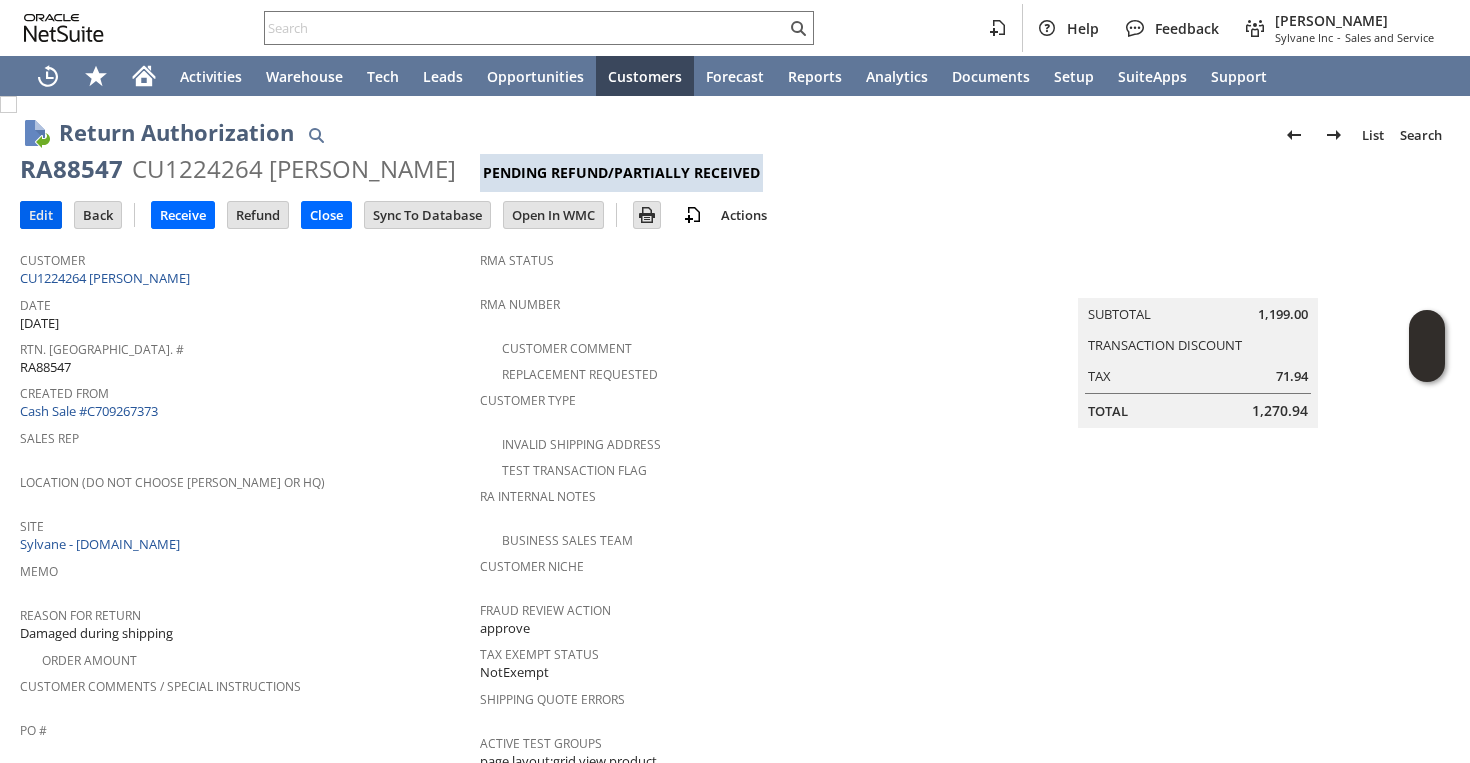 click on "Edit" at bounding box center [41, 215] 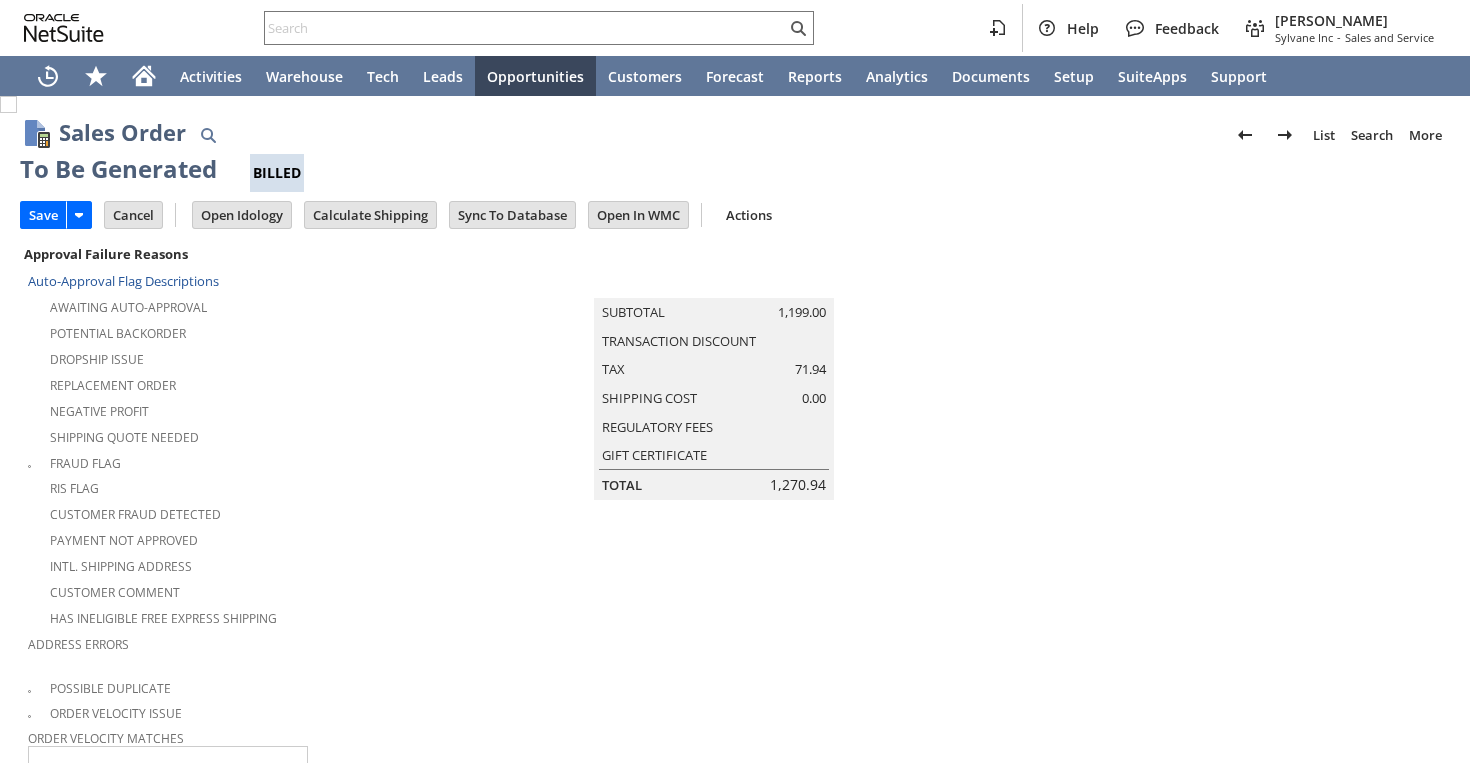 scroll, scrollTop: 0, scrollLeft: 0, axis: both 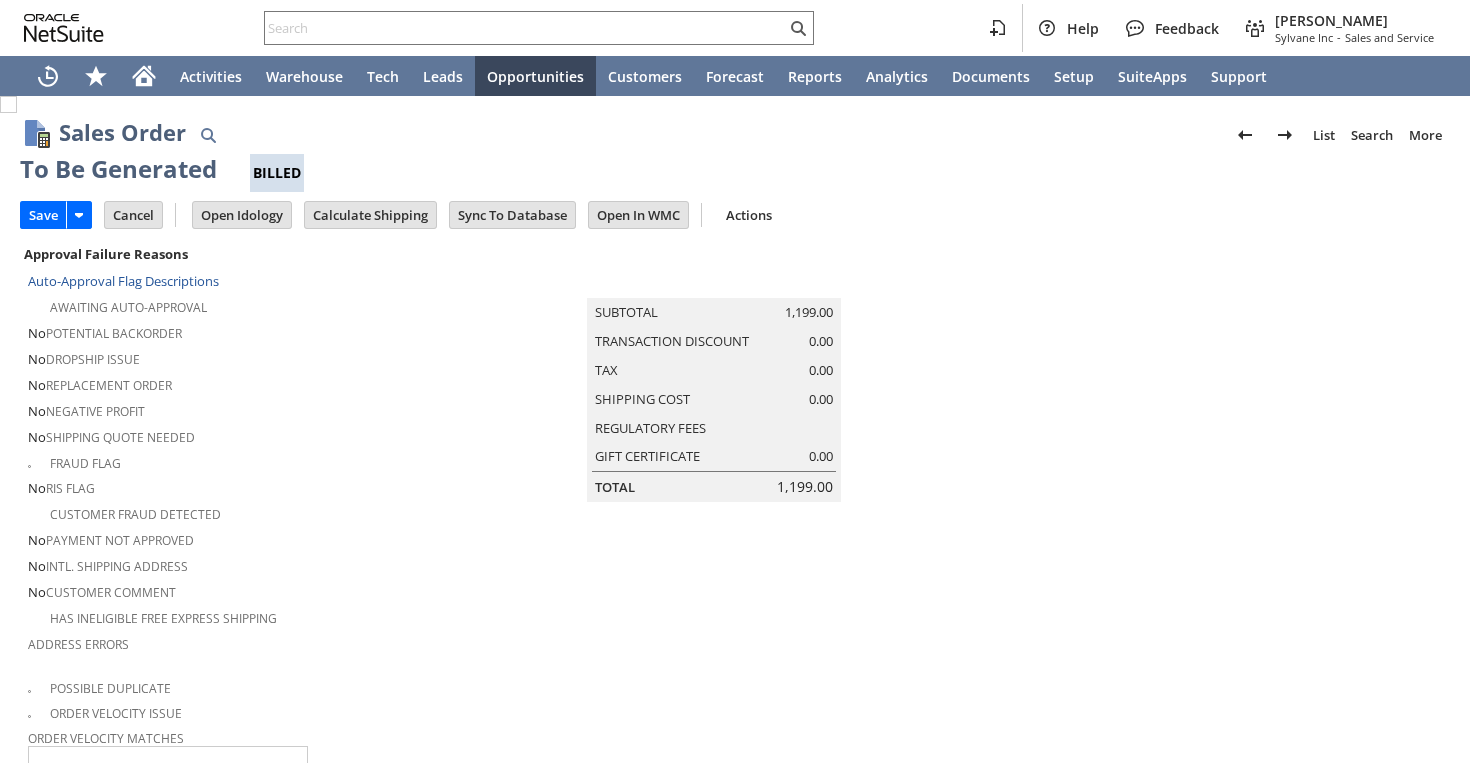 type on "Headquarters - Phone/Fax" 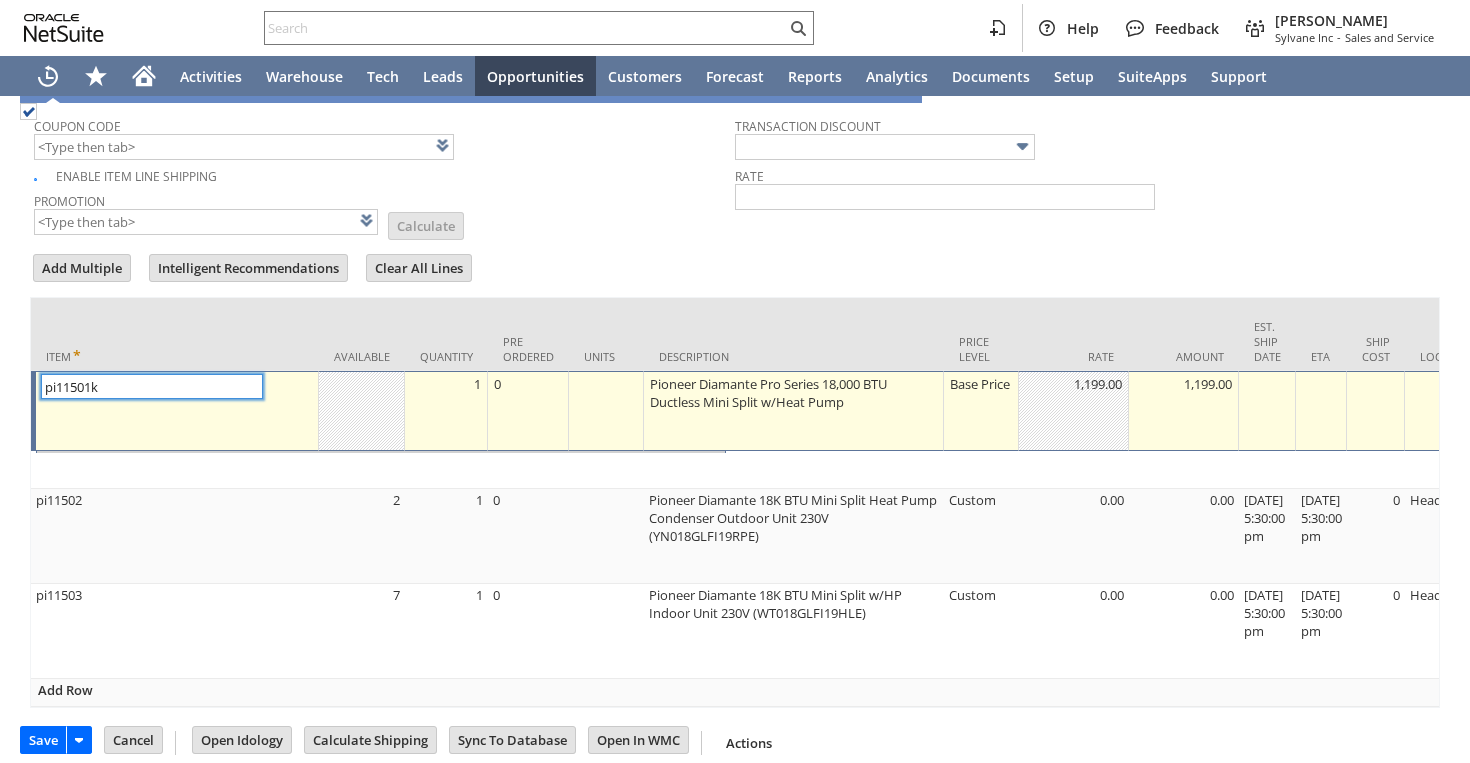 type on "Intelligent Recommendations¹⁰" 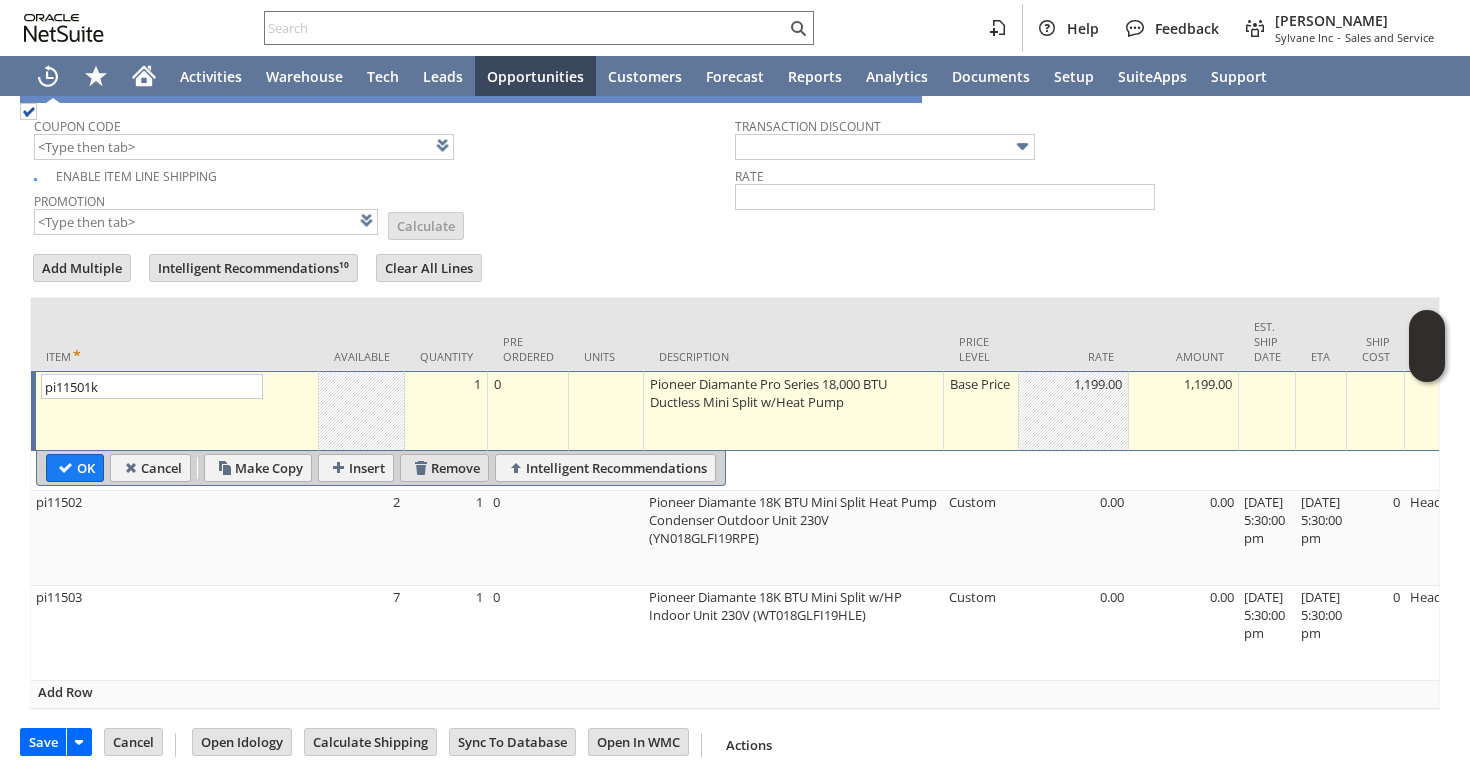 click on "Remove" at bounding box center (444, 468) 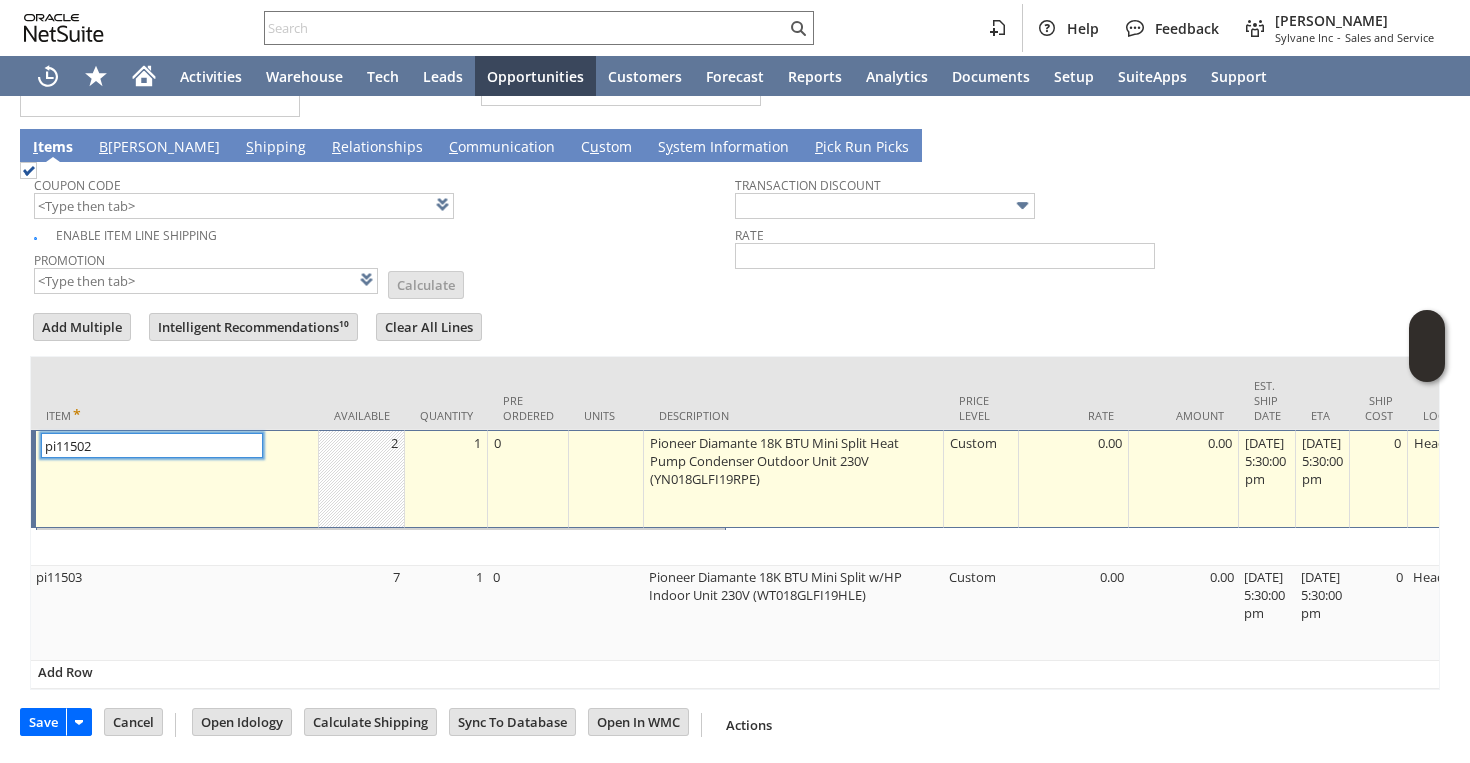 scroll, scrollTop: 1713, scrollLeft: 0, axis: vertical 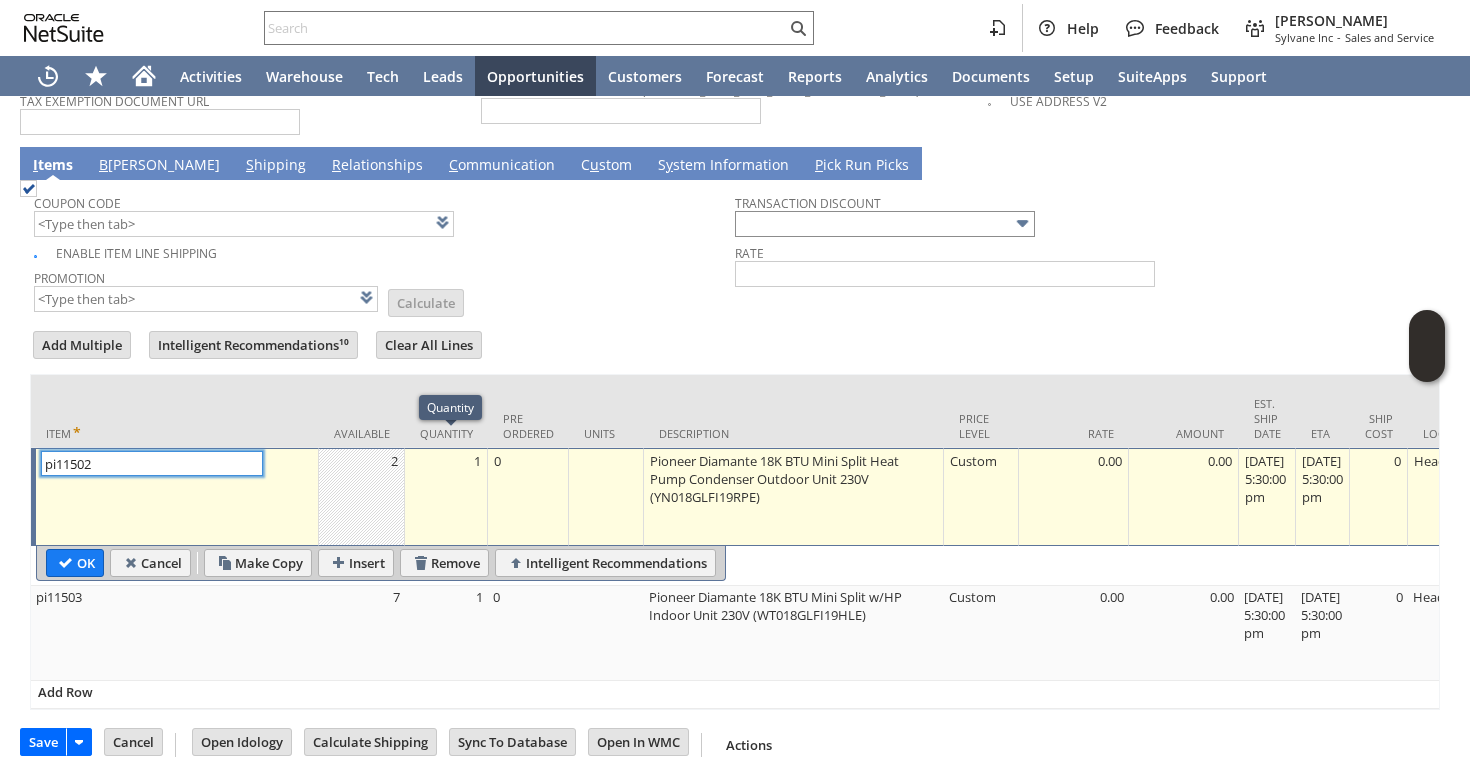 type on "Intelligent Recommendations ⁰" 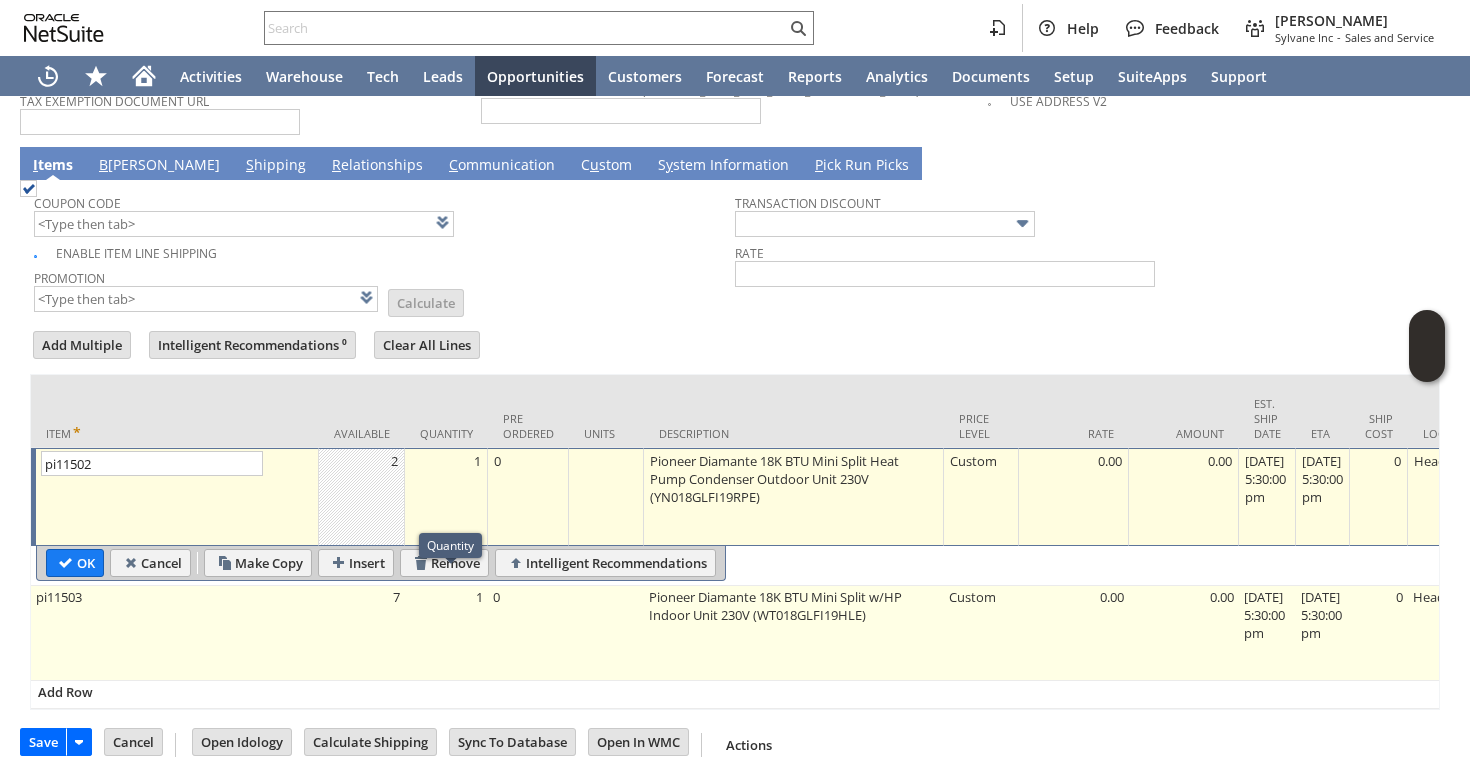 click on "1" at bounding box center (446, 633) 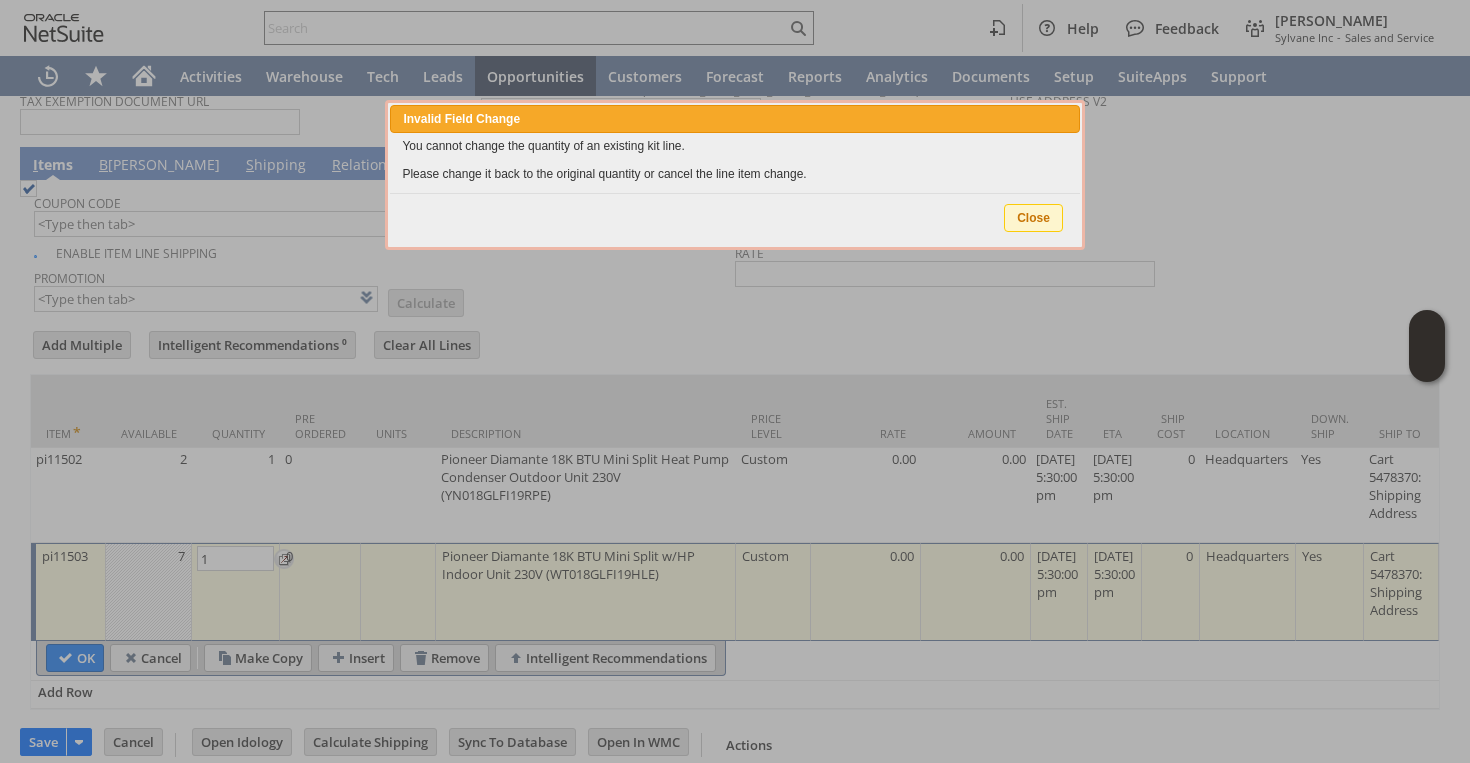 click on "Help Feedback Faye Neri Sylvane Inc  -  Sales and Service
Activities Warehouse Tech Leads Opportunities Customers Forecast Reports Analytics Documents Setup SuiteApps Support
Sales Order
List
Search
More
Add To Shortcuts
To Be Generated
Billed
Go
Save
Save
Save & New" at bounding box center (735, 381) 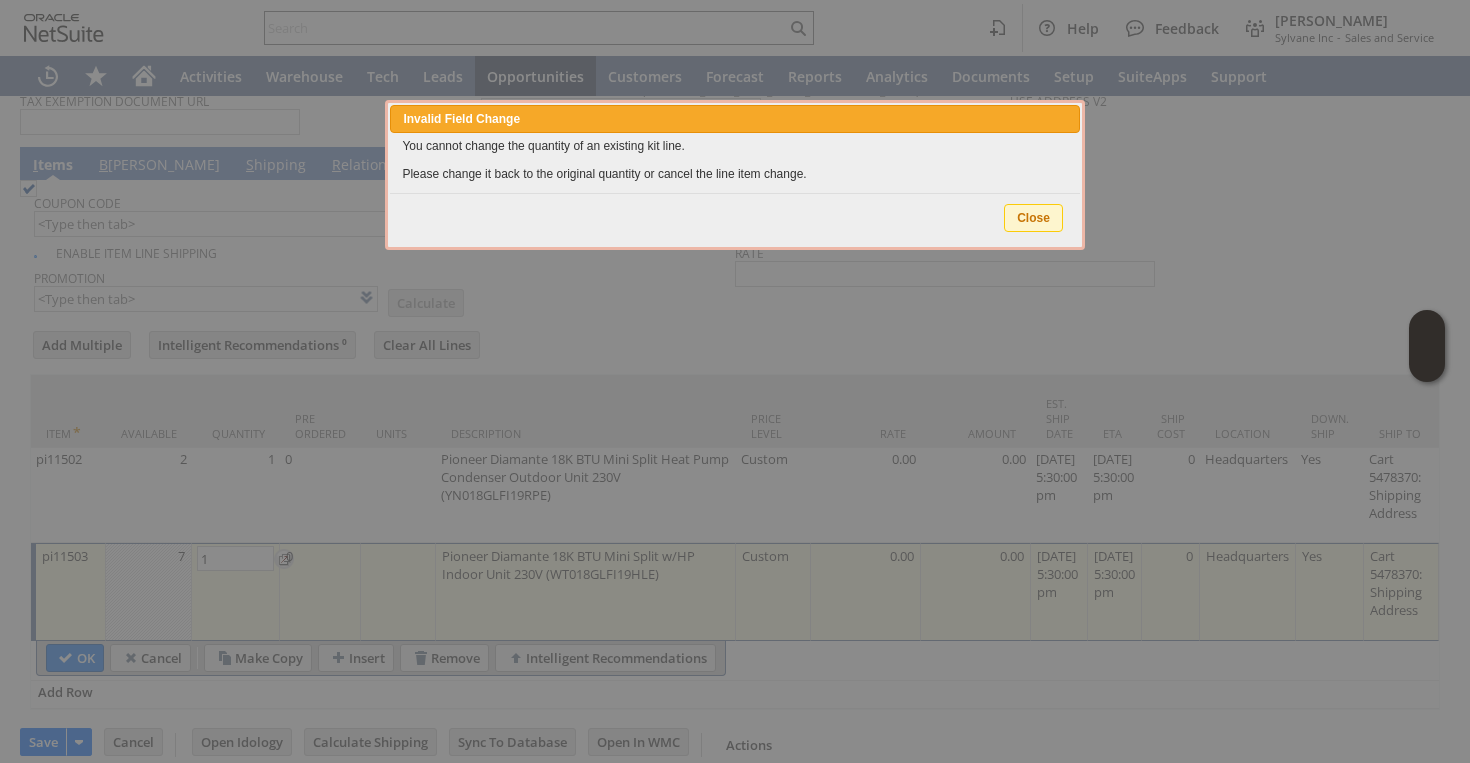 click on "Close" at bounding box center (1033, 218) 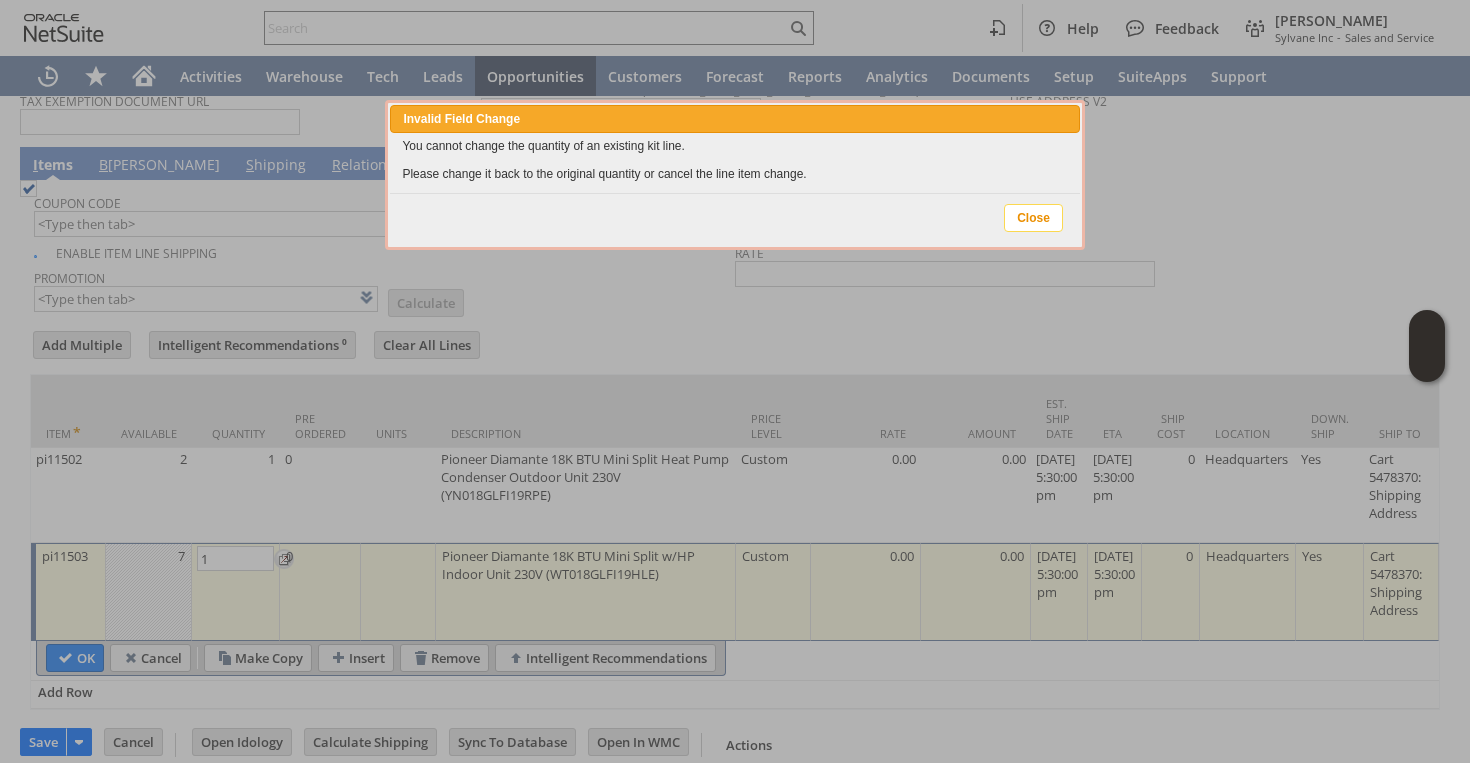 click on "Close" at bounding box center (1033, 218) 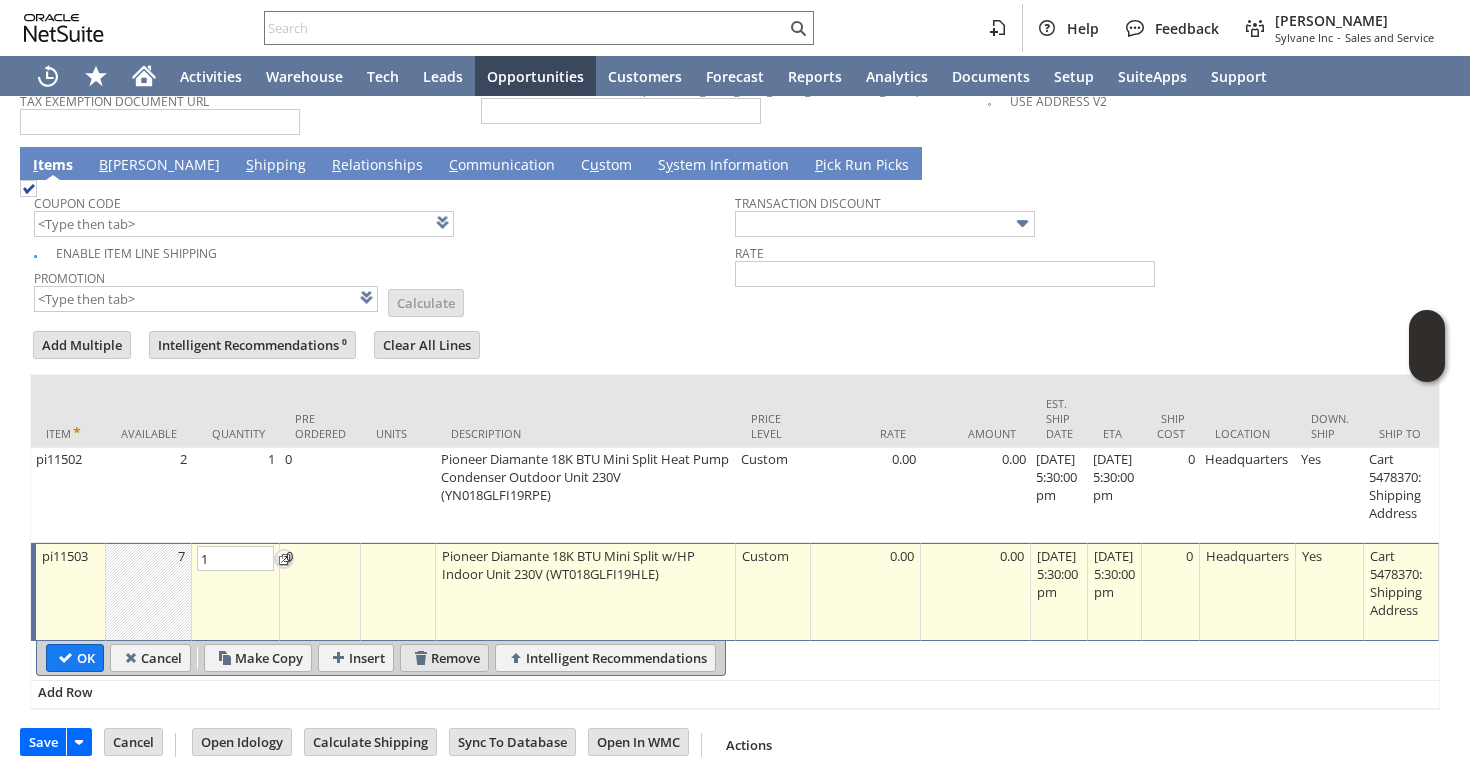 click on "Remove" at bounding box center [444, 658] 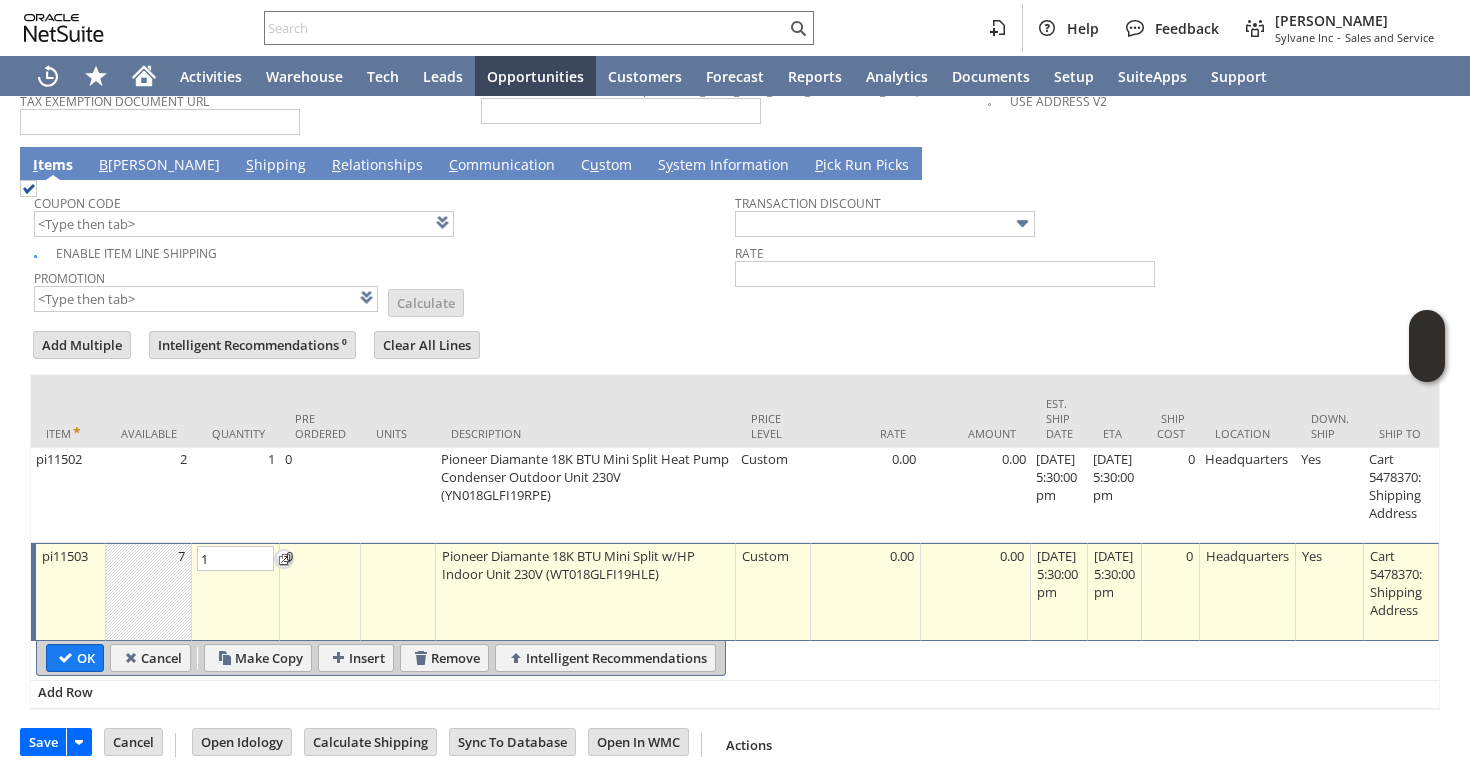 type 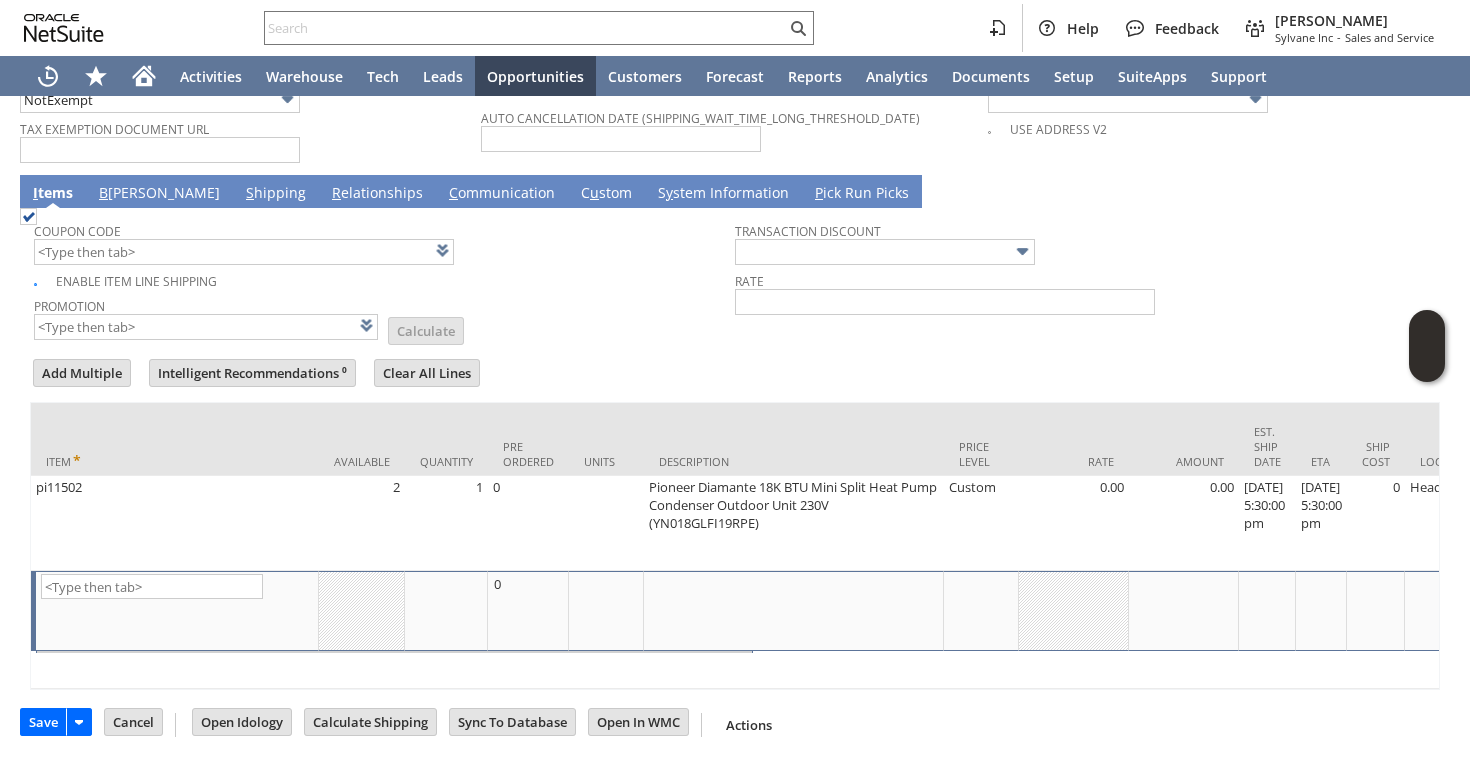 scroll, scrollTop: 1667, scrollLeft: 0, axis: vertical 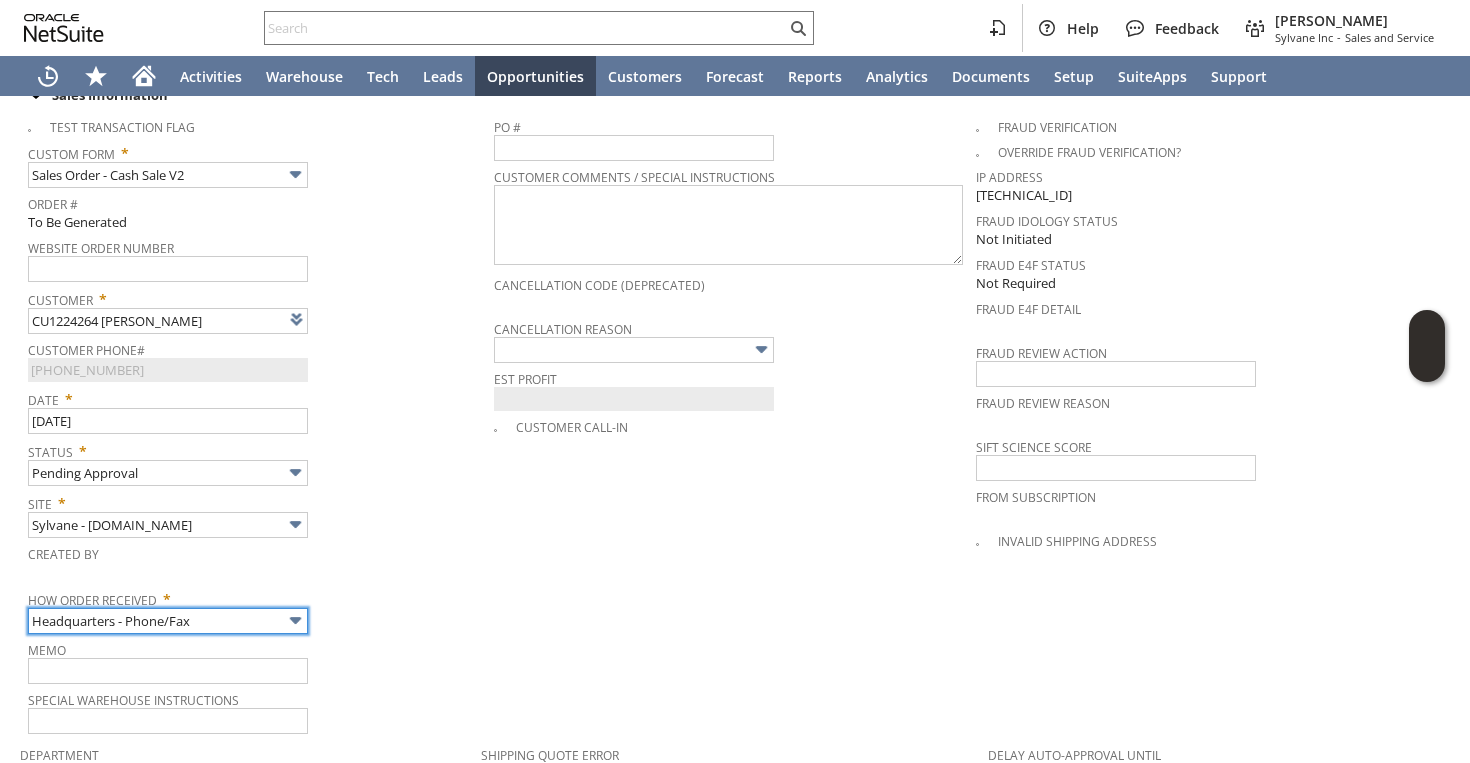click on "Headquarters - Phone/Fax" at bounding box center [168, 621] 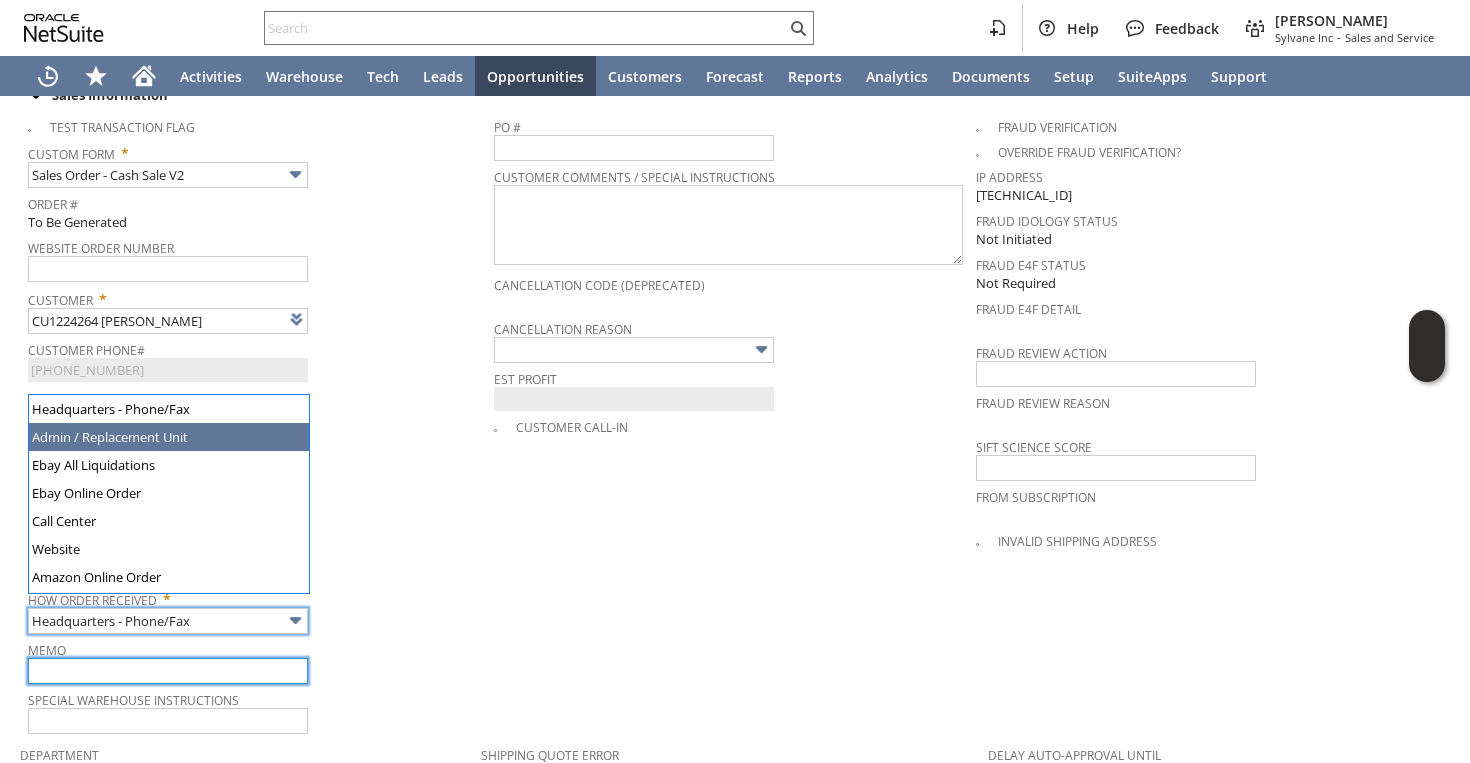 click at bounding box center (168, 671) 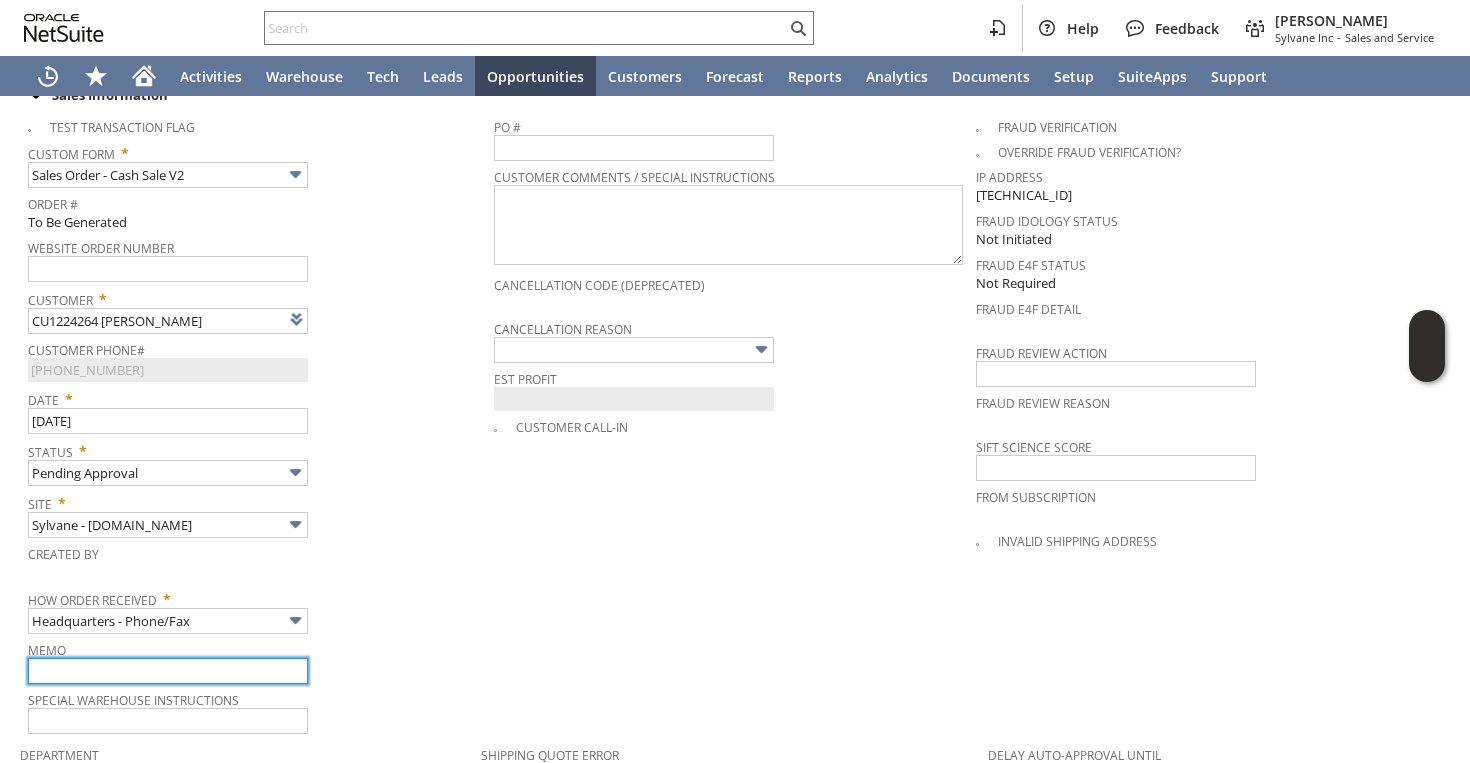 type on "Admin / Replacement Unit" 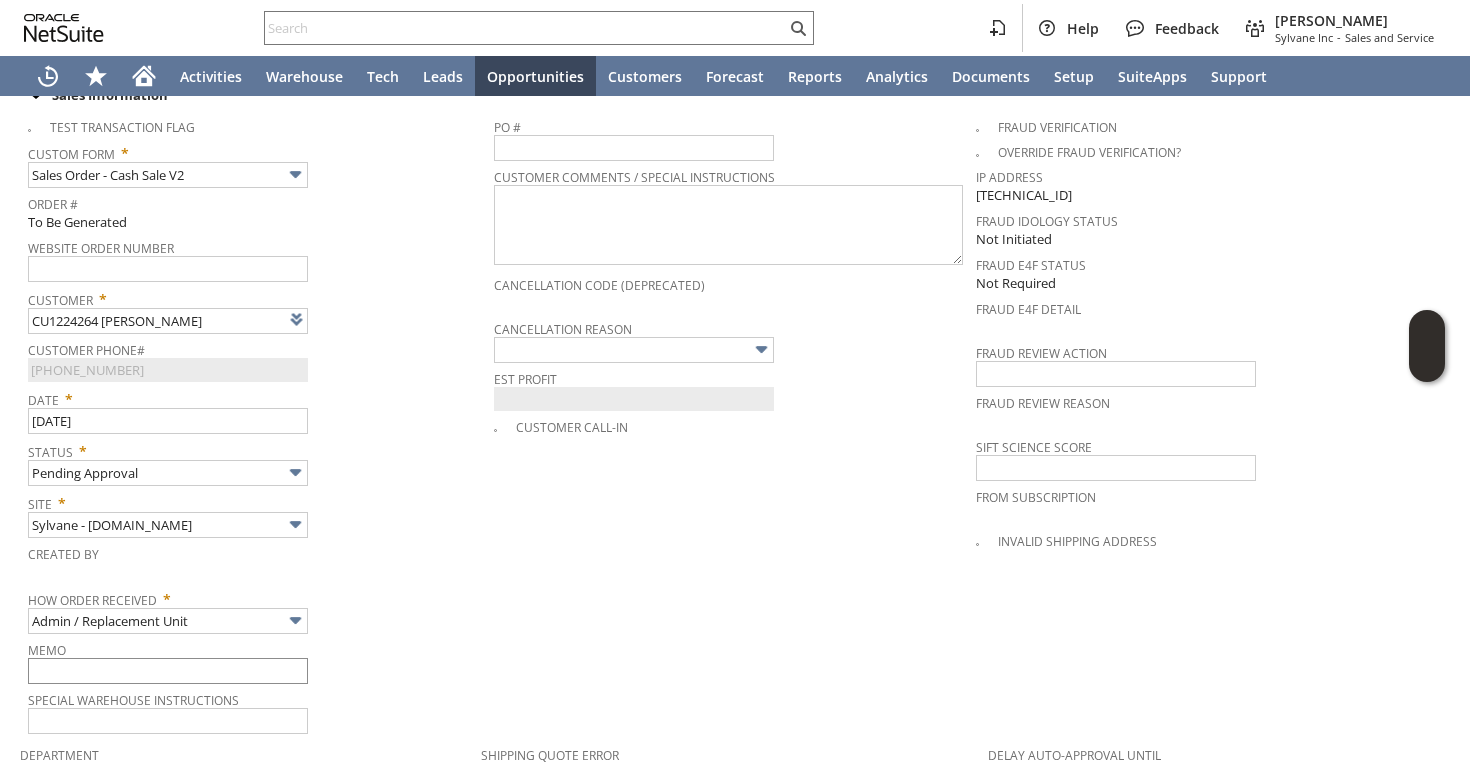 scroll, scrollTop: 1620, scrollLeft: 0, axis: vertical 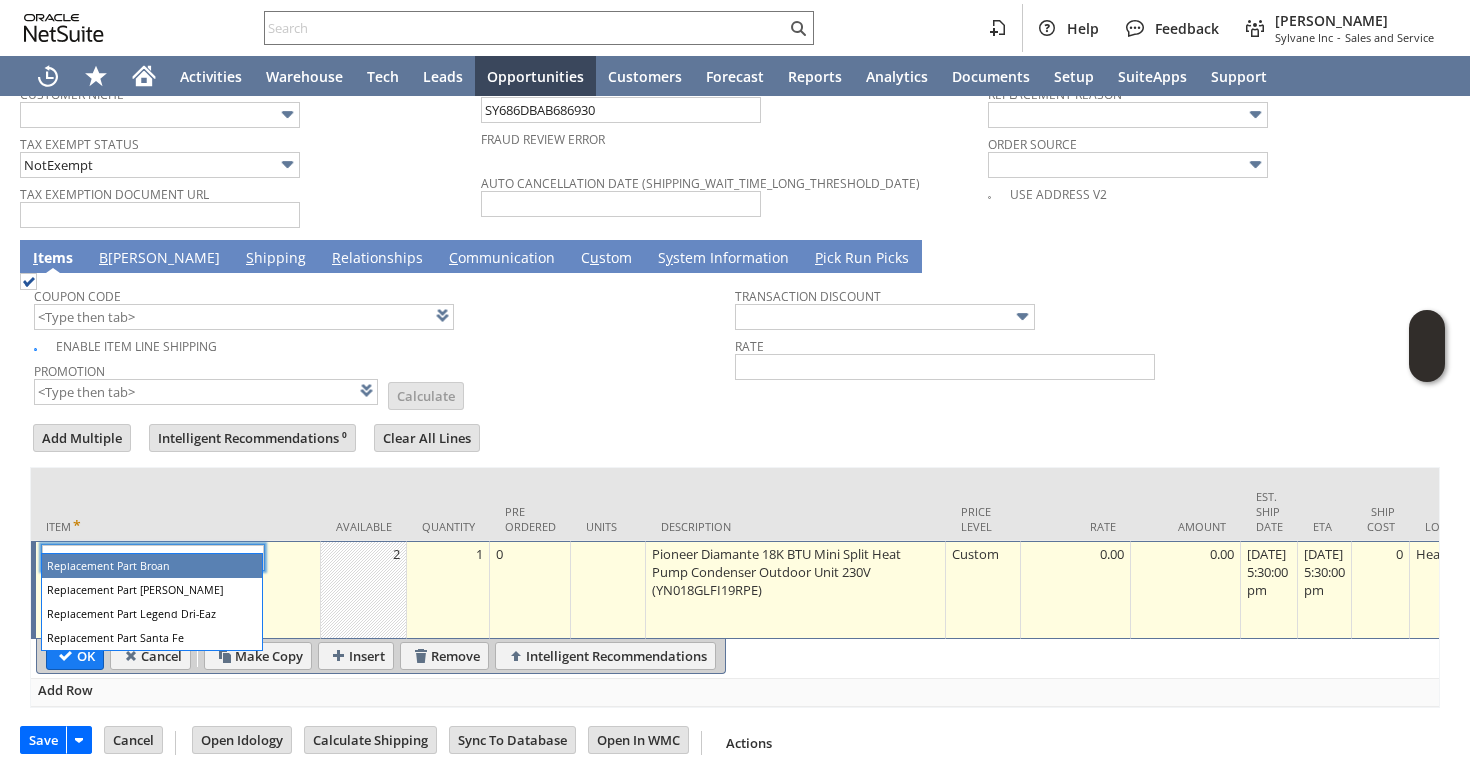 click on "Enable Item Line Shipping" at bounding box center (384, 343) 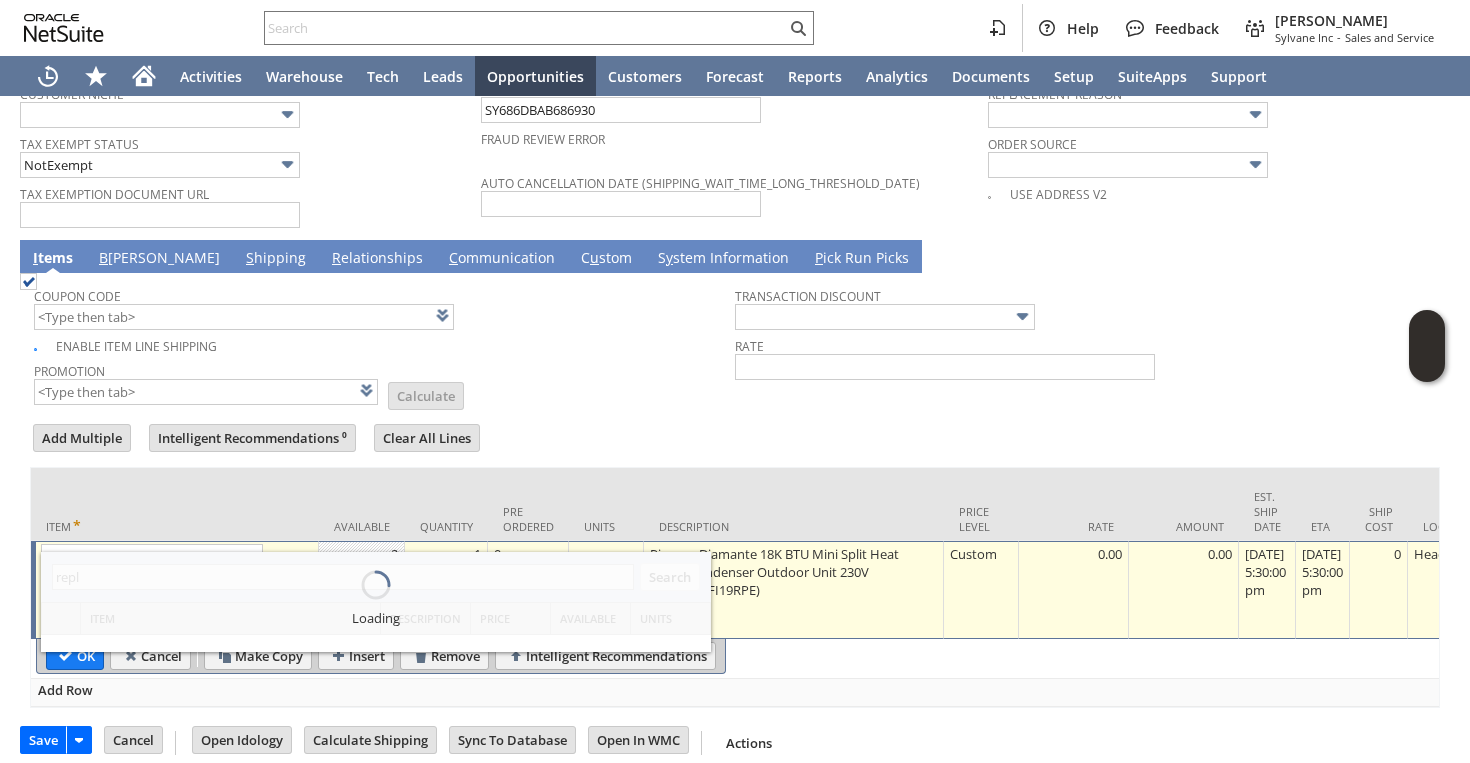 click on "Enable Item Line Shipping" at bounding box center [384, 343] 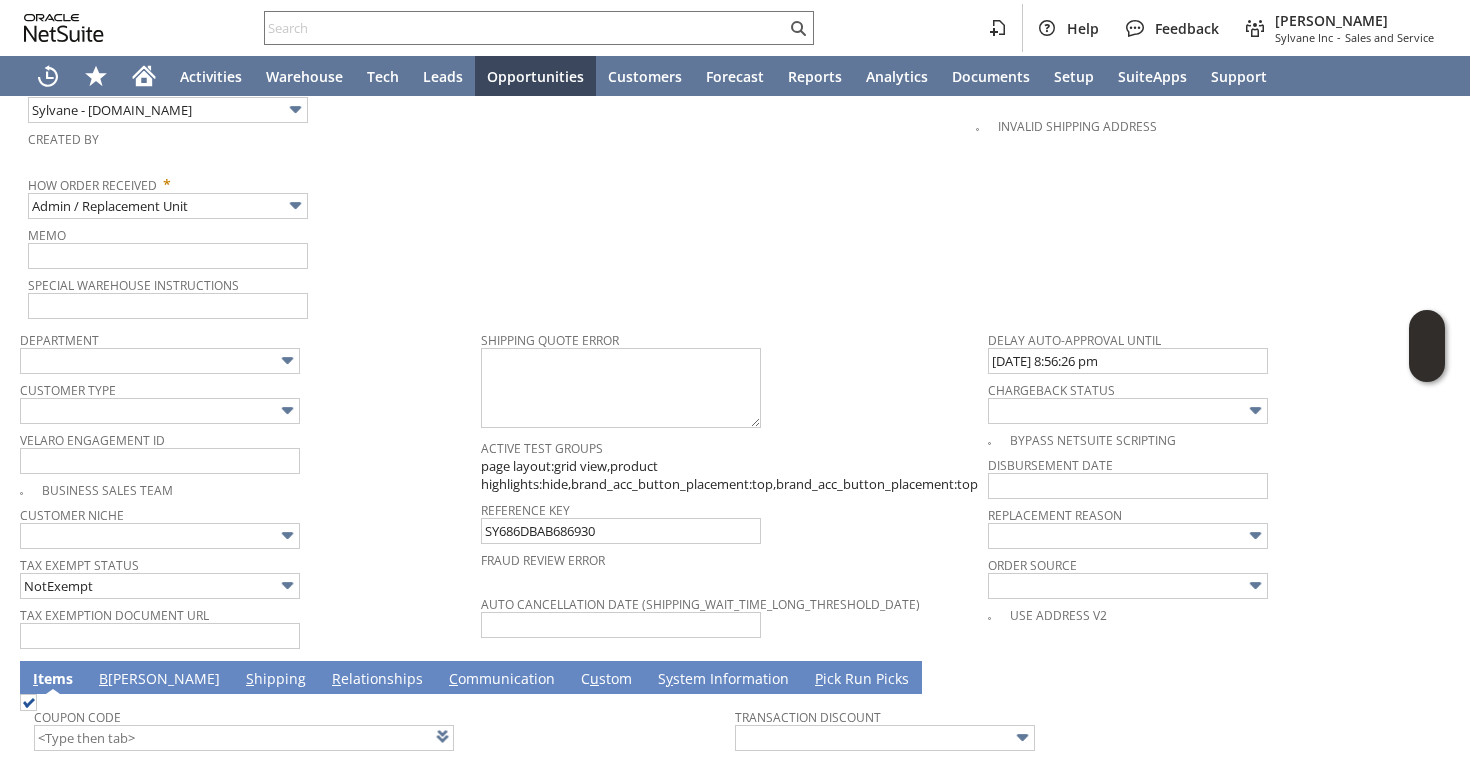 scroll, scrollTop: 1195, scrollLeft: 0, axis: vertical 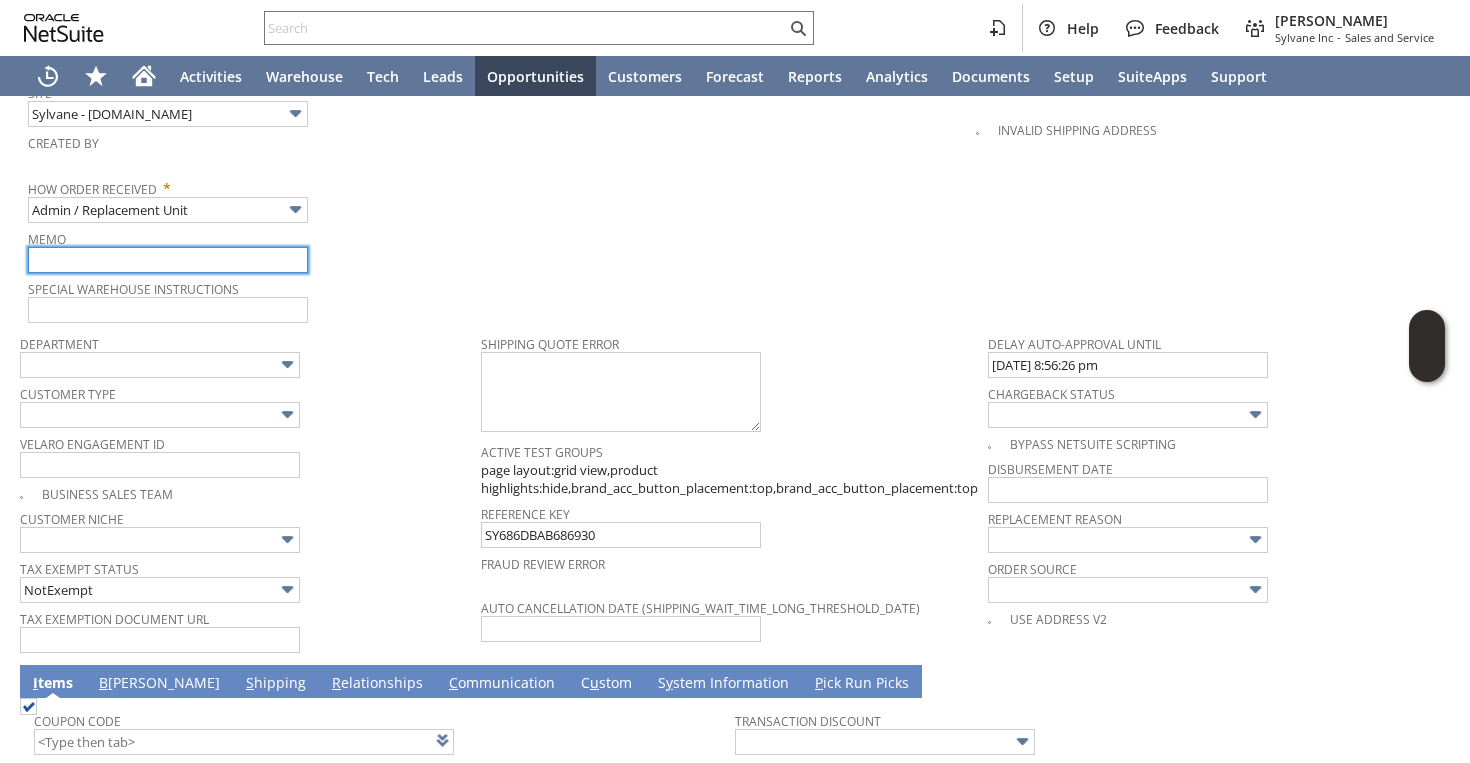 click at bounding box center (168, 260) 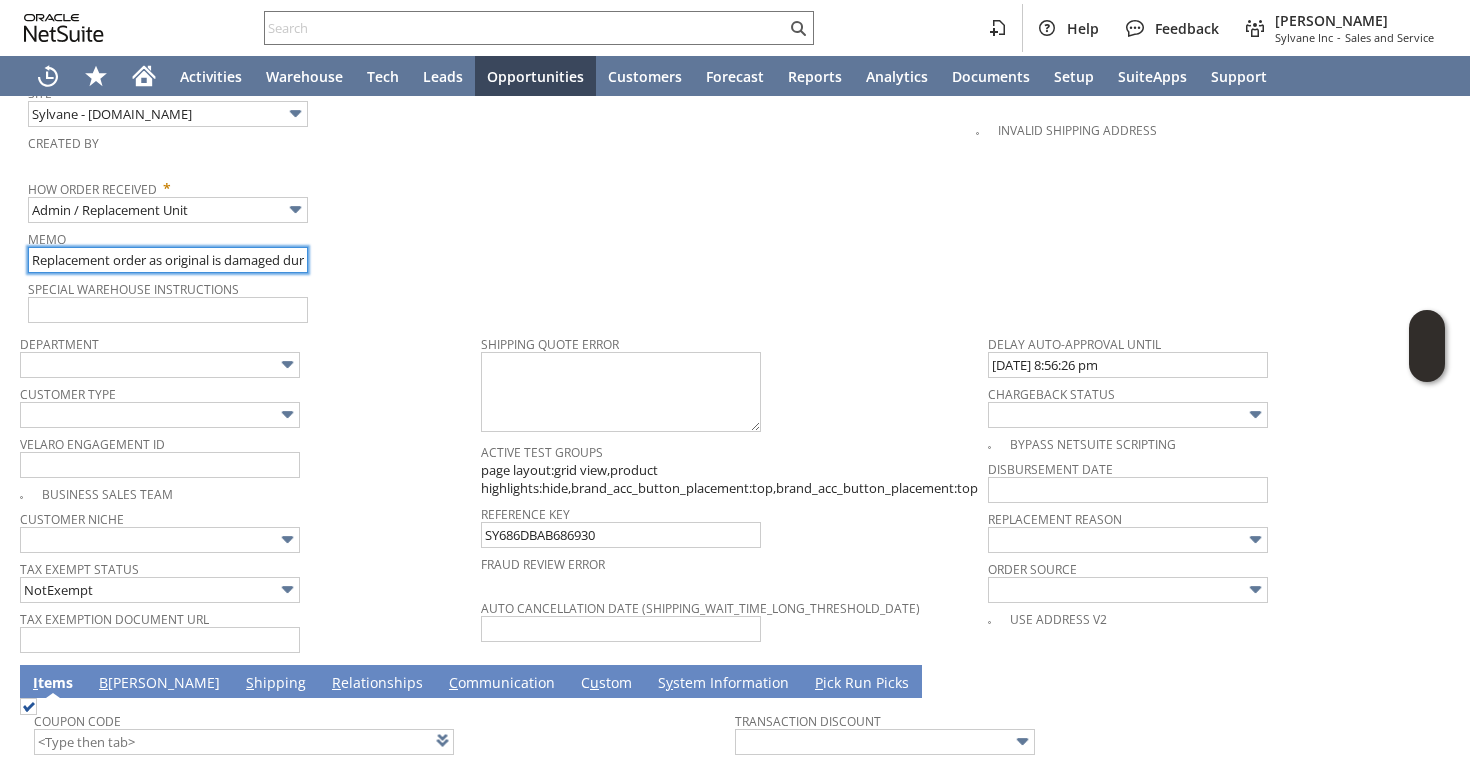 click on "Replacement order as original is damaged during shipping" at bounding box center (168, 260) 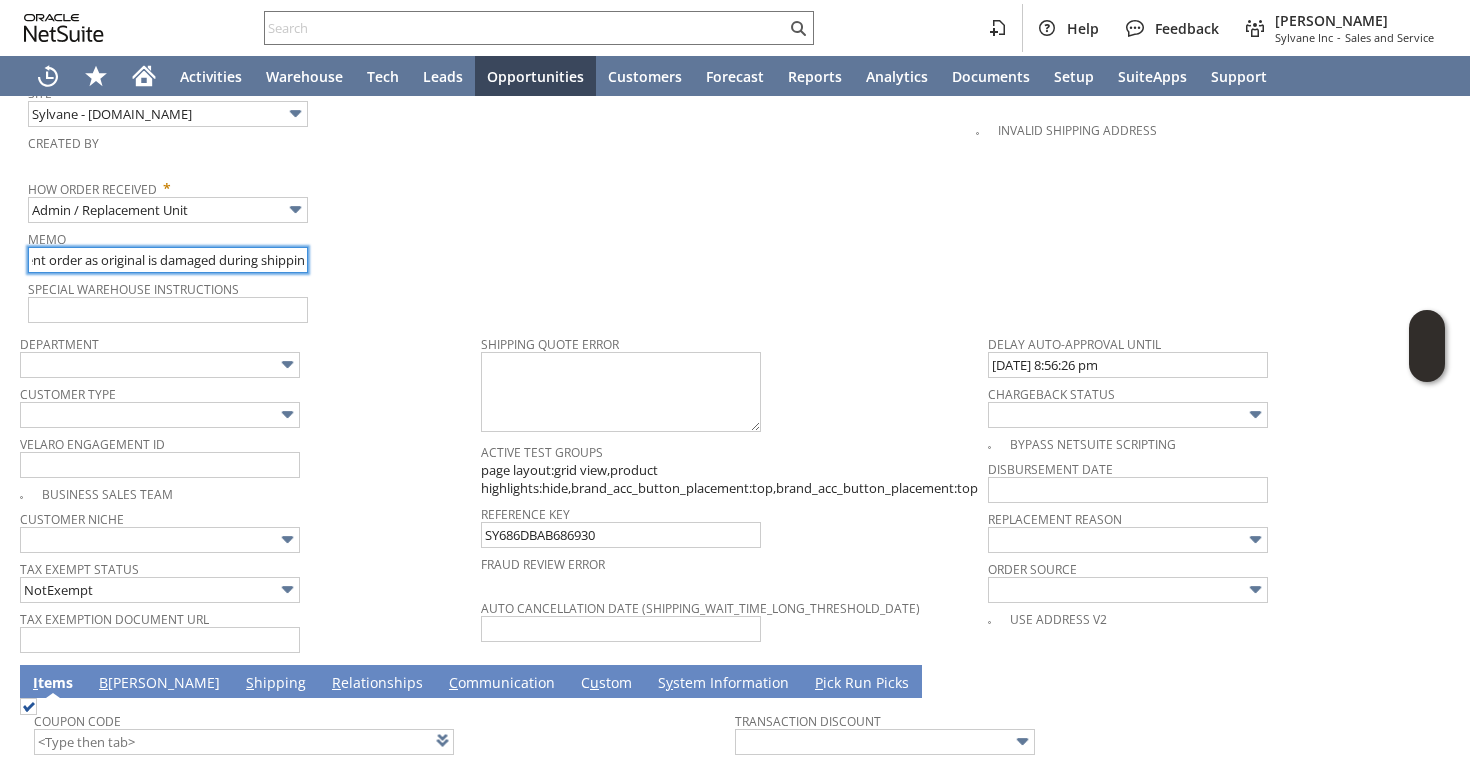 scroll, scrollTop: 0, scrollLeft: 84, axis: horizontal 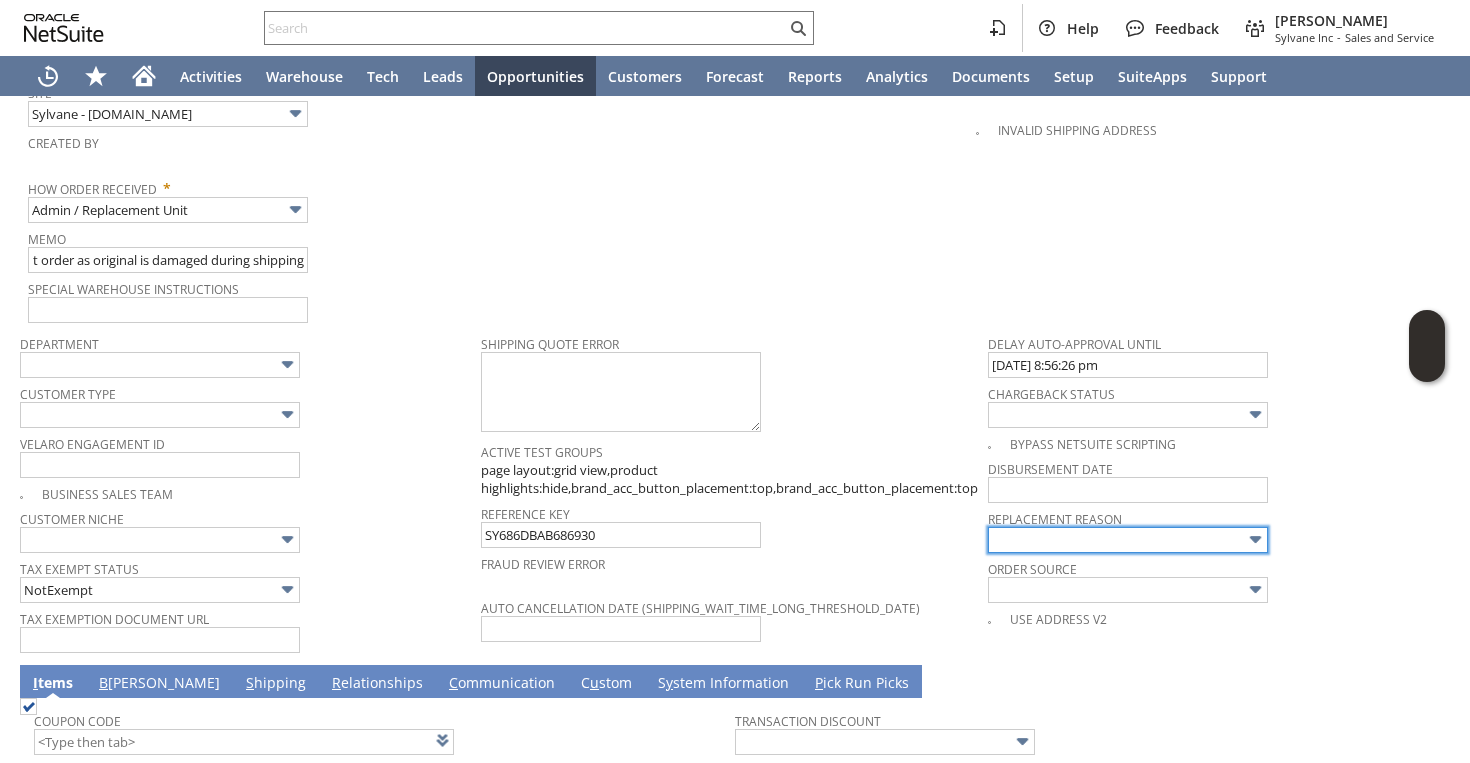 click at bounding box center (1128, 540) 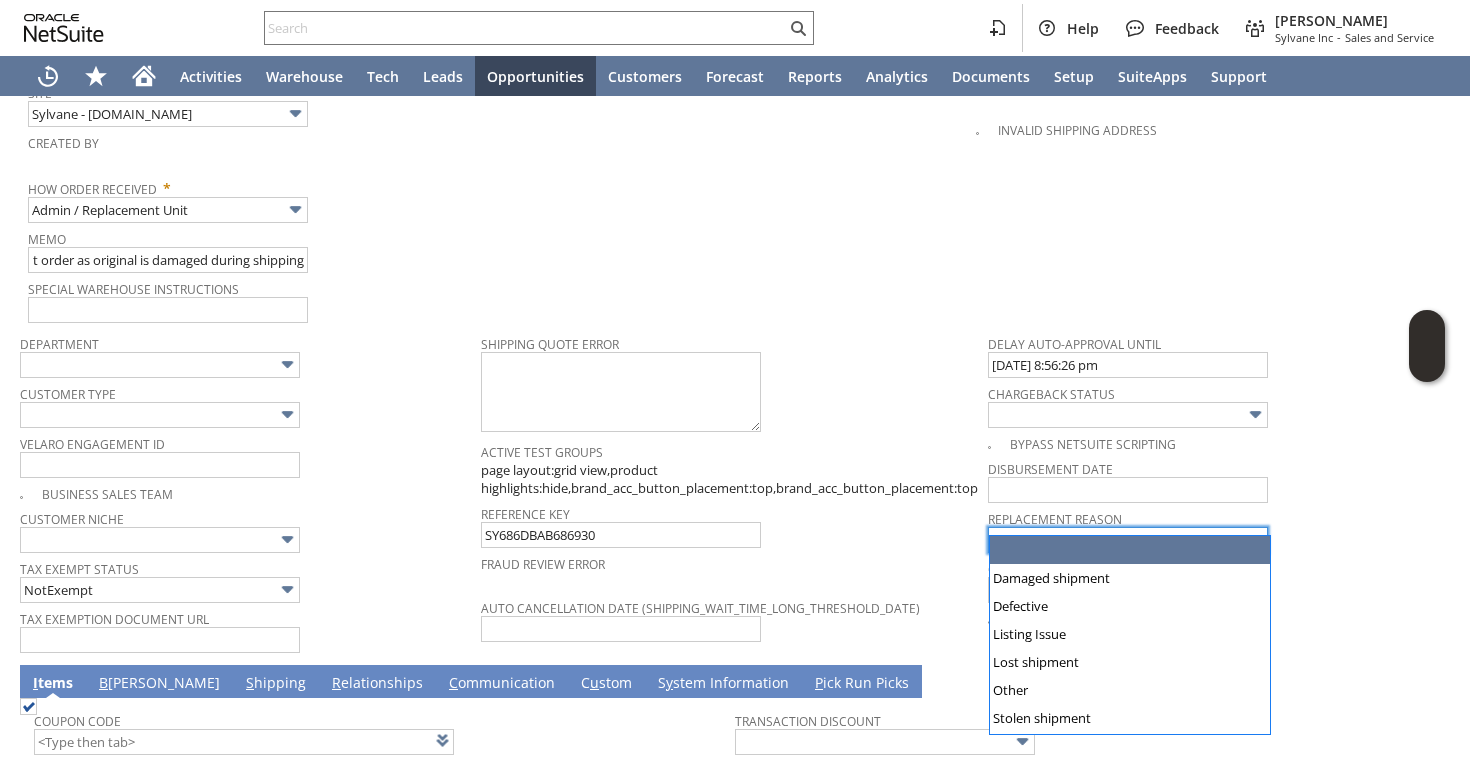scroll, scrollTop: 0, scrollLeft: 0, axis: both 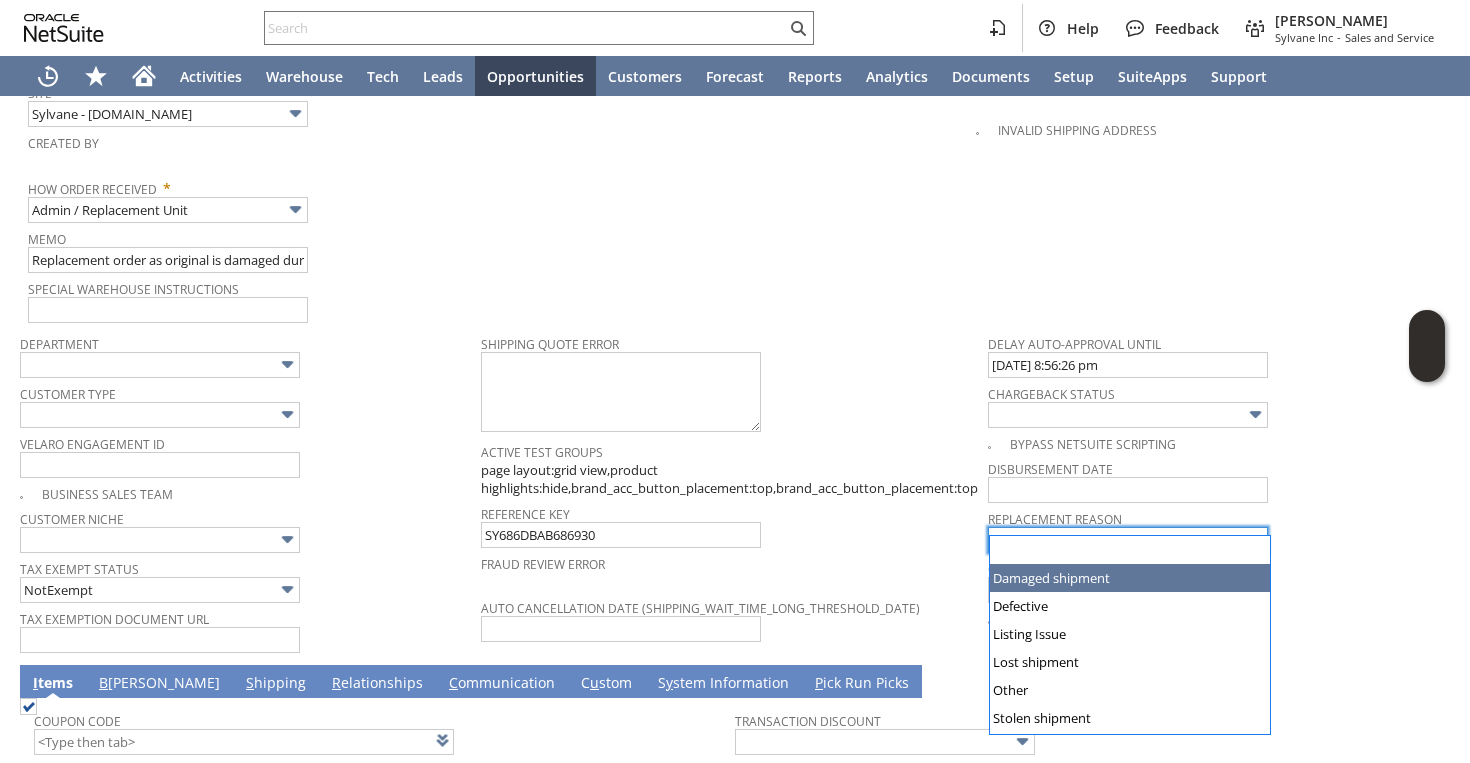 type on "Damaged shipment" 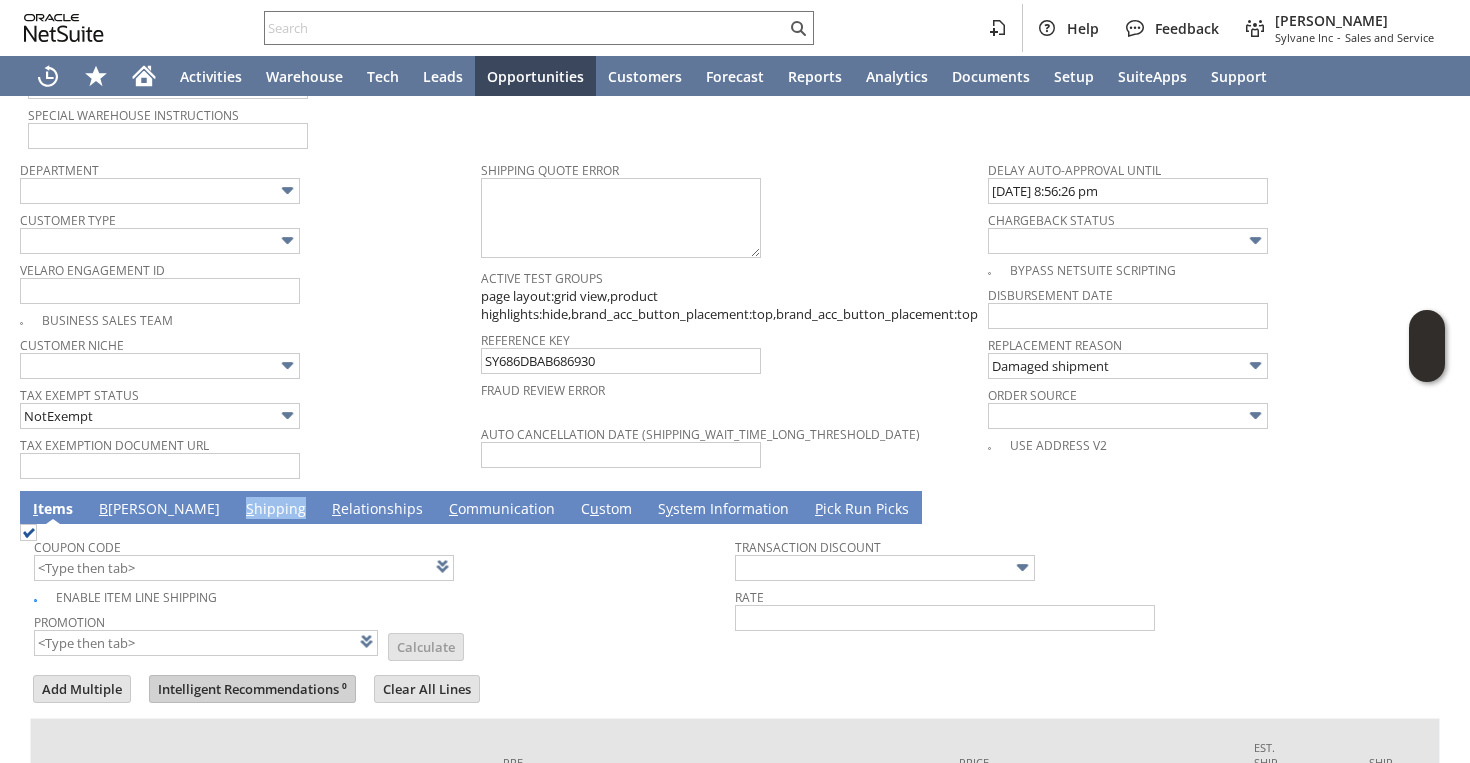 scroll, scrollTop: 1390, scrollLeft: 0, axis: vertical 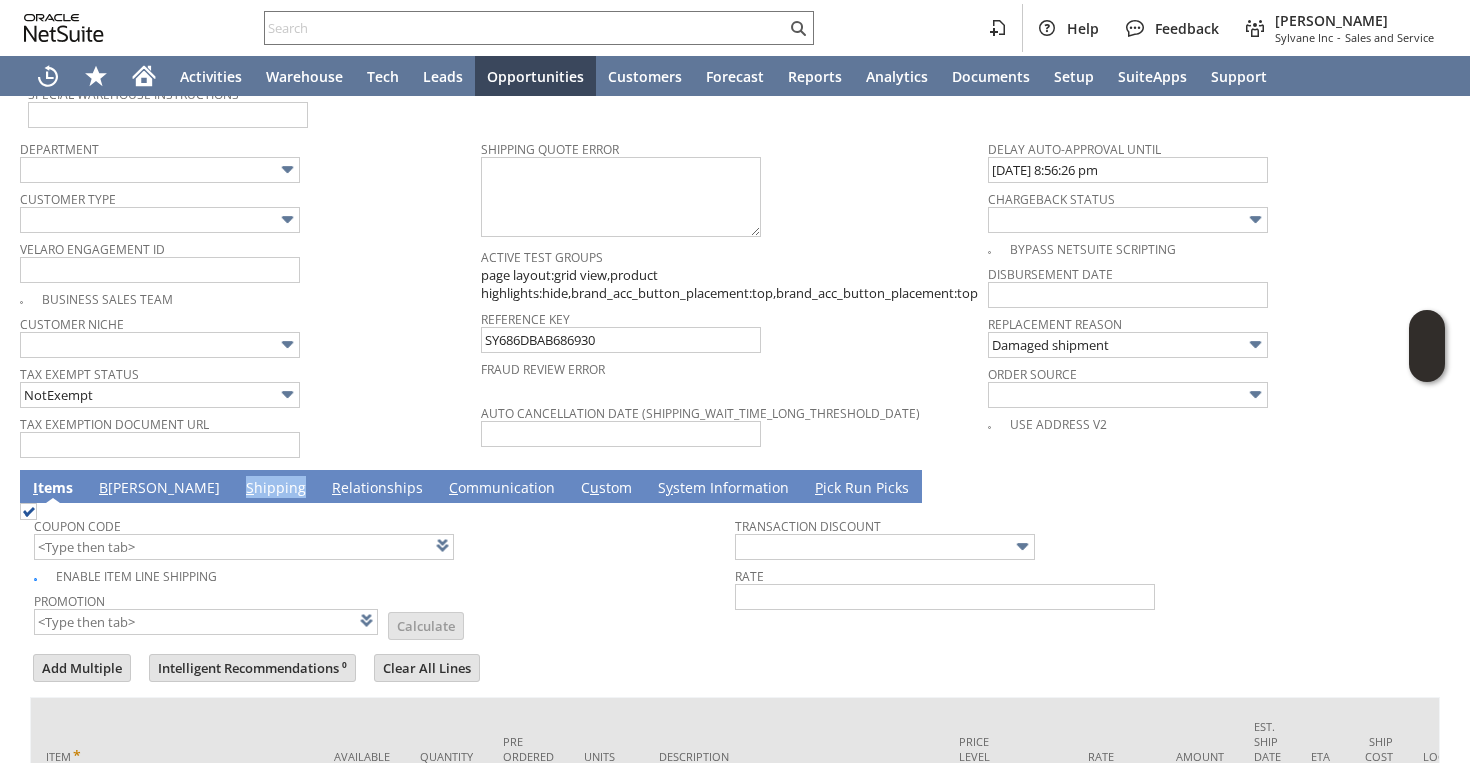 click on "B illing" at bounding box center [159, 489] 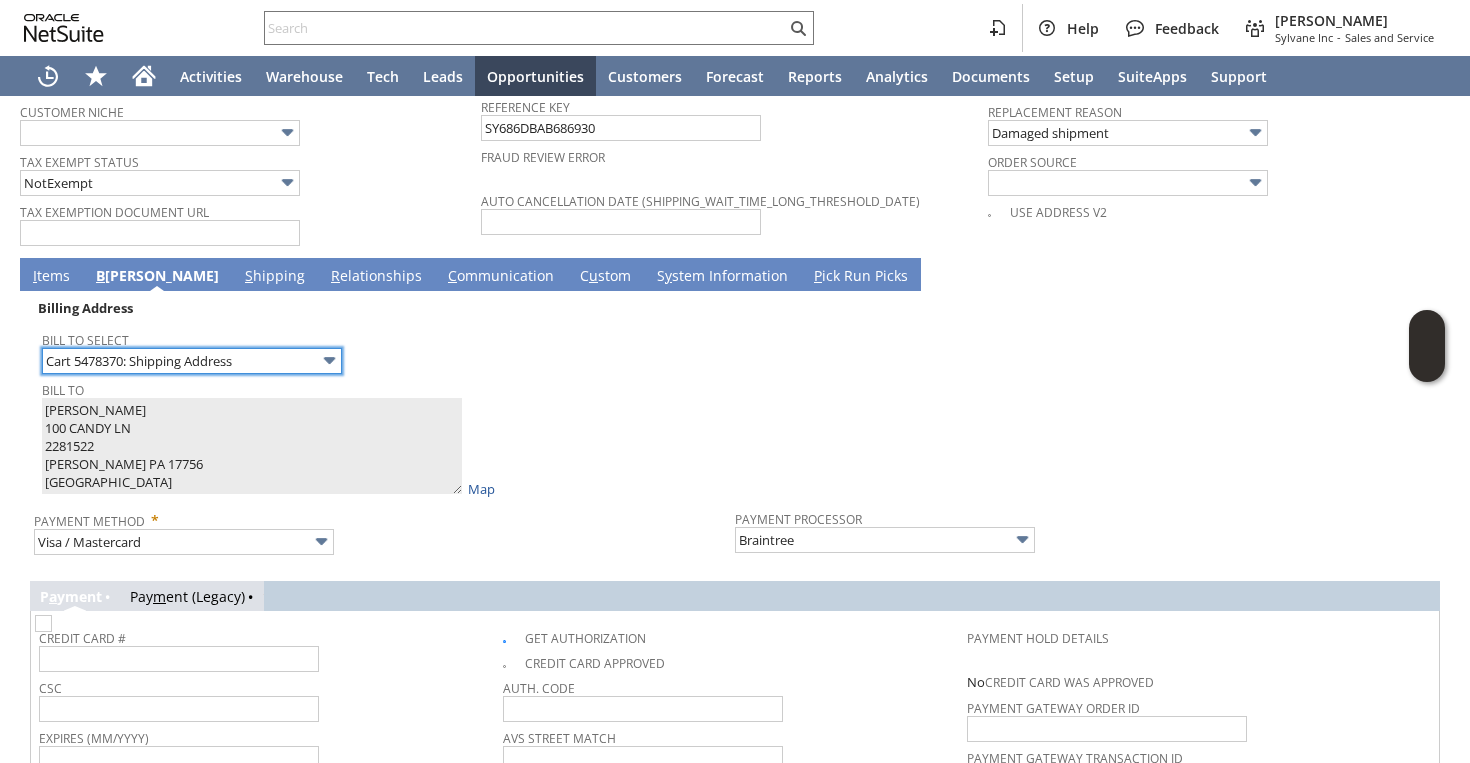 scroll, scrollTop: 1657, scrollLeft: 0, axis: vertical 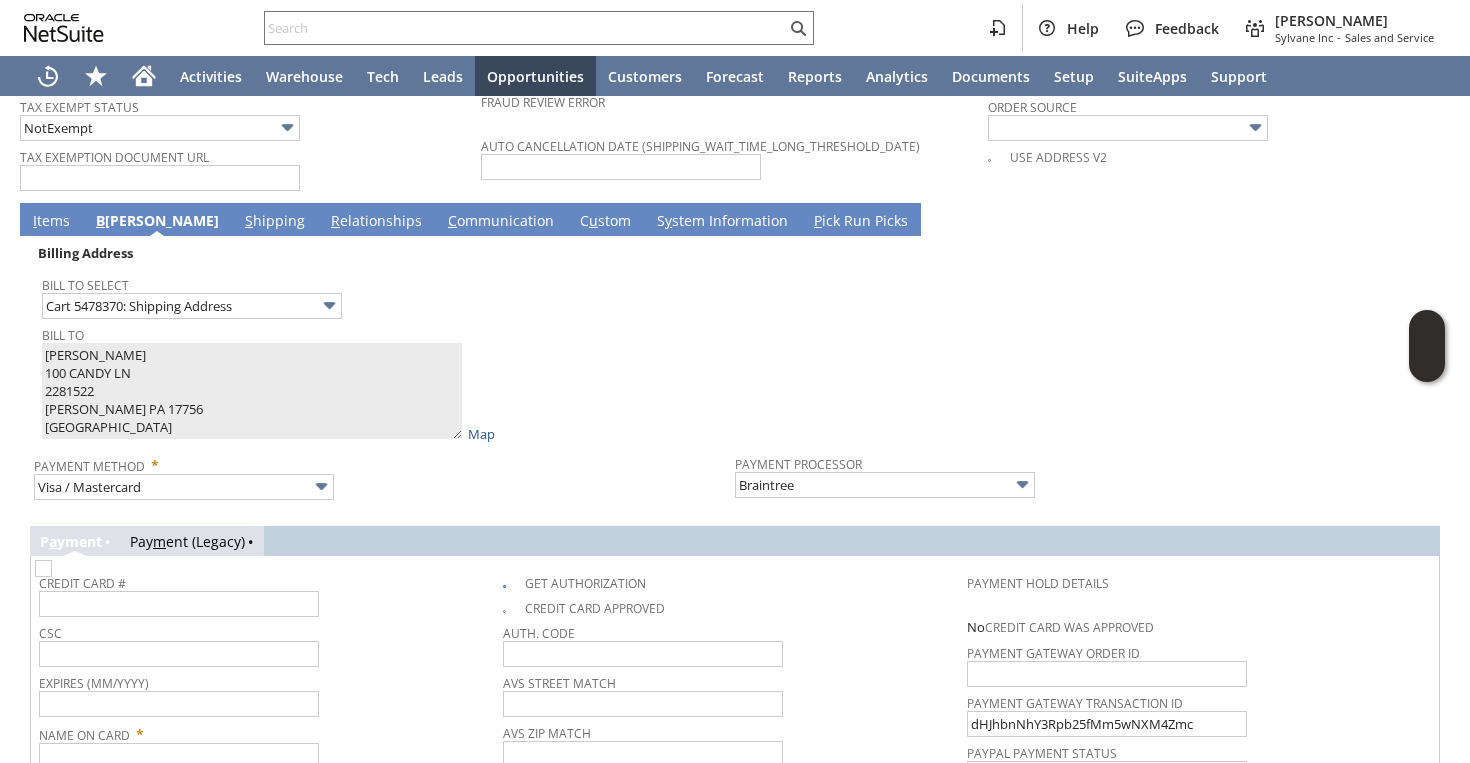 click at bounding box center (43, 568) 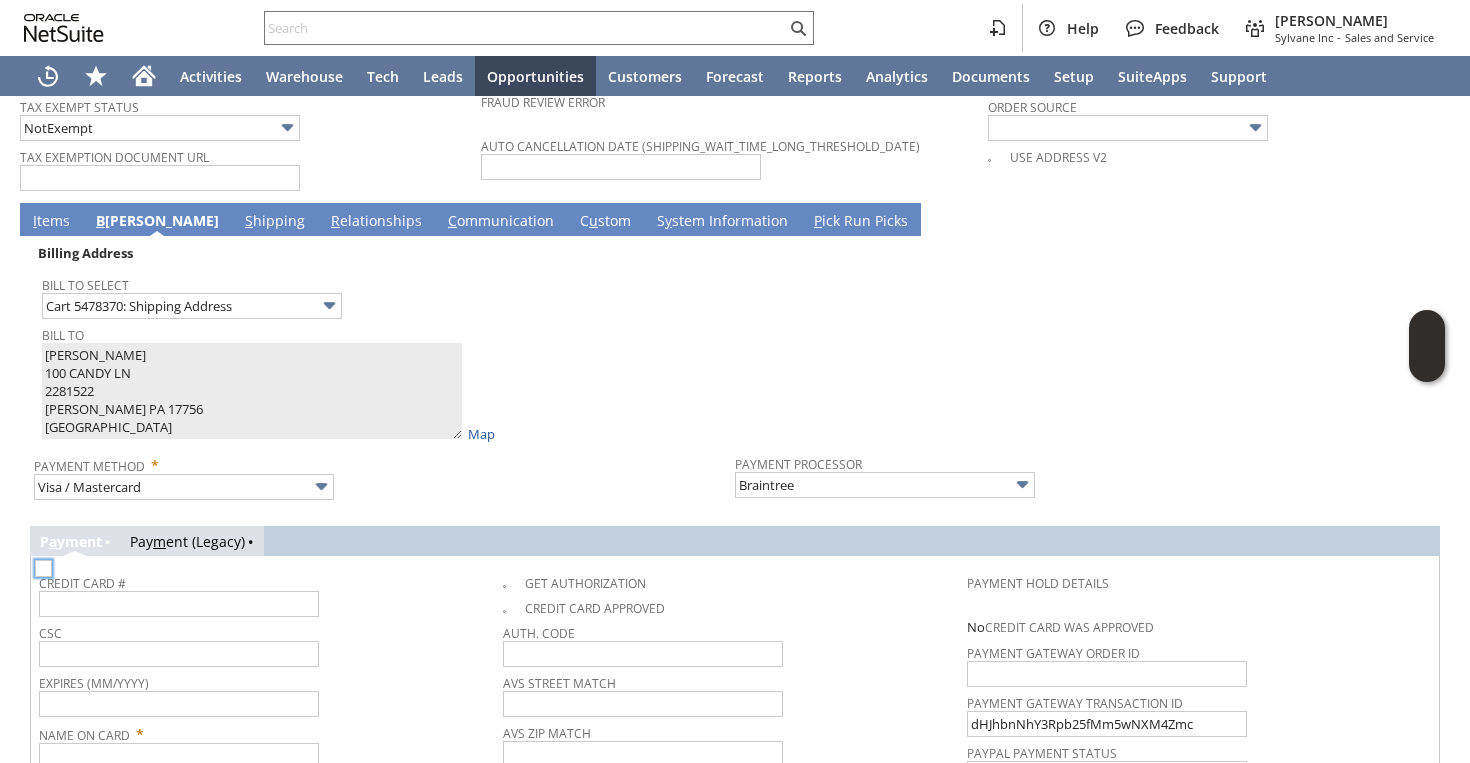 checkbox on "false" 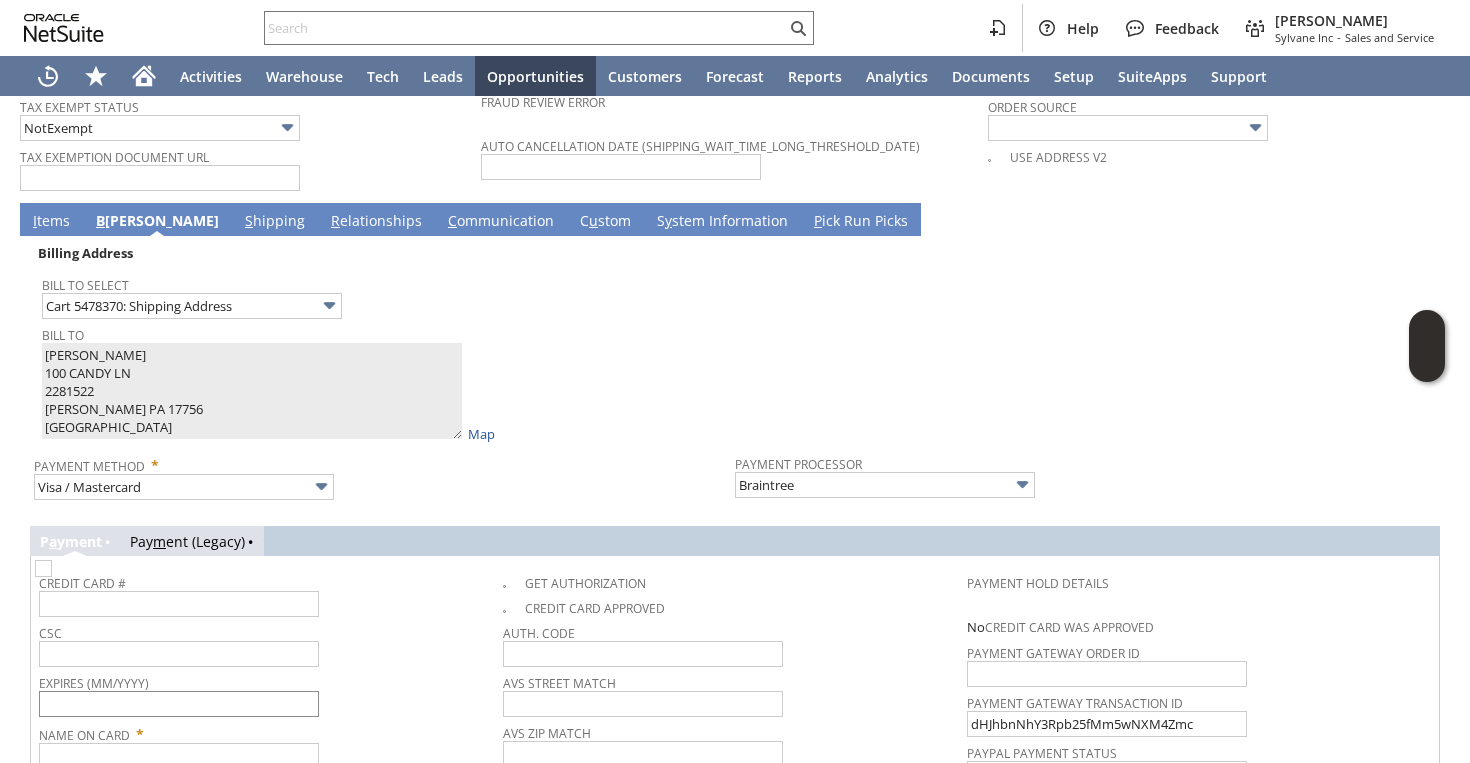 scroll, scrollTop: 1703, scrollLeft: 0, axis: vertical 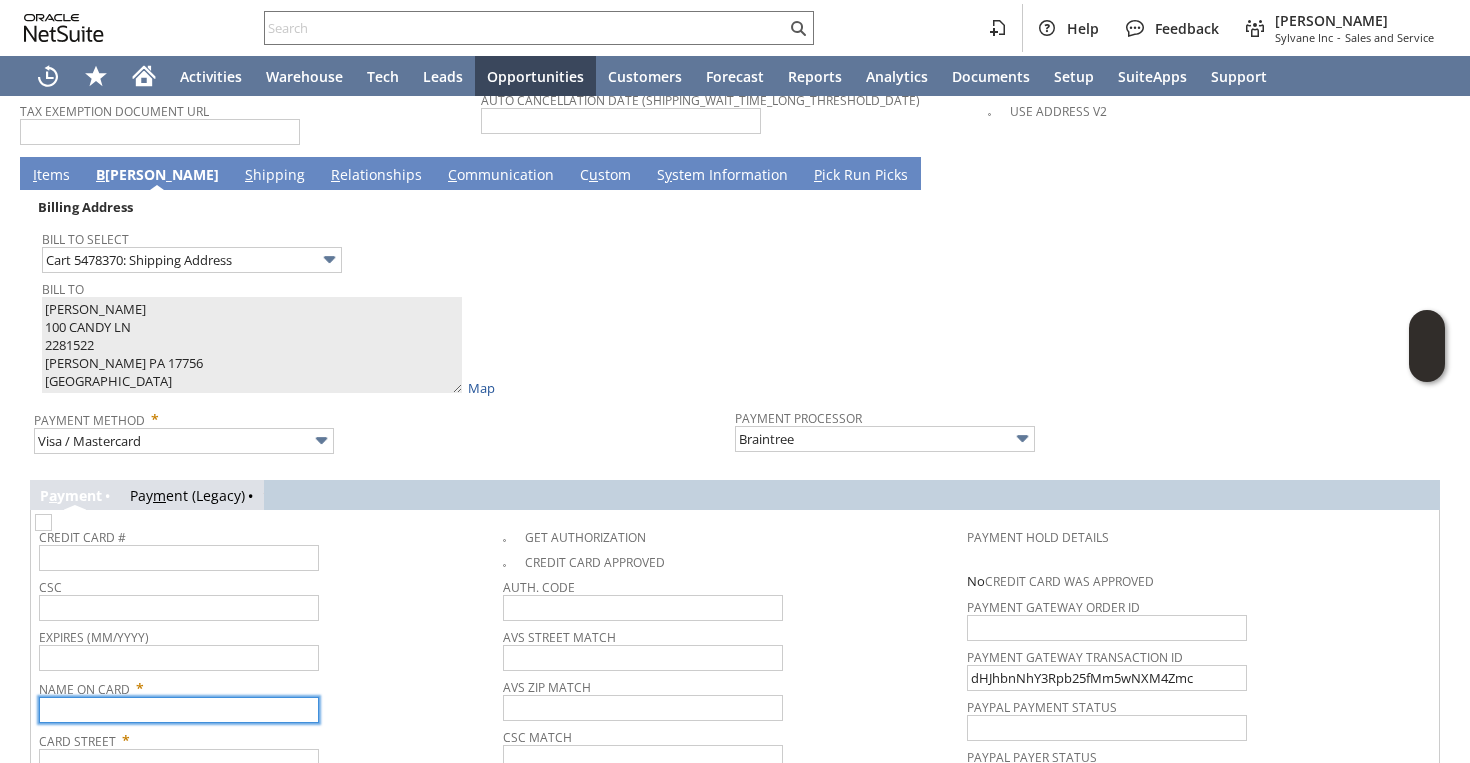 click at bounding box center (179, 710) 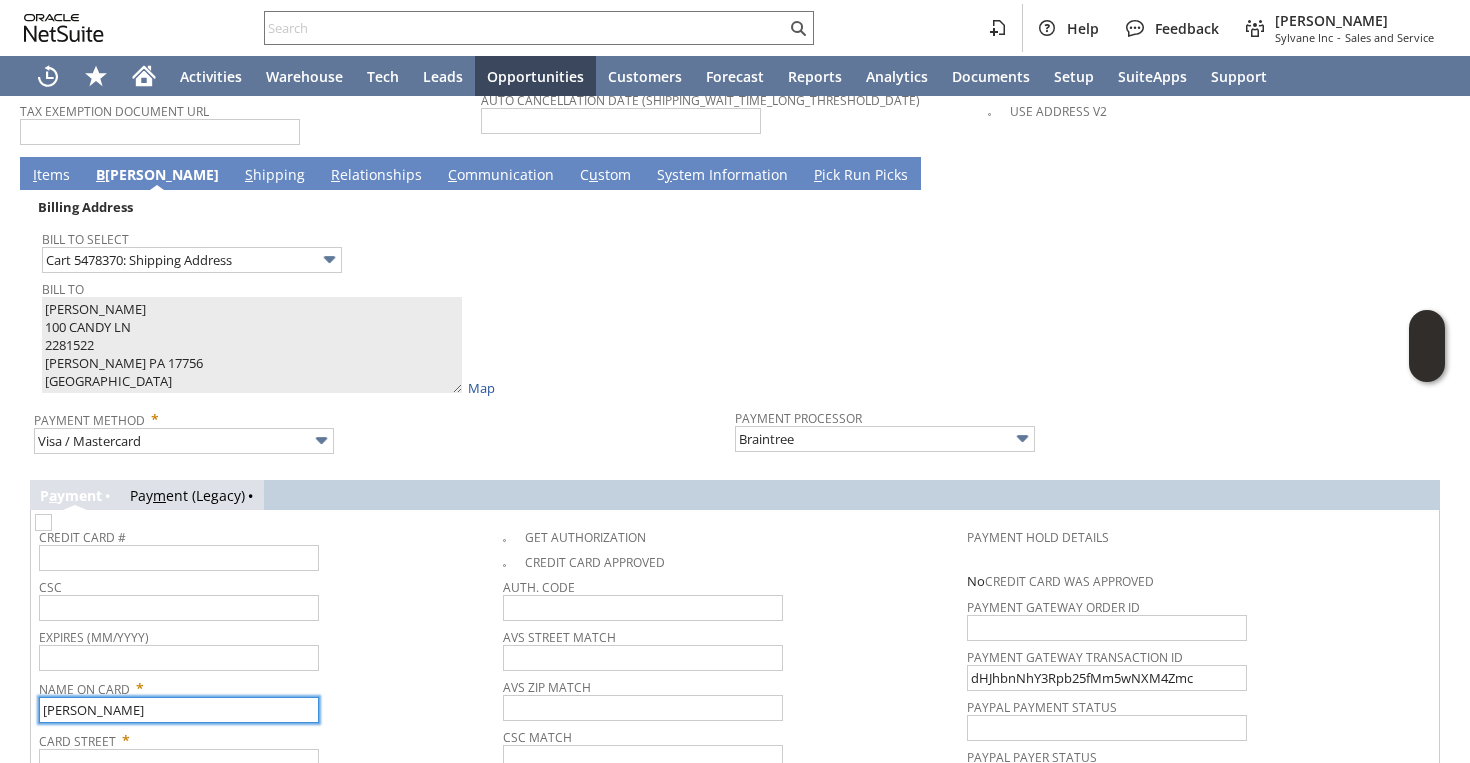 type on "[PERSON_NAME]" 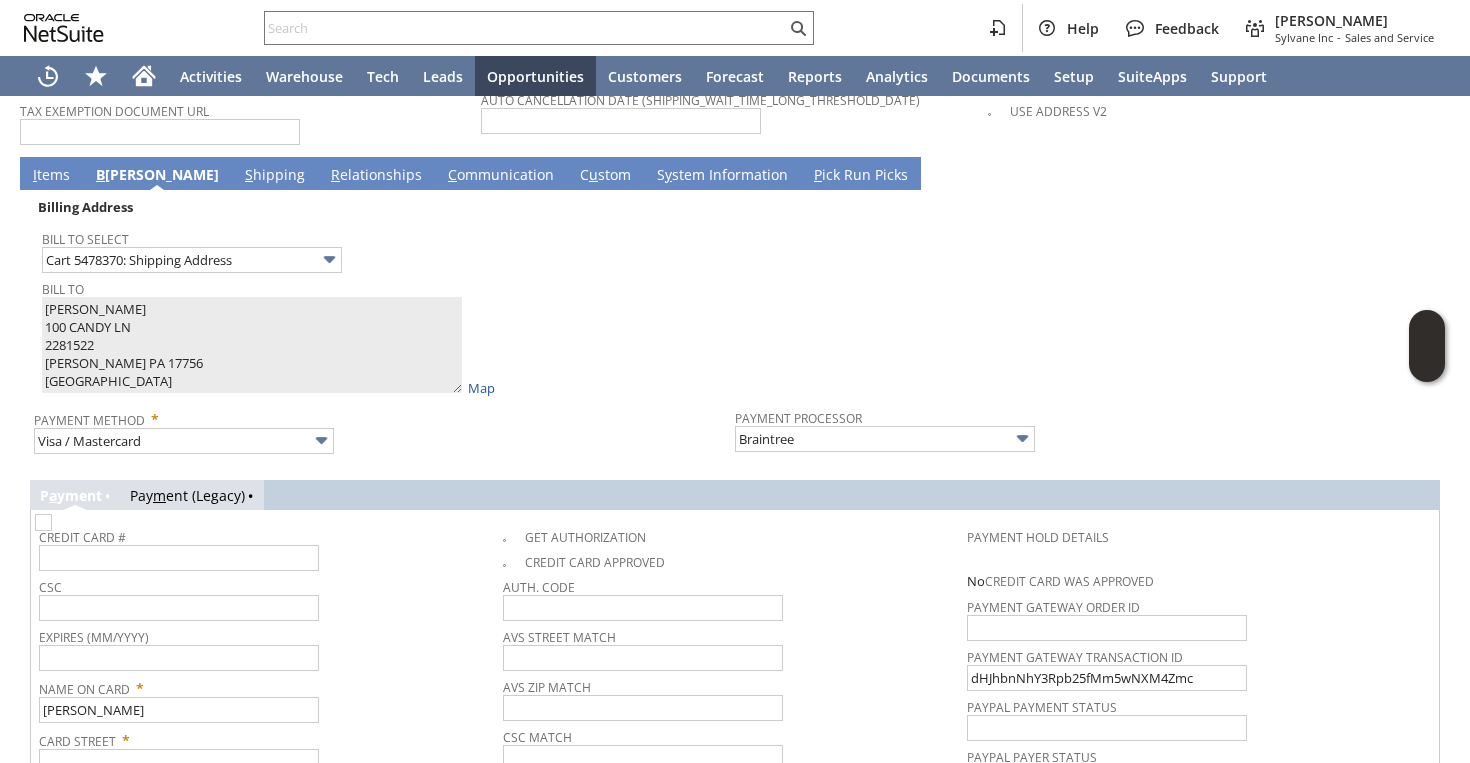 scroll, scrollTop: 1934, scrollLeft: 0, axis: vertical 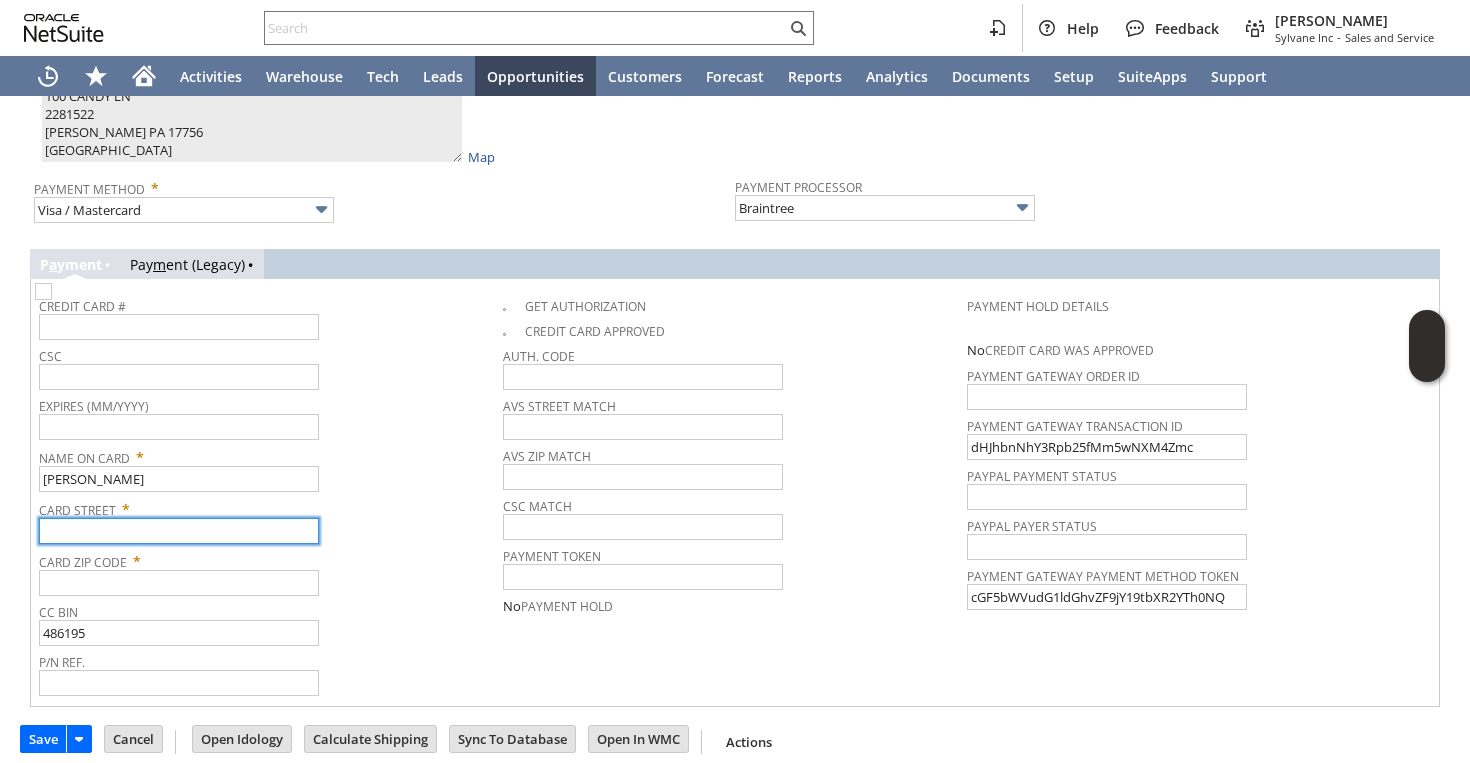 click at bounding box center (179, 531) 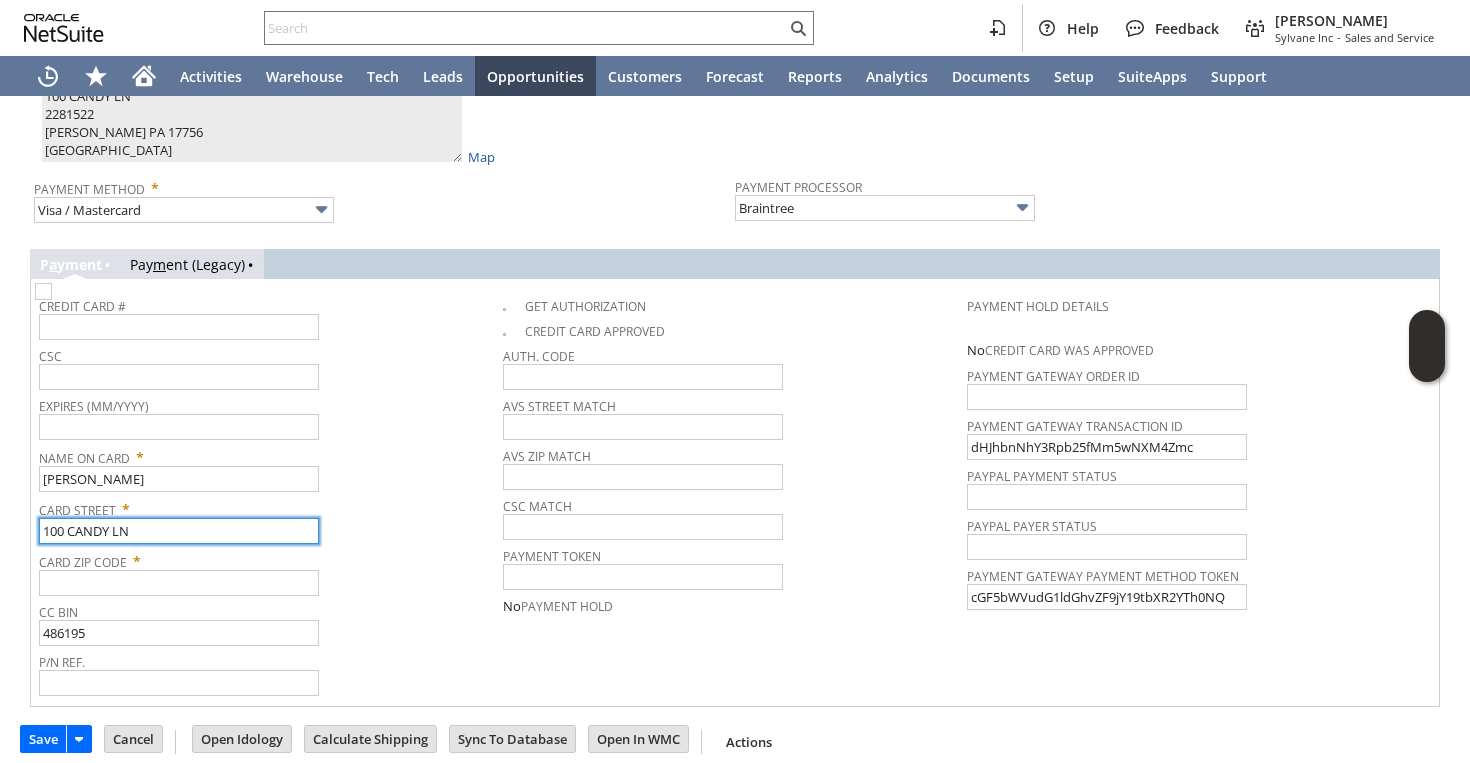type on "100 CANDY LN" 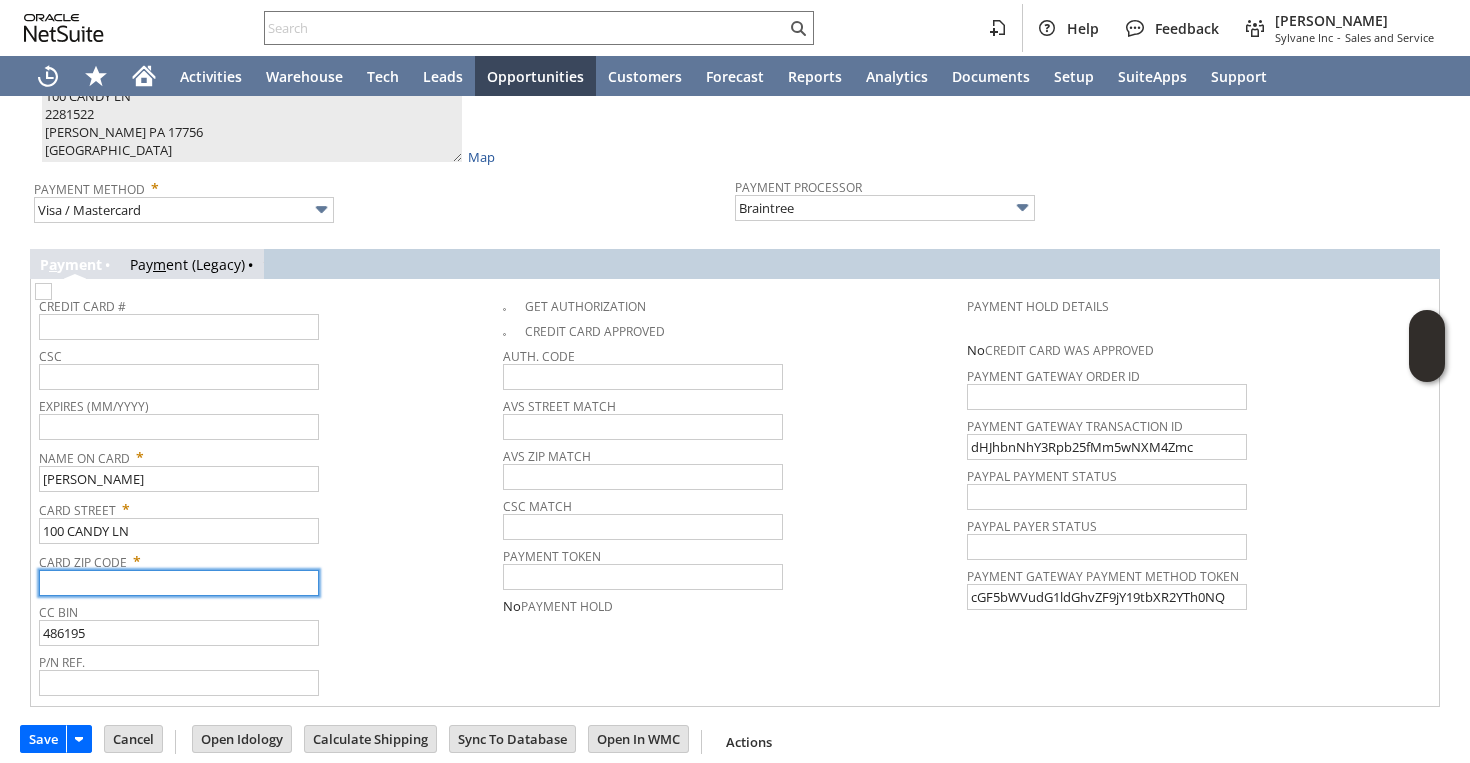click at bounding box center (179, 583) 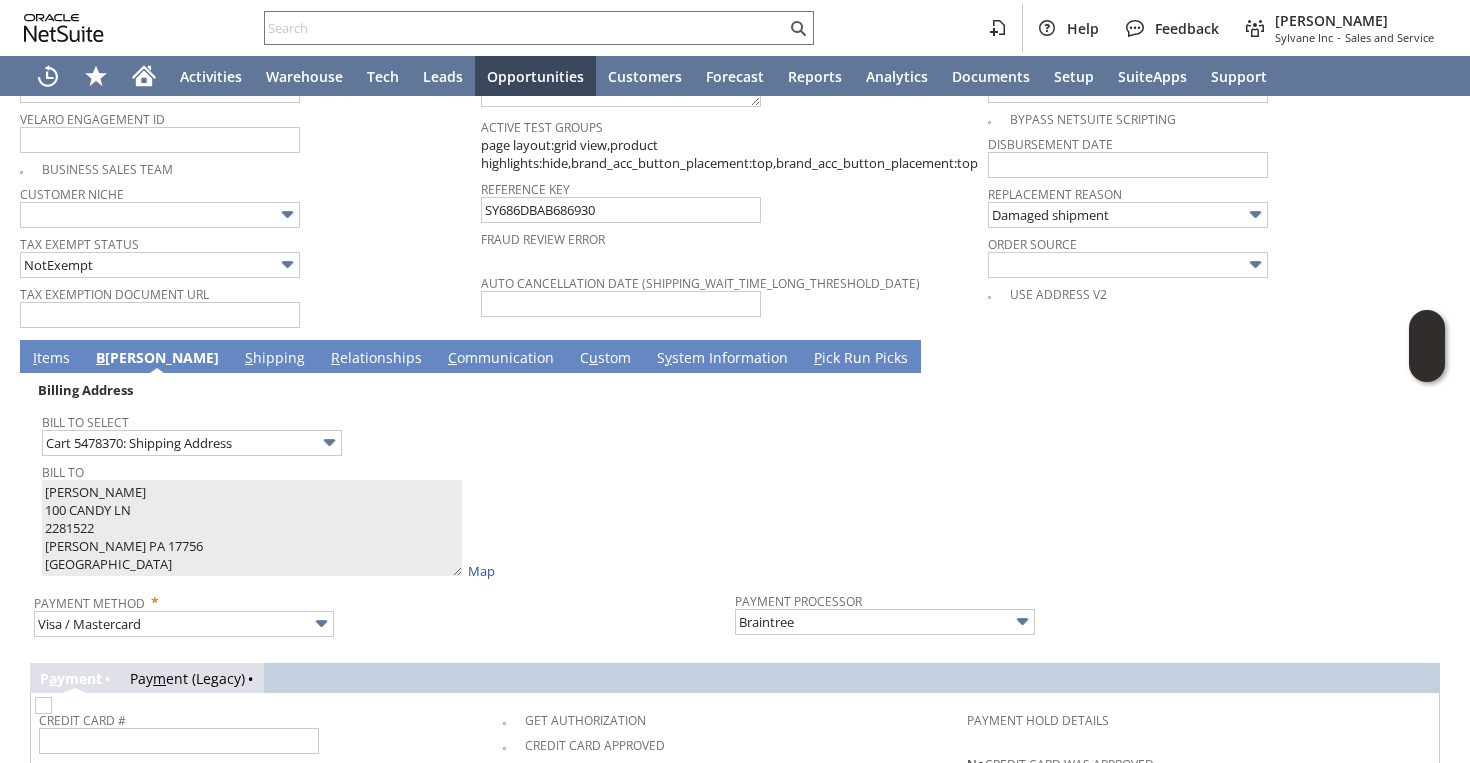 scroll, scrollTop: 1535, scrollLeft: 0, axis: vertical 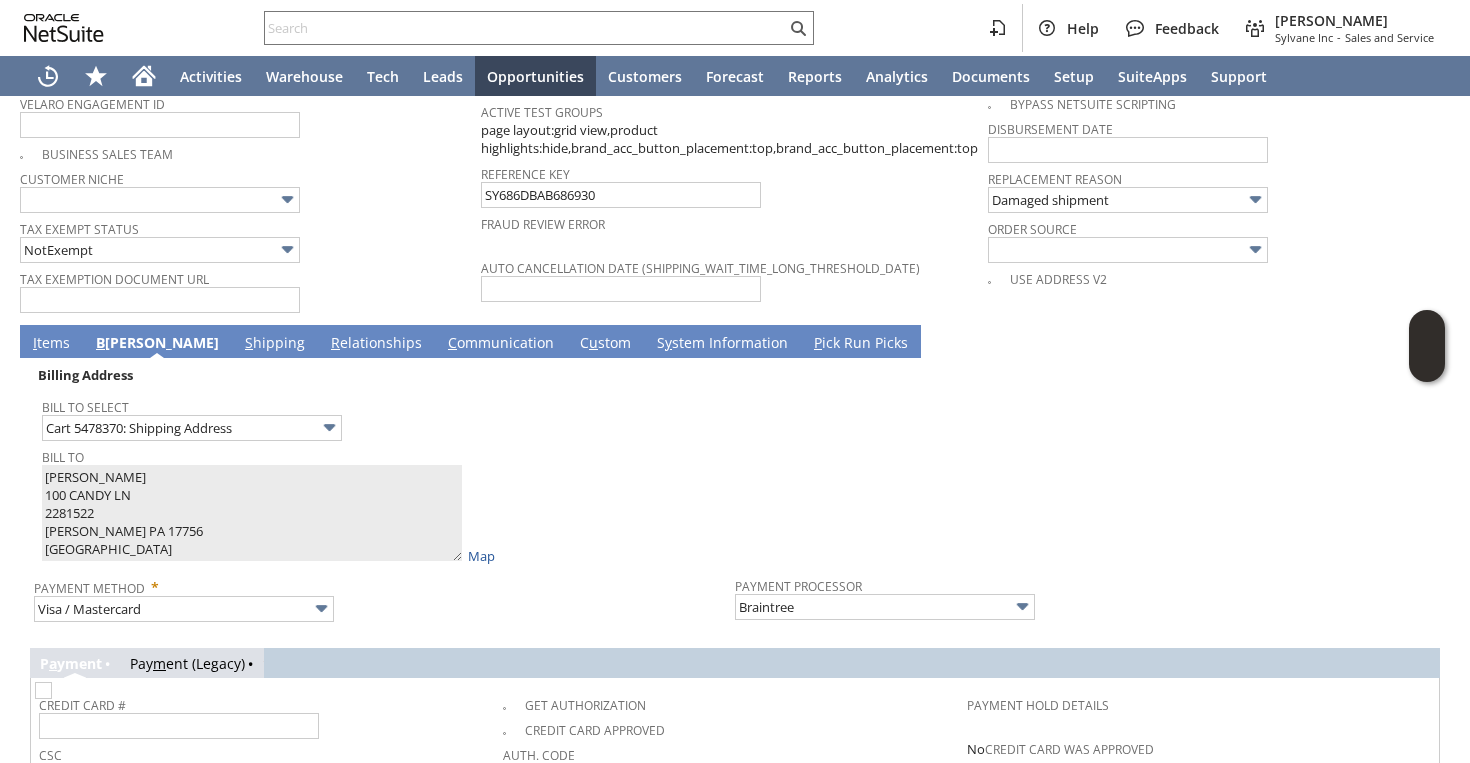 click on "I tems" at bounding box center [51, 344] 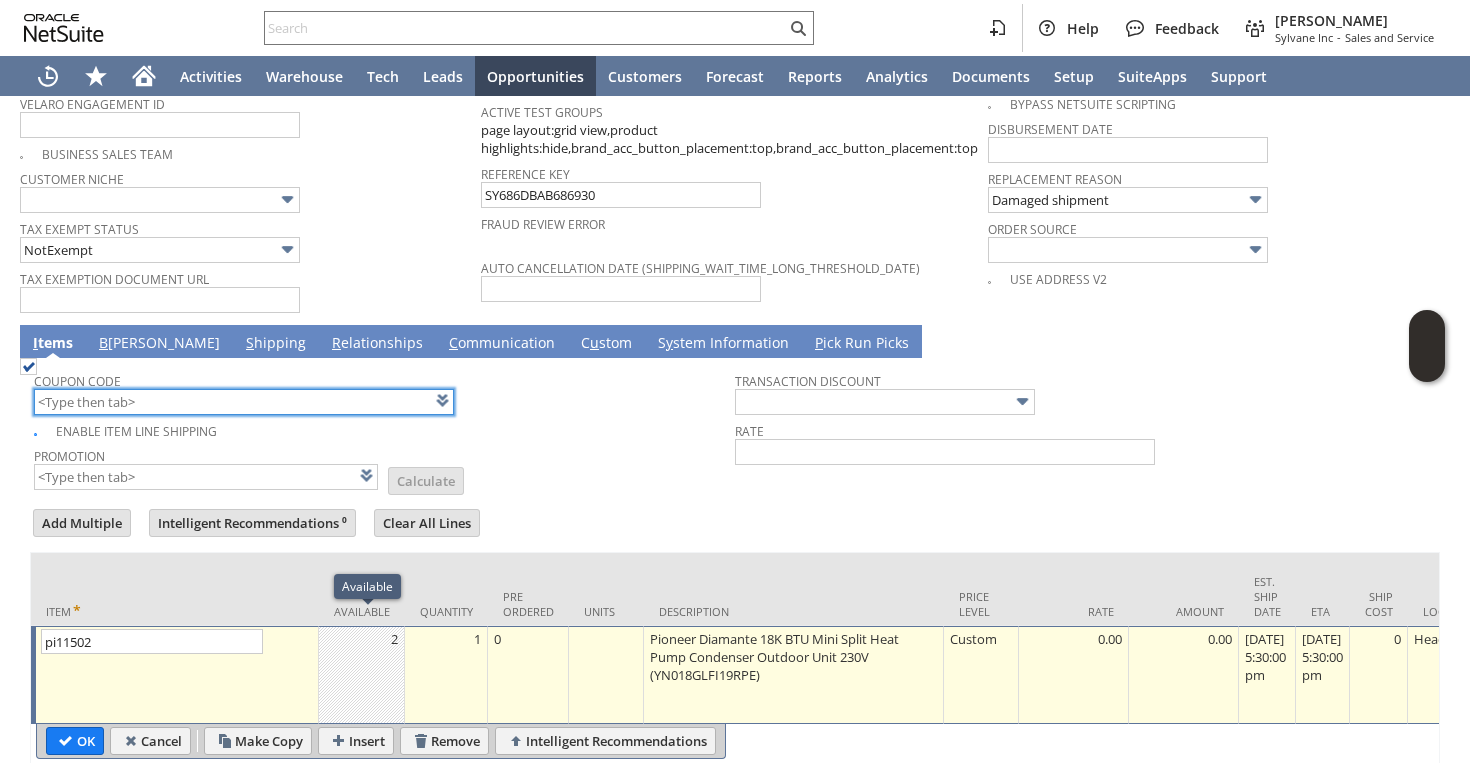 scroll, scrollTop: 0, scrollLeft: 355, axis: horizontal 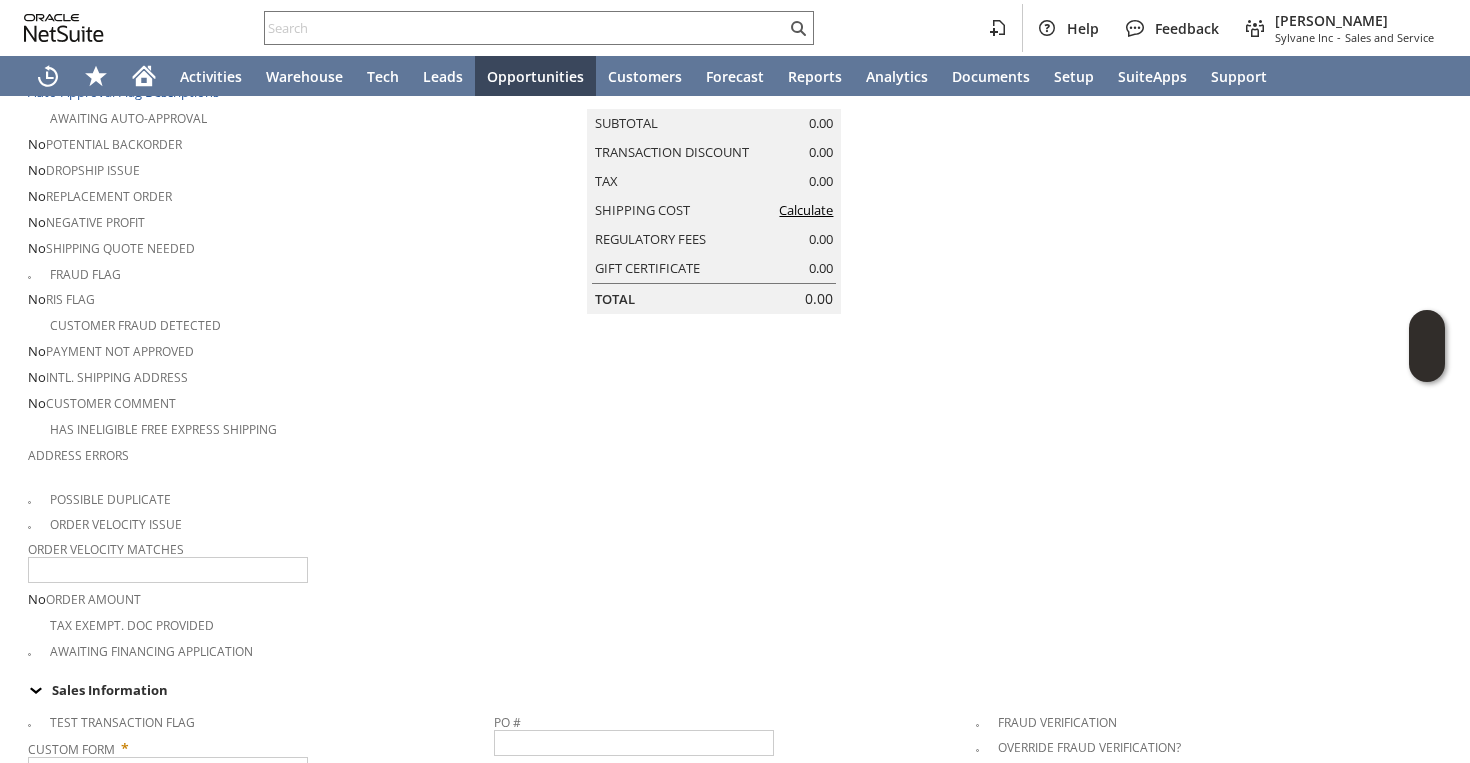 click on "Calculate" at bounding box center (806, 210) 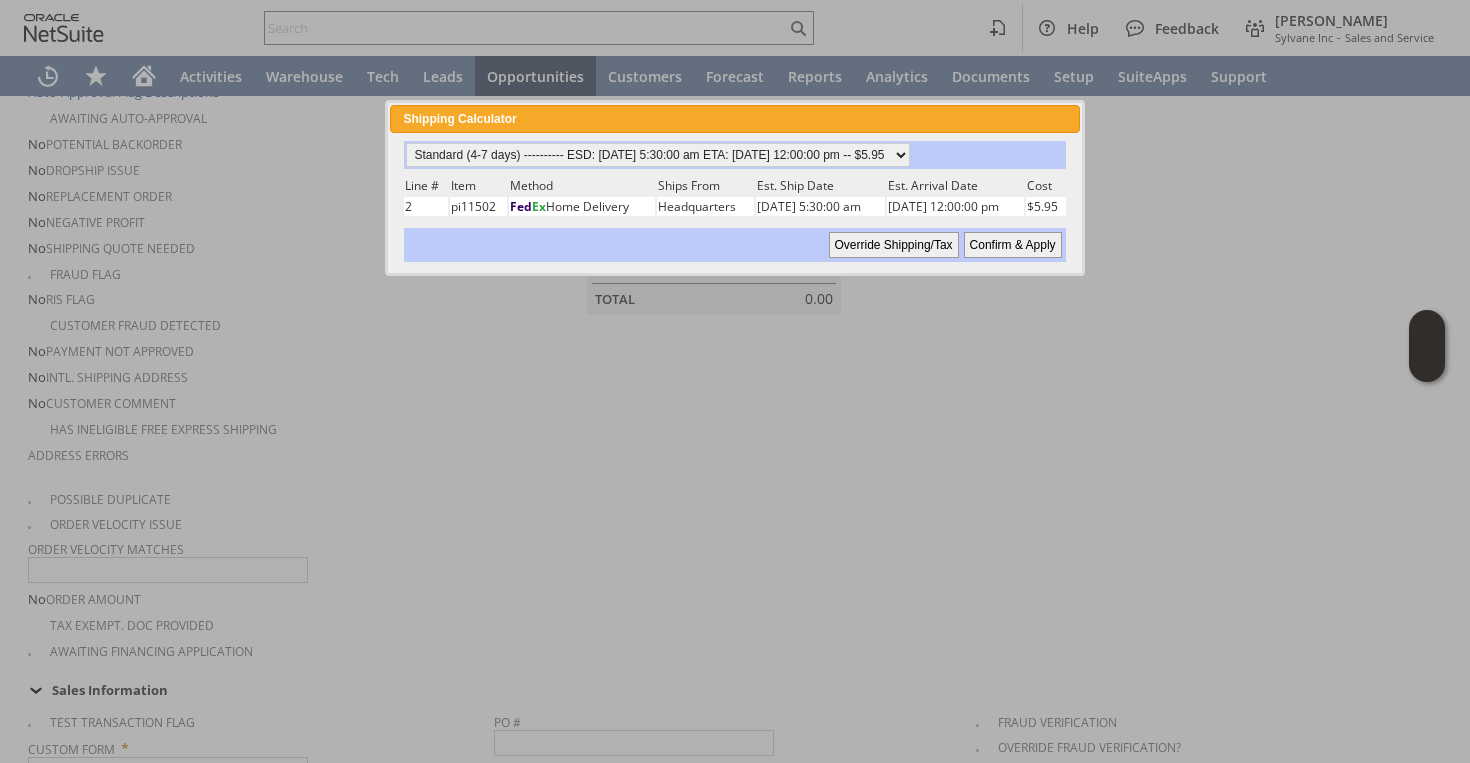 click at bounding box center [735, 381] 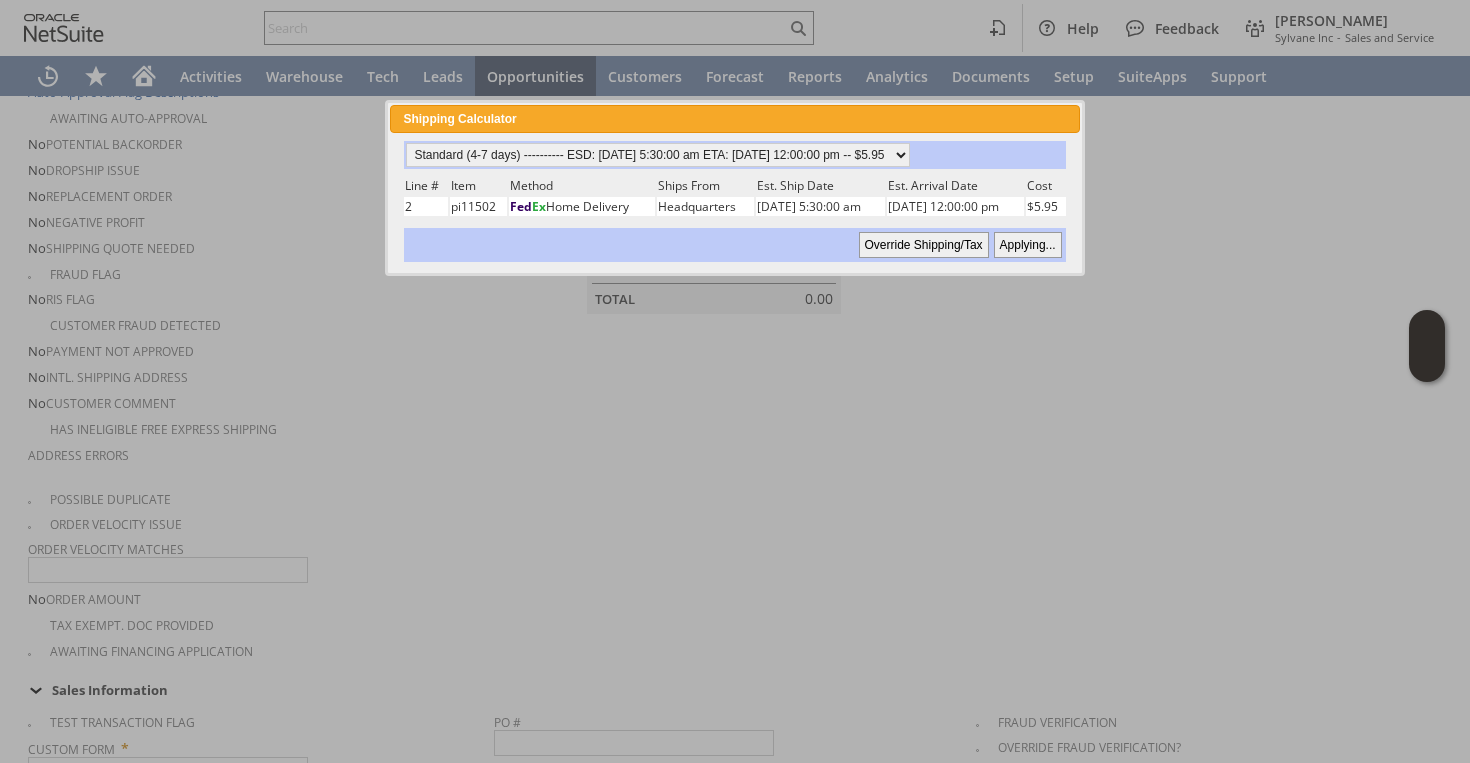 type 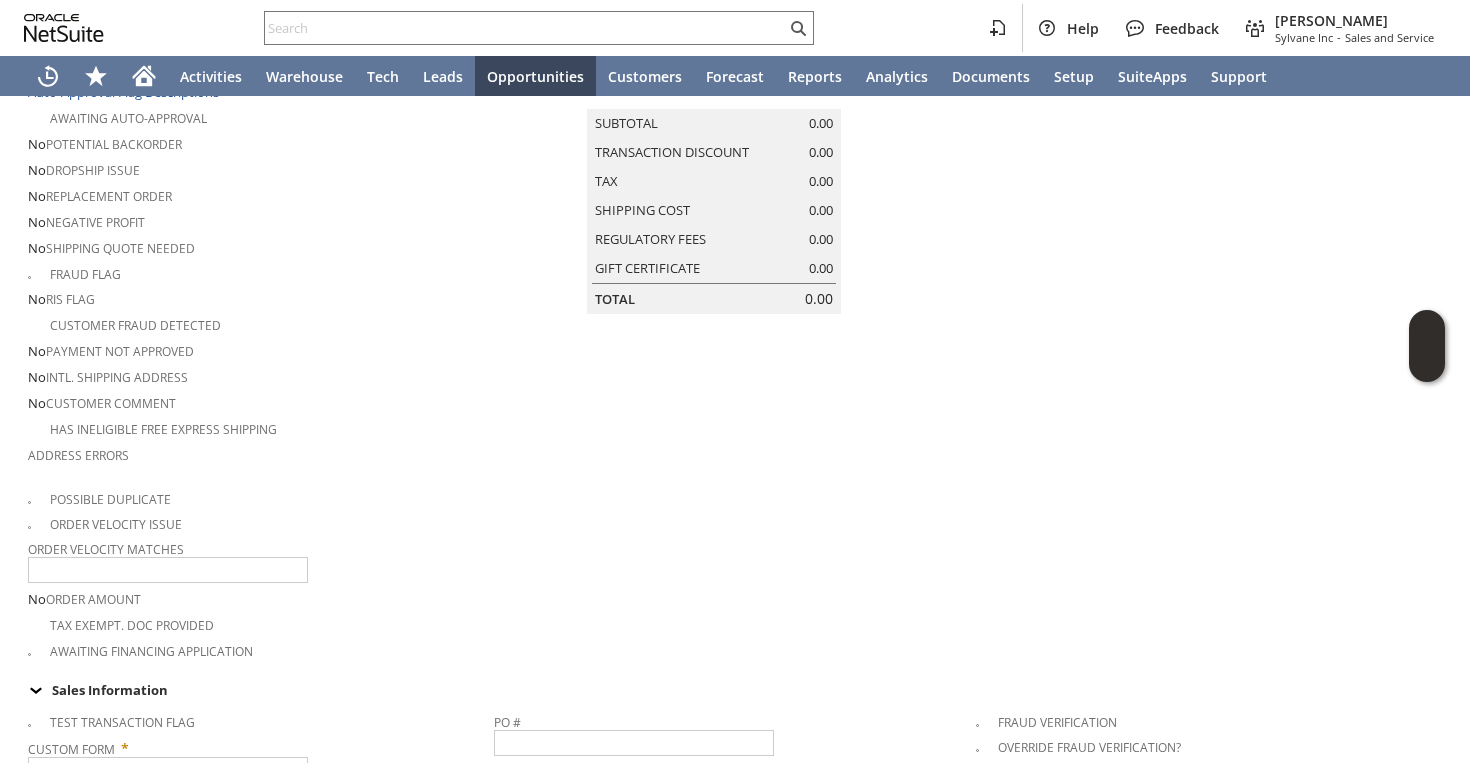 scroll, scrollTop: 0, scrollLeft: 0, axis: both 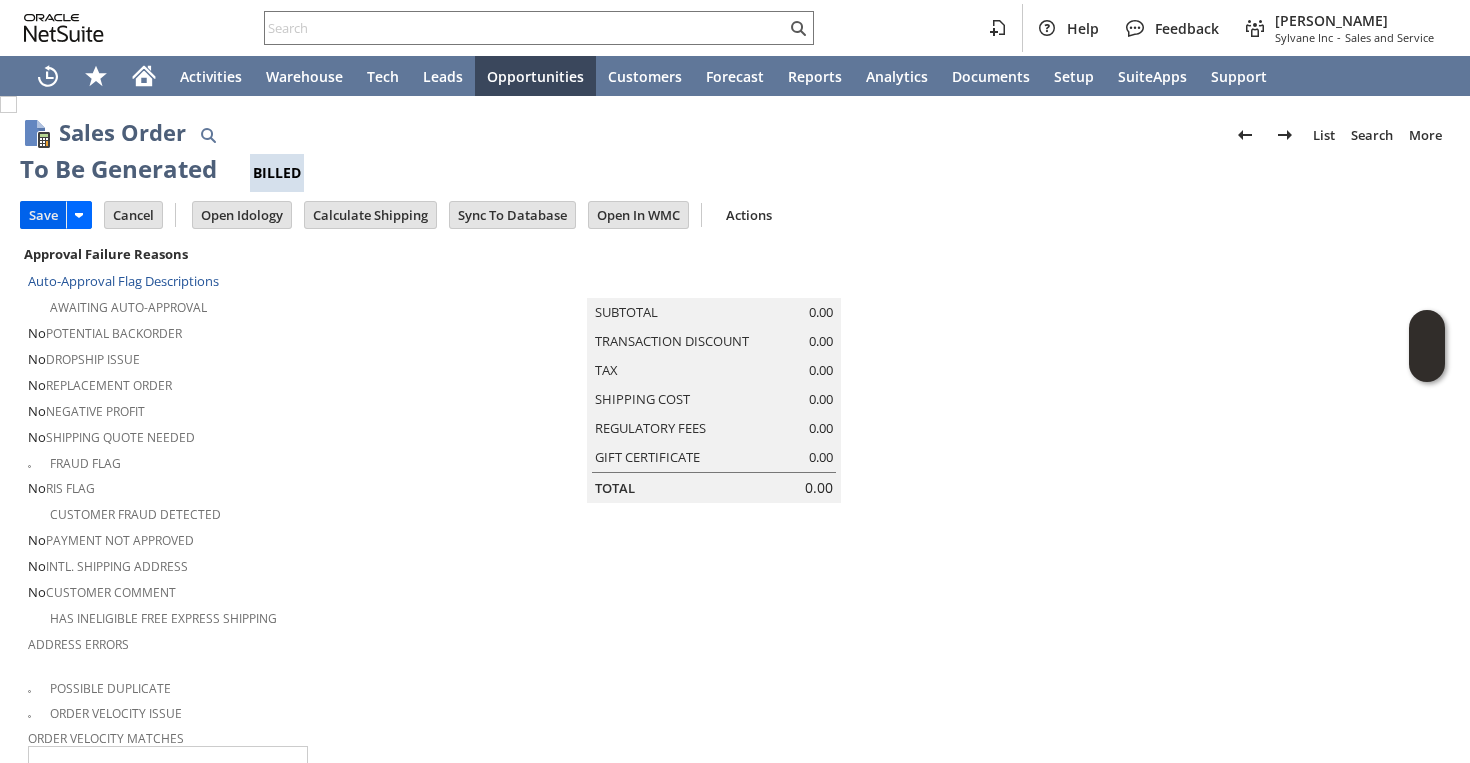 click on "Save" at bounding box center (43, 215) 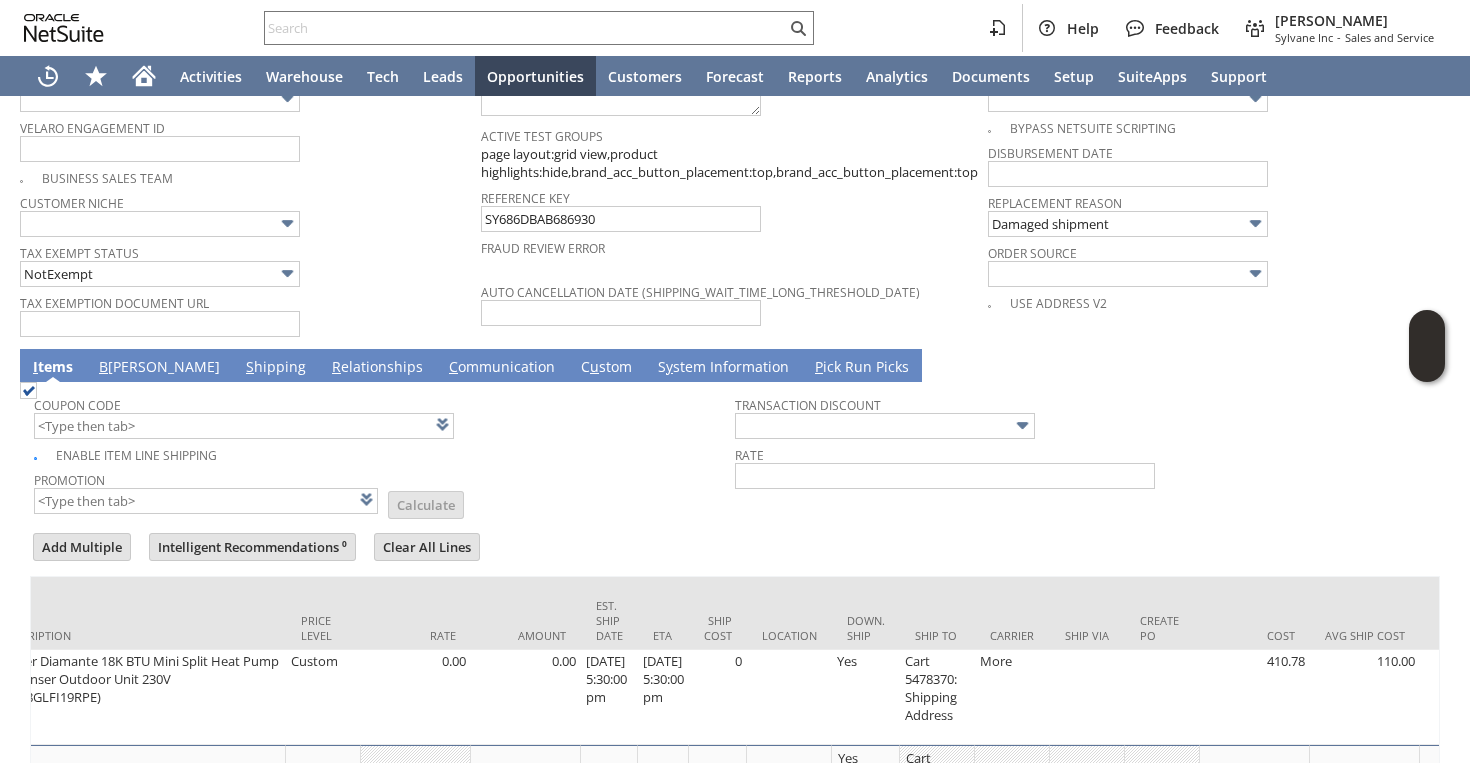 scroll, scrollTop: 1582, scrollLeft: 0, axis: vertical 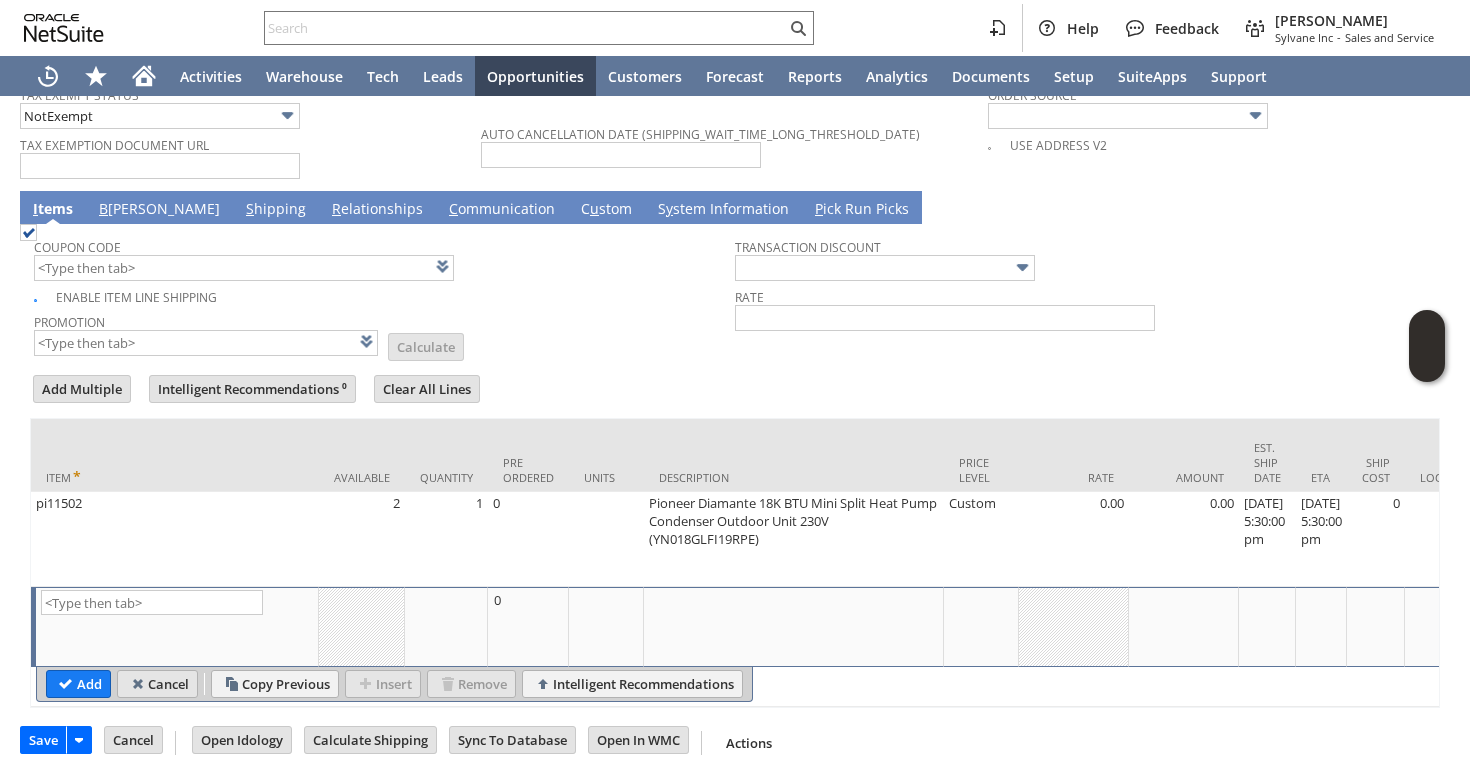 click on "Cancel" at bounding box center [157, 684] 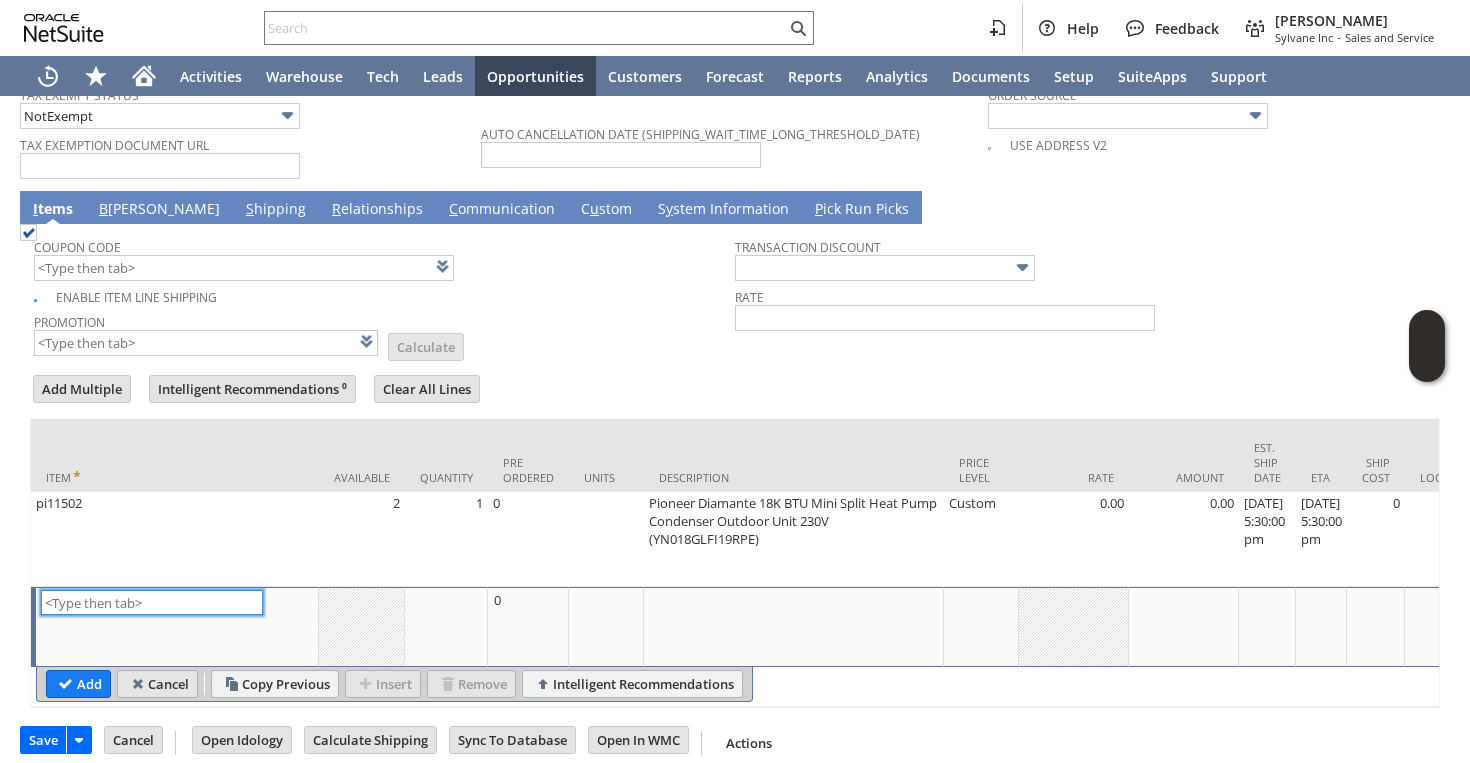 scroll, scrollTop: 1667, scrollLeft: 0, axis: vertical 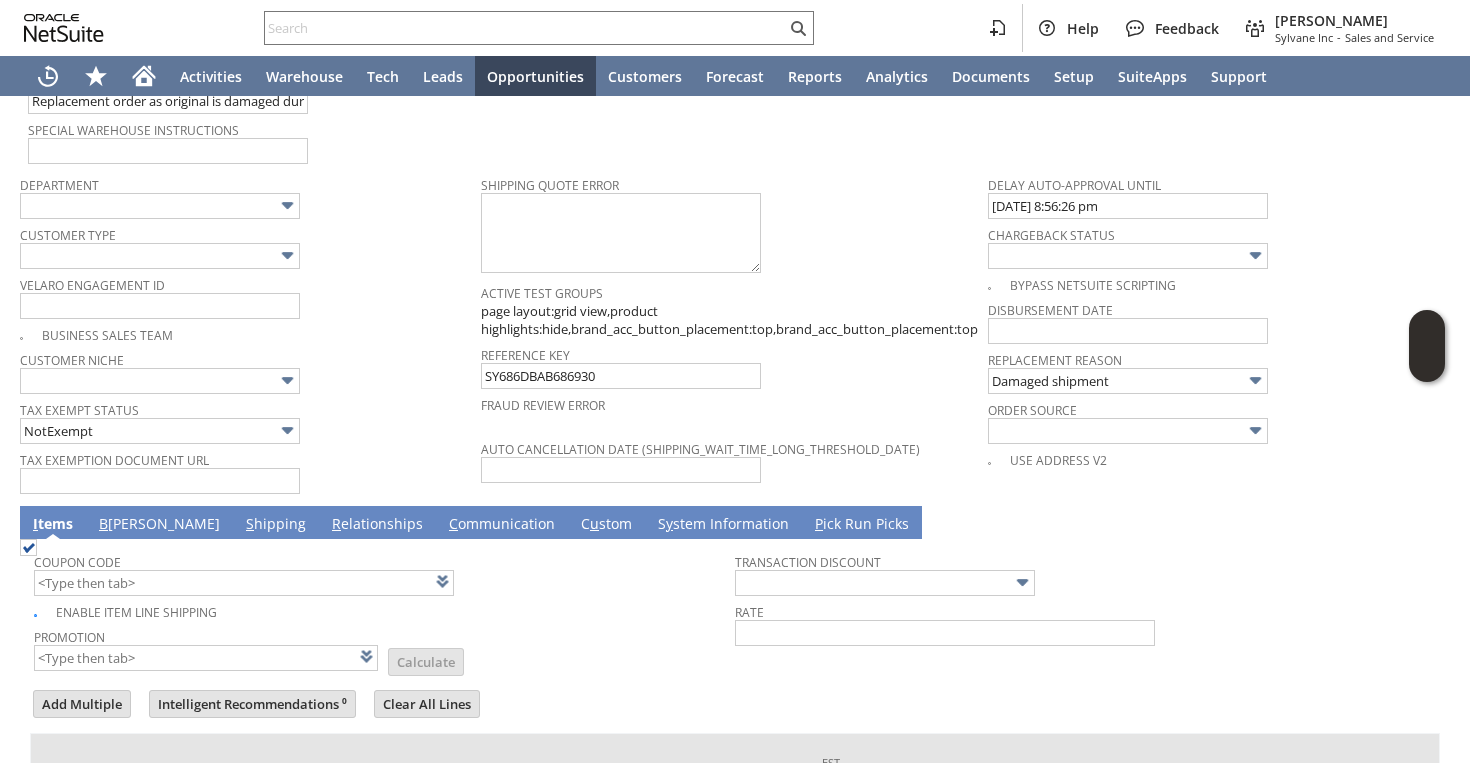 click on "Coupon Code" at bounding box center (379, 559) 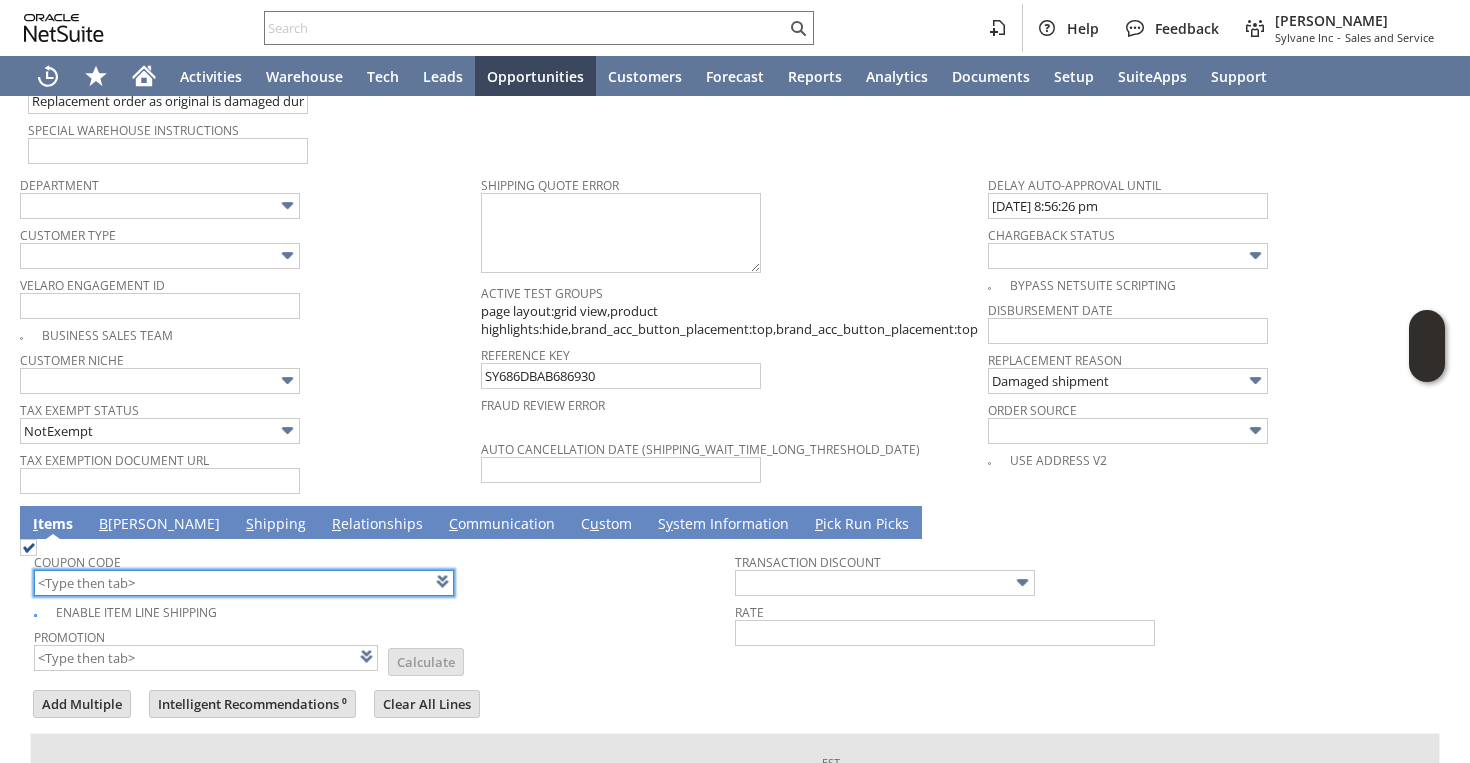 click at bounding box center [244, 583] 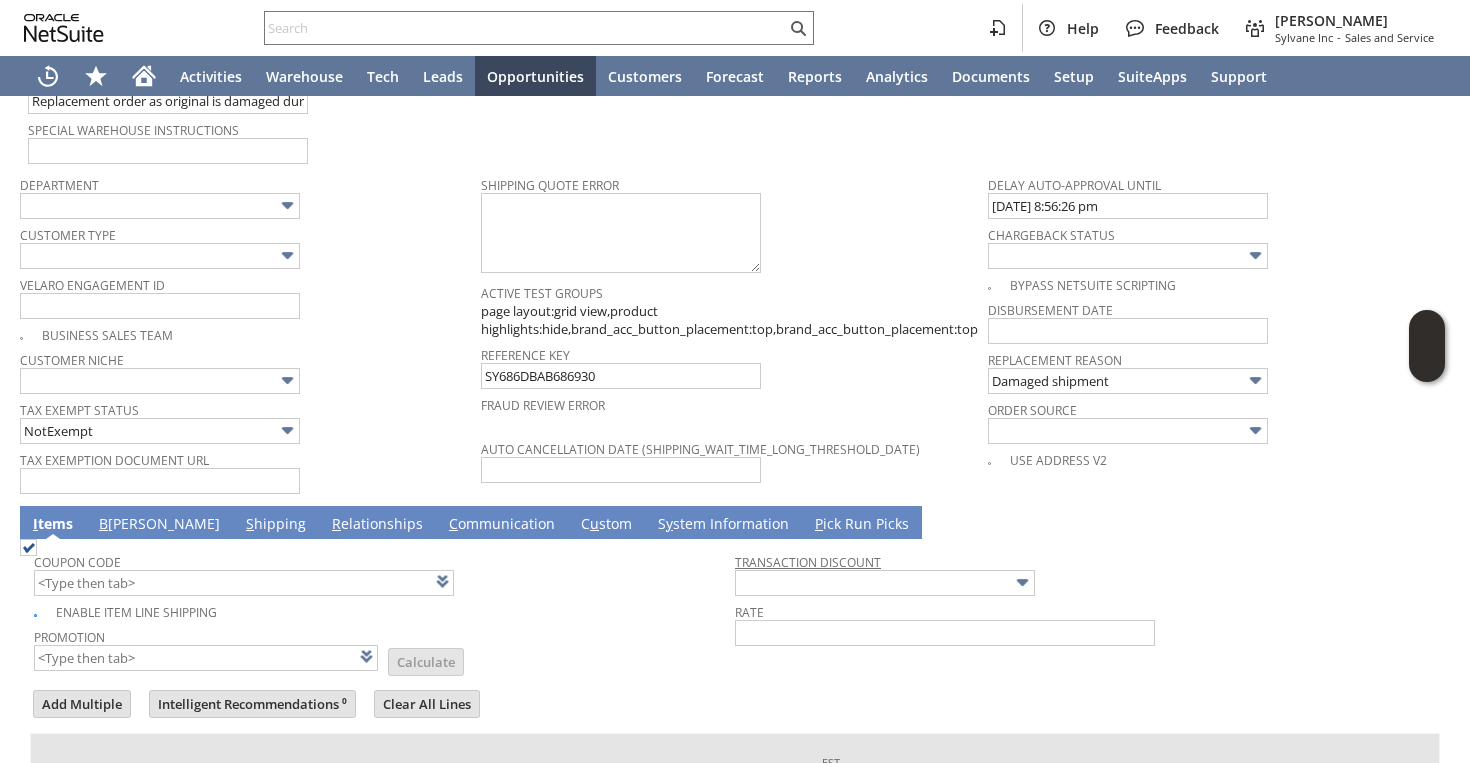 click on "Transaction Discount" at bounding box center (808, 562) 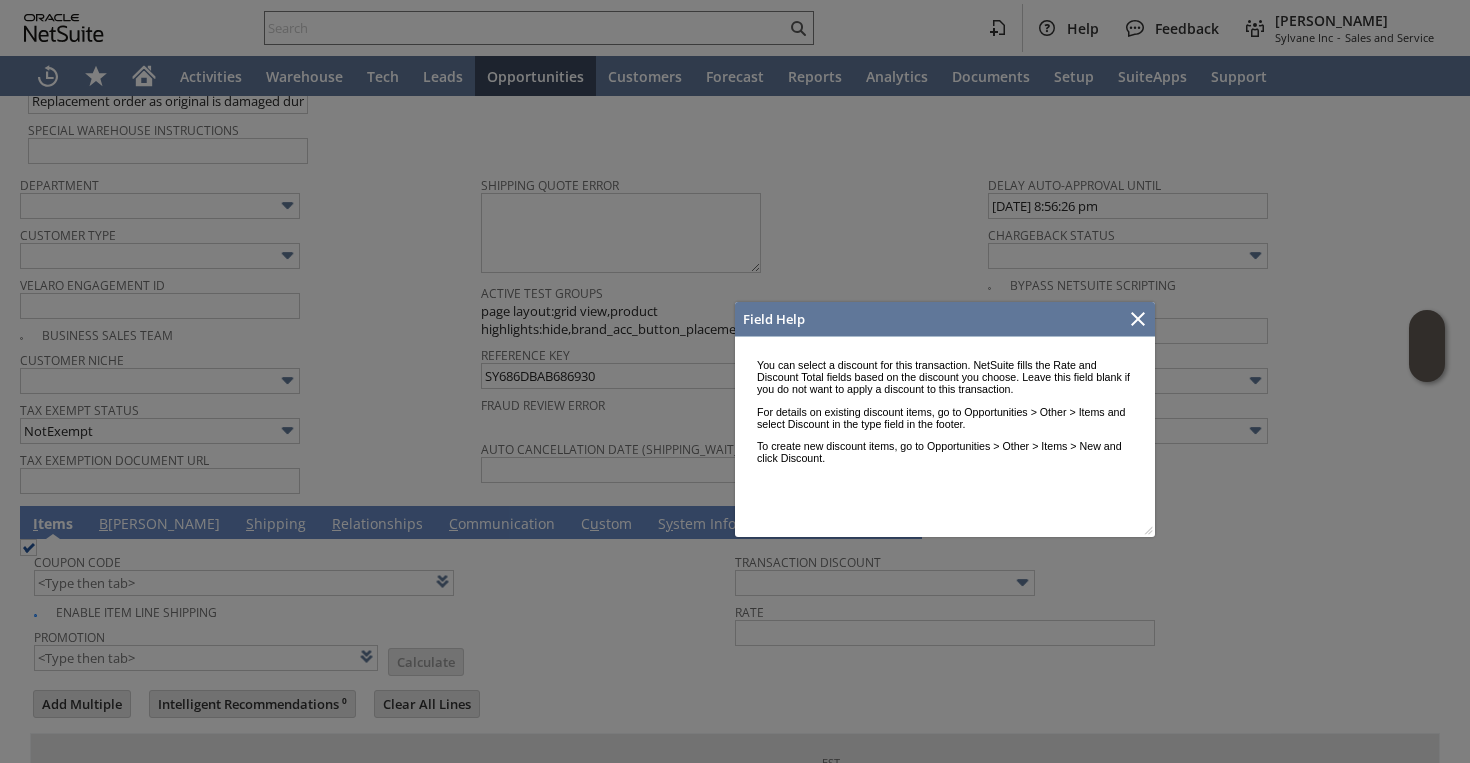 scroll, scrollTop: 0, scrollLeft: 0, axis: both 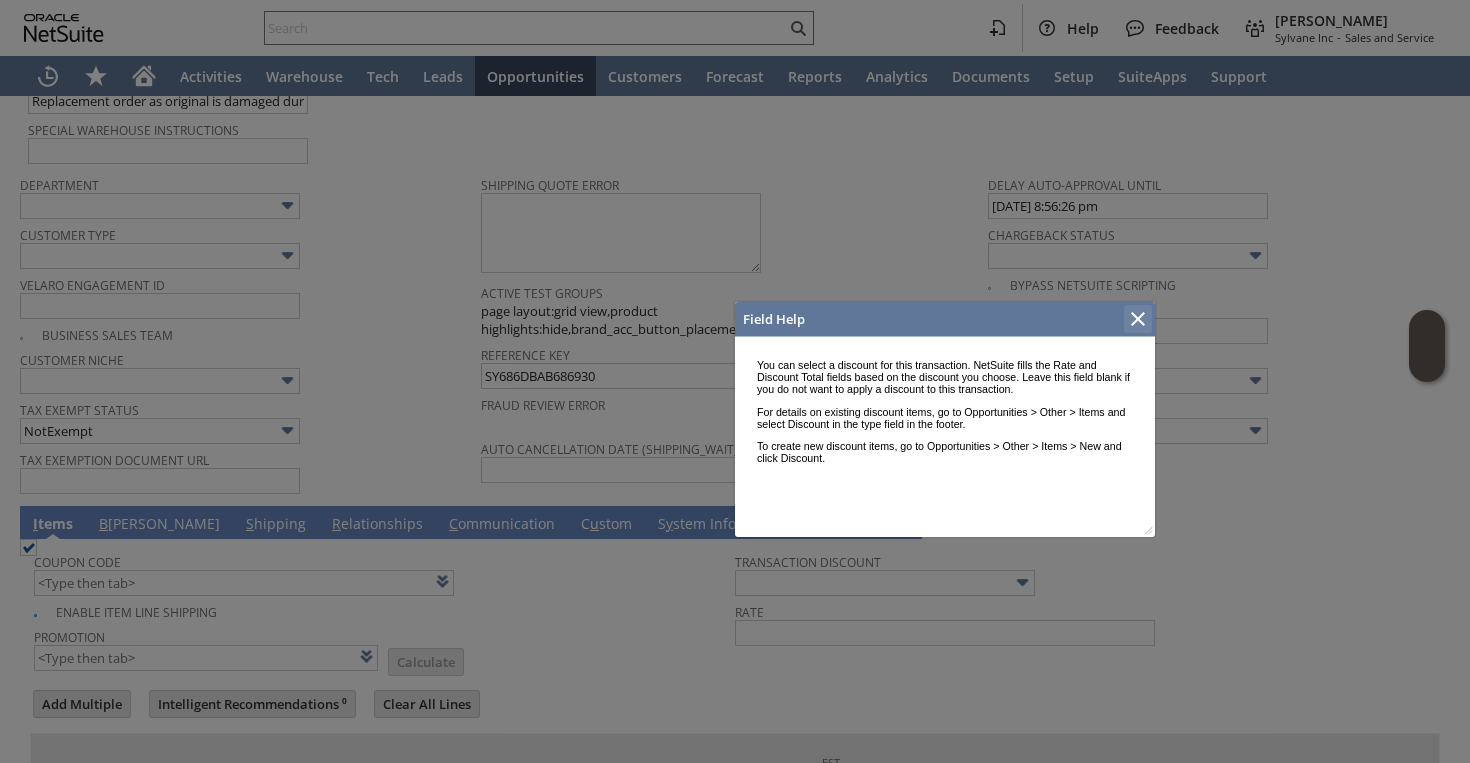 click 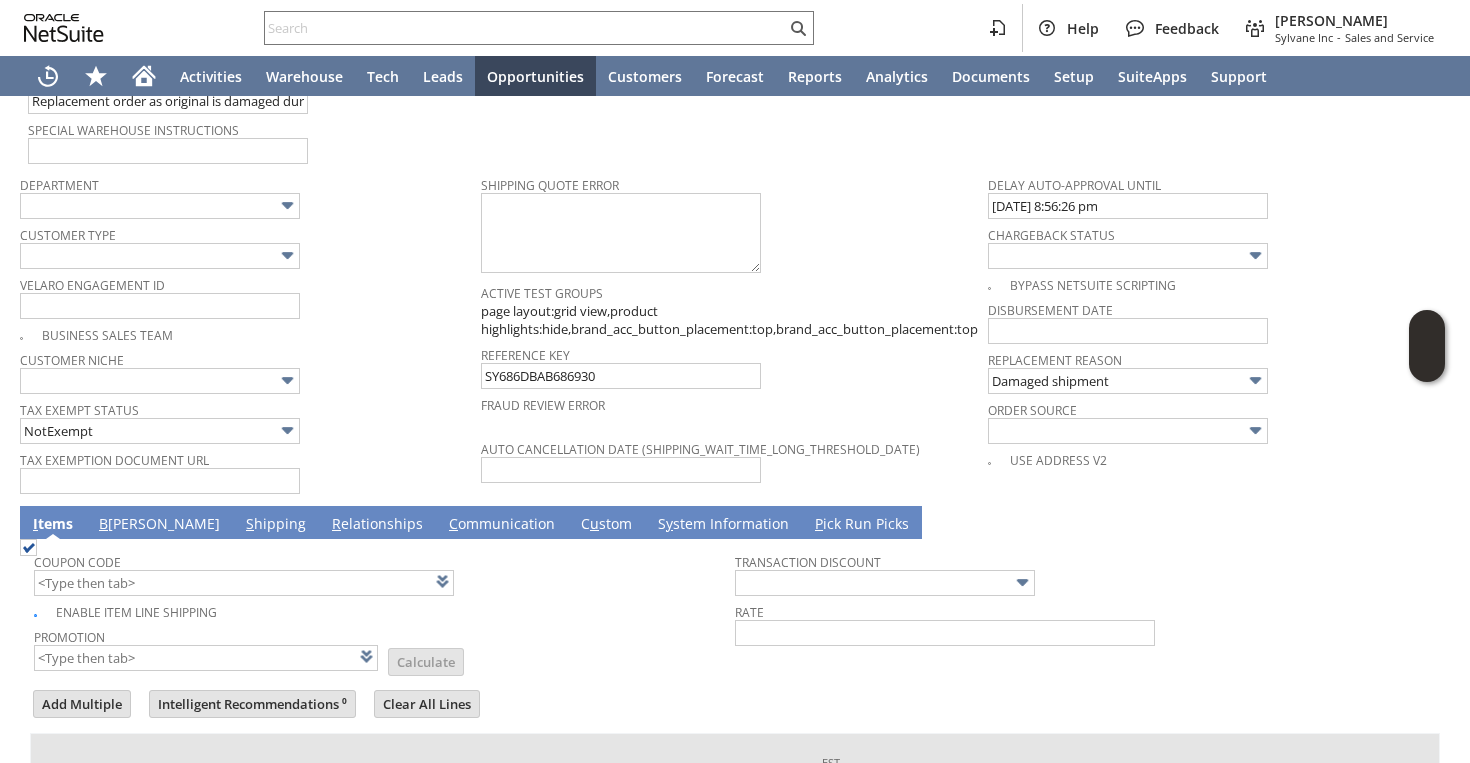 scroll, scrollTop: 0, scrollLeft: 0, axis: both 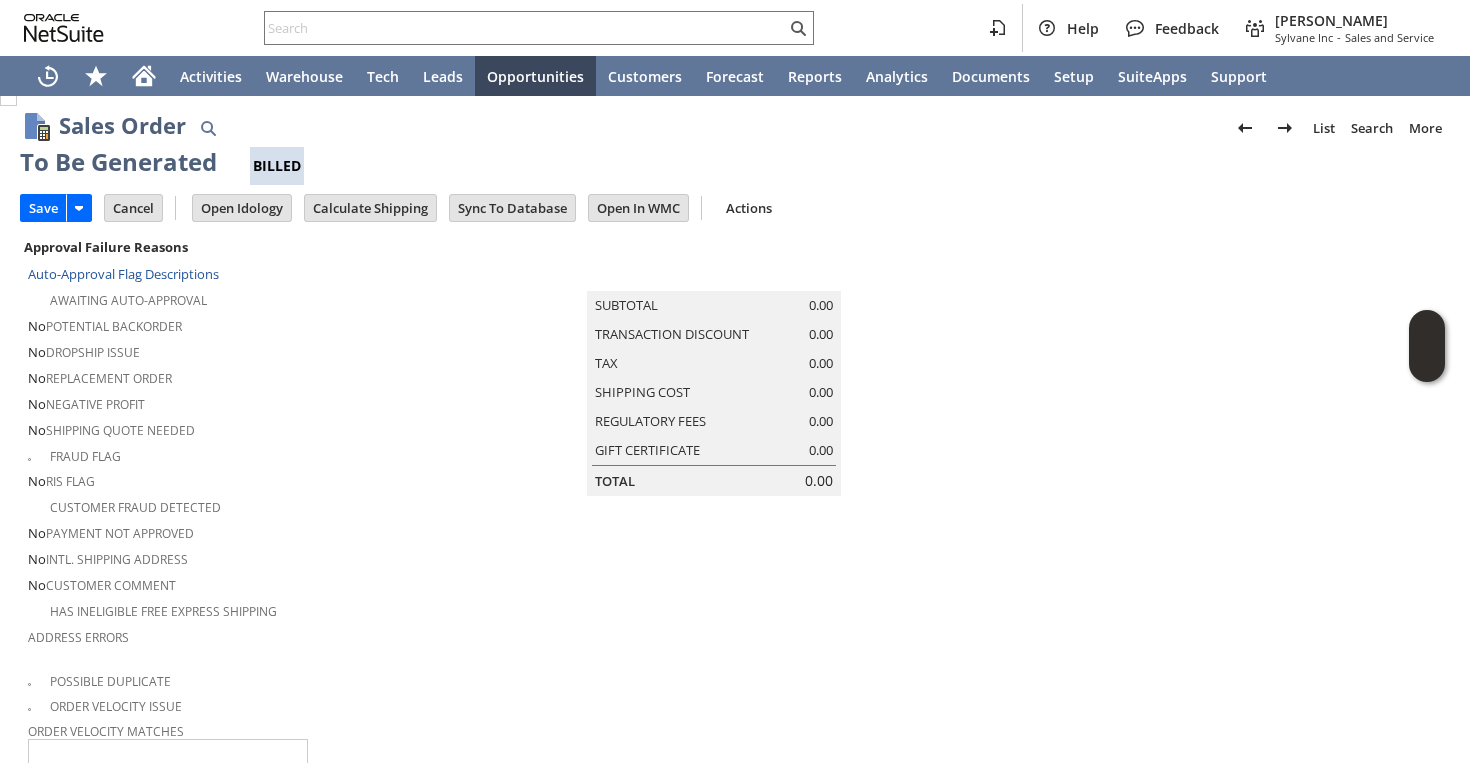 click on "Shipping Cost
0.00" at bounding box center [714, 392] 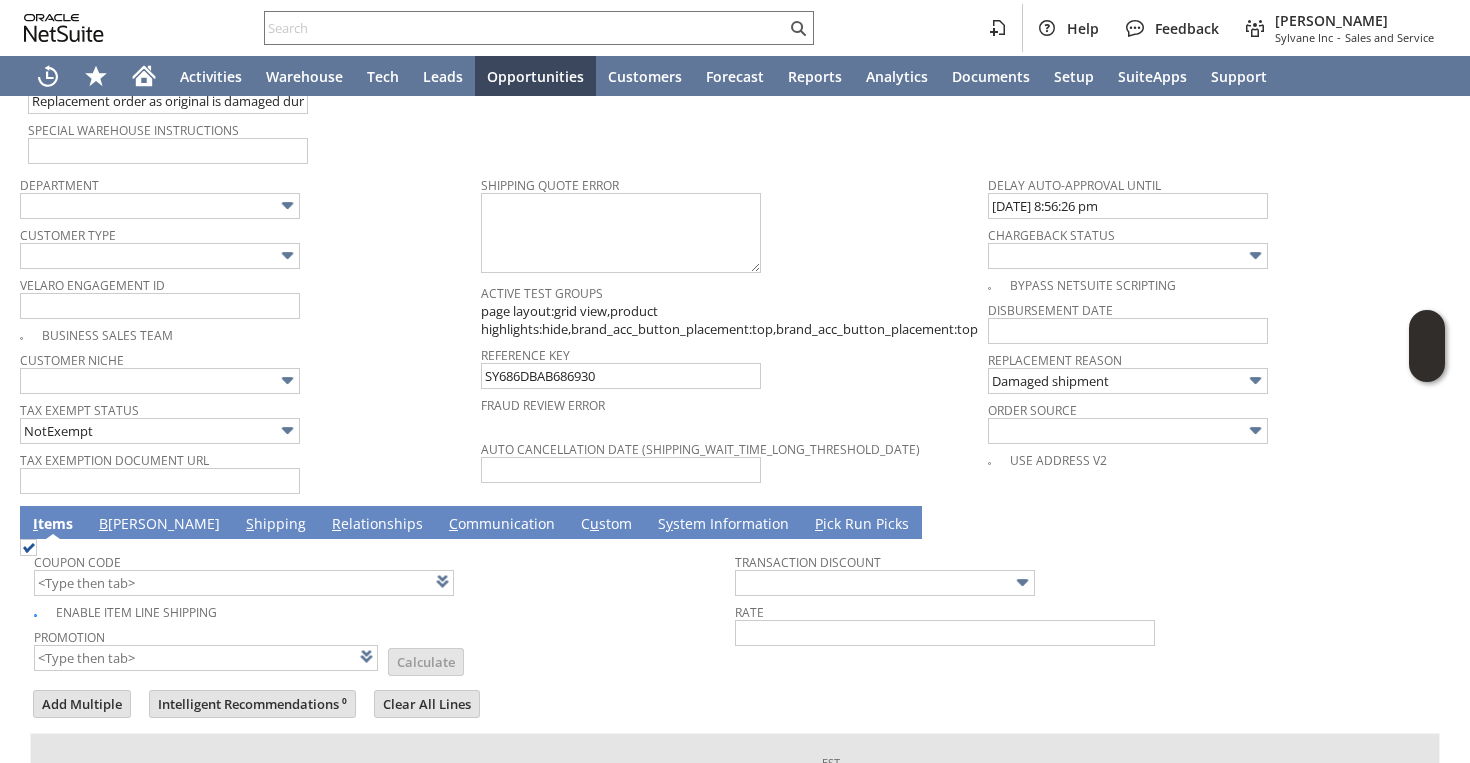 scroll, scrollTop: 1669, scrollLeft: 0, axis: vertical 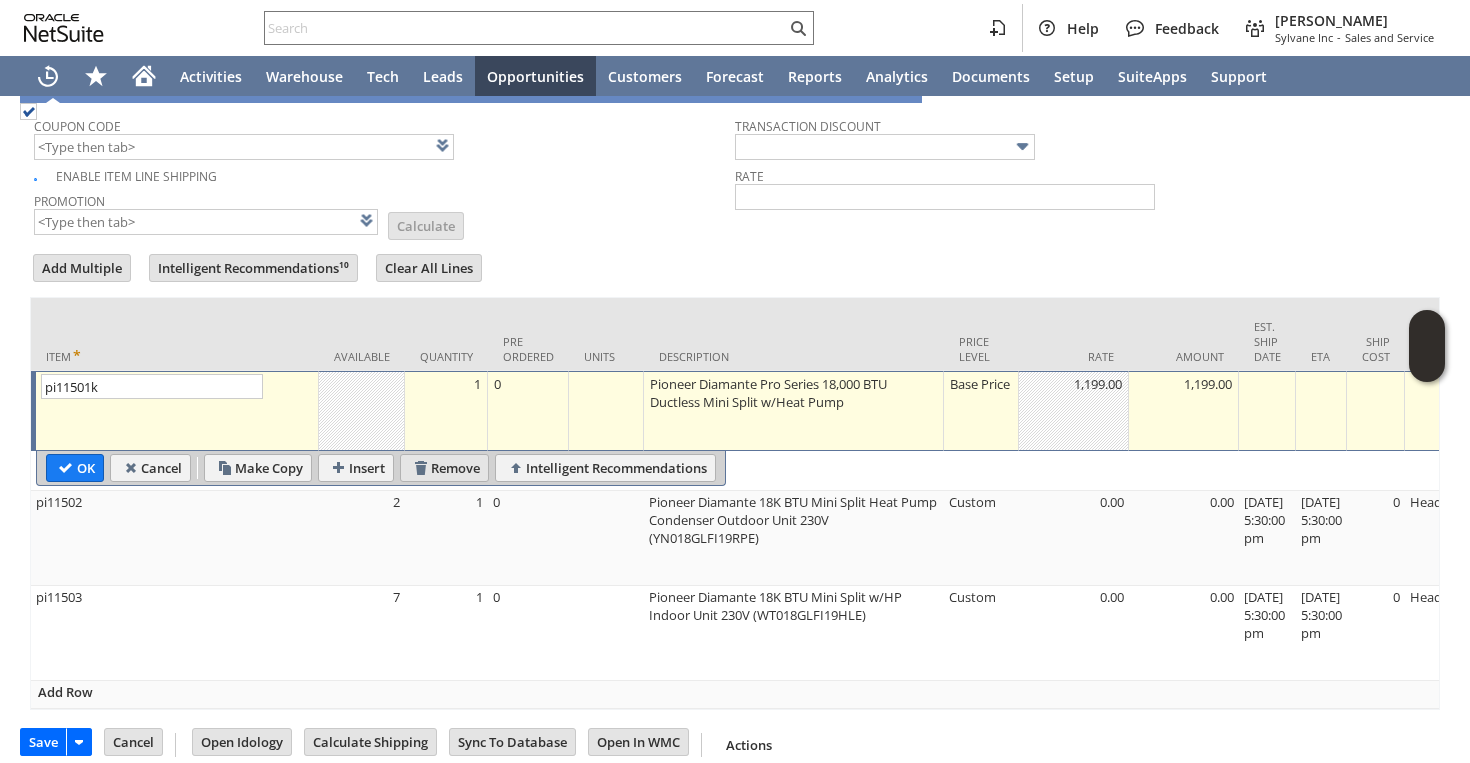 click on "Remove" at bounding box center [444, 468] 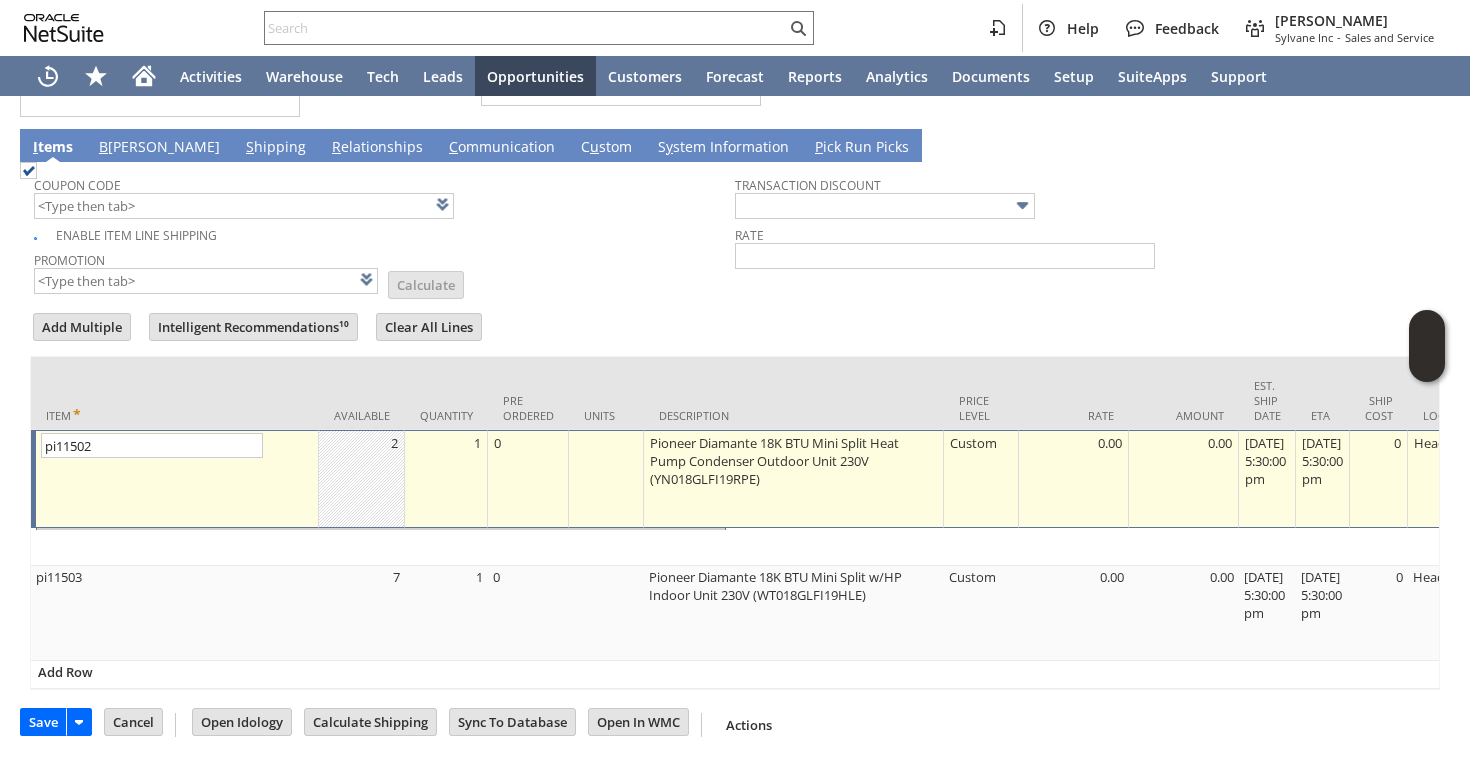 scroll, scrollTop: 1713, scrollLeft: 0, axis: vertical 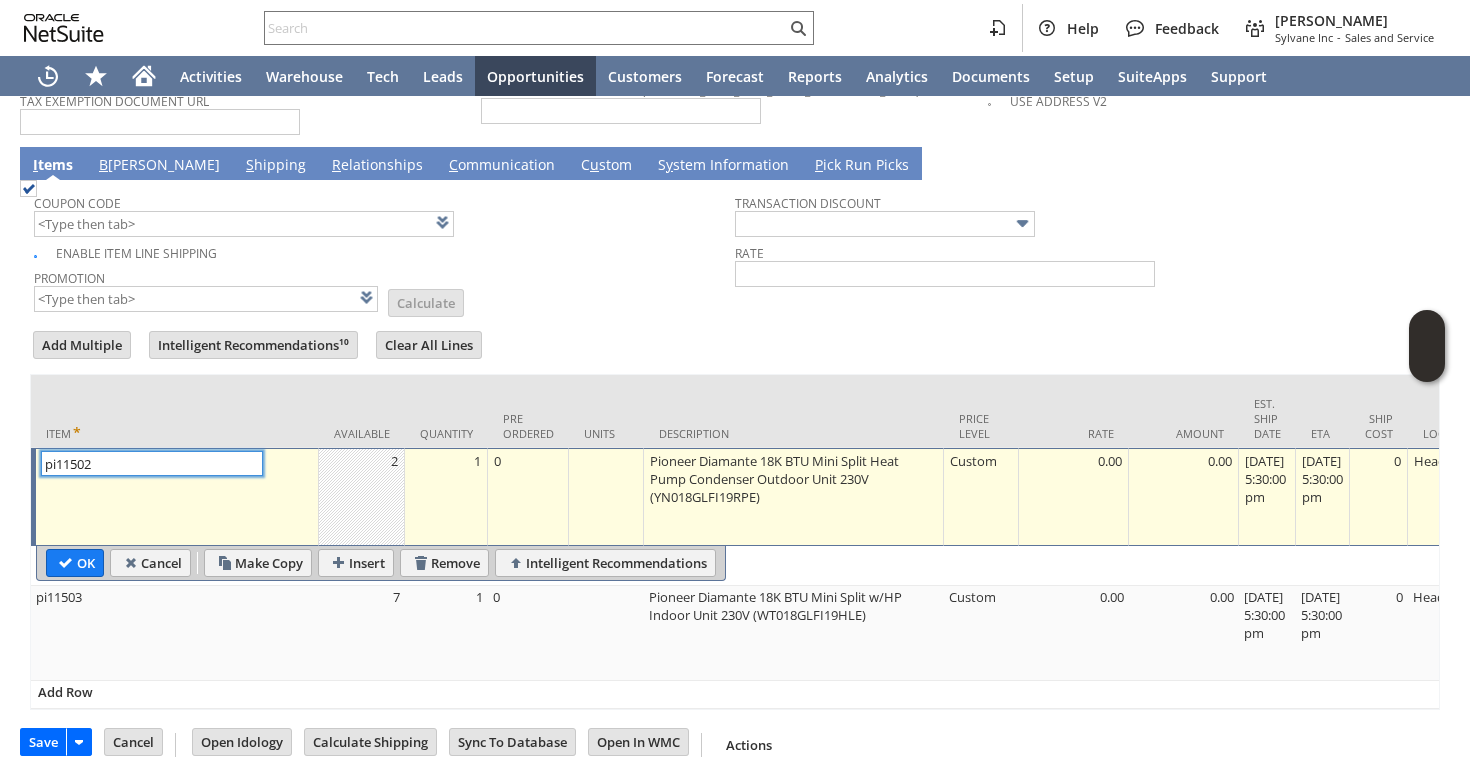 type on "Intelligent Recommendations ⁰" 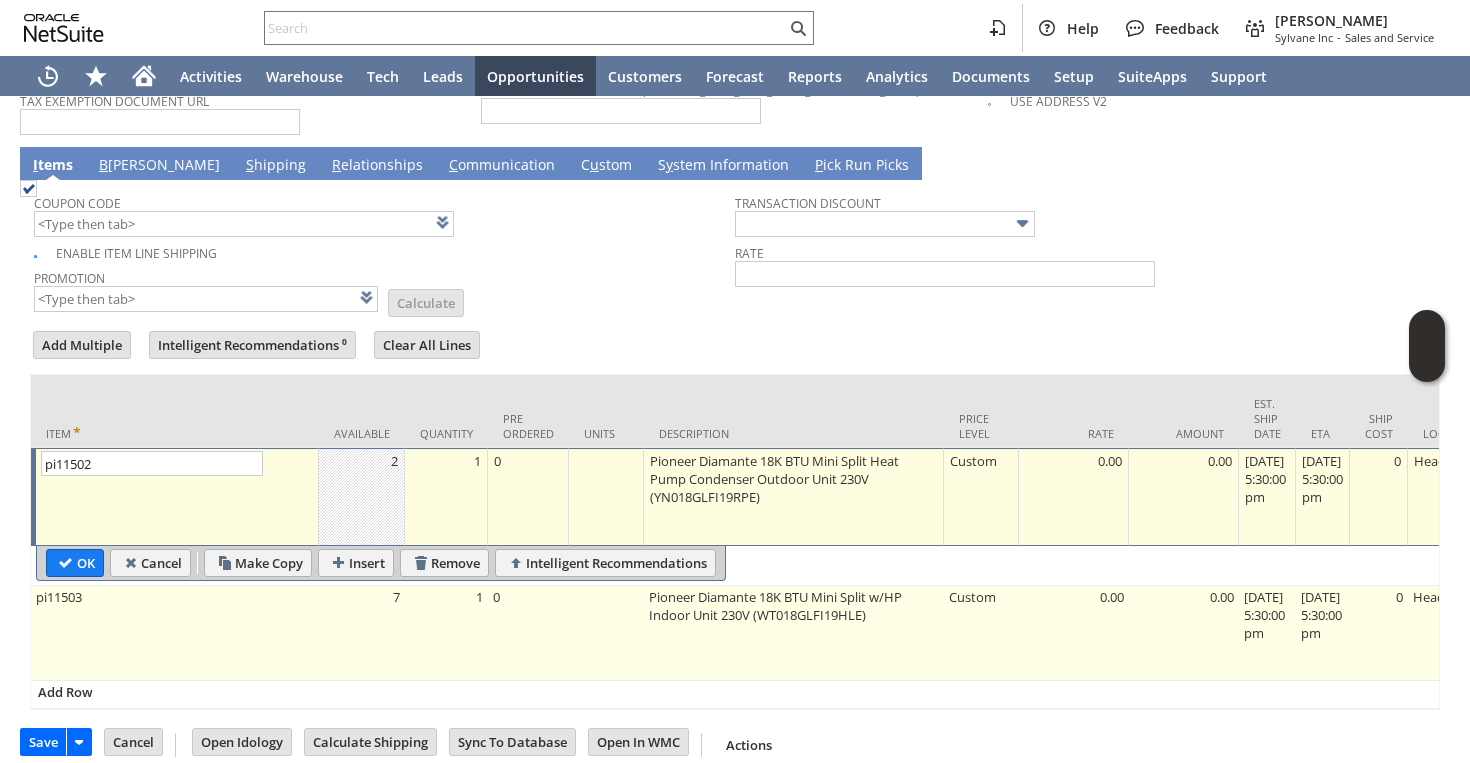 click on "pi11503" at bounding box center [175, 633] 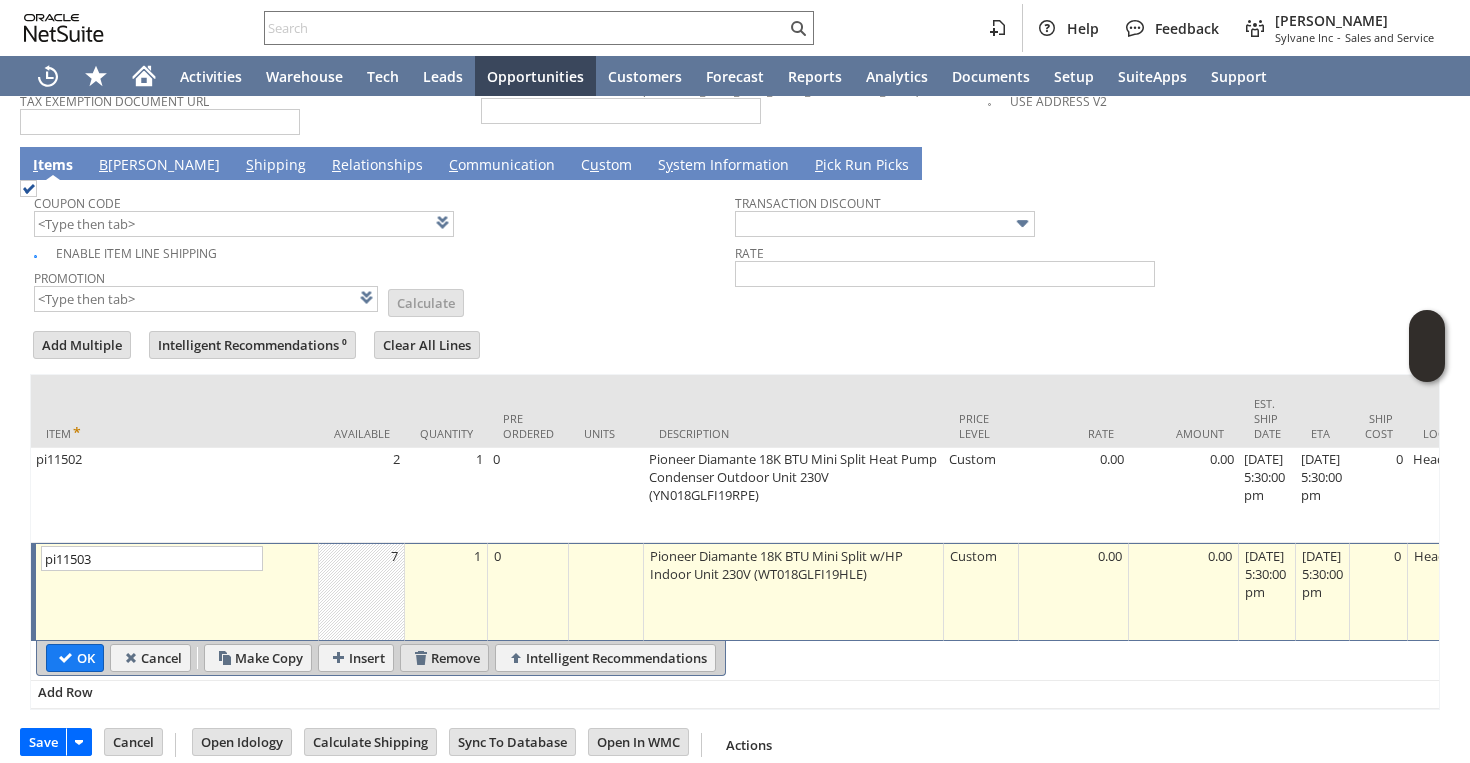 click on "Remove" at bounding box center (444, 658) 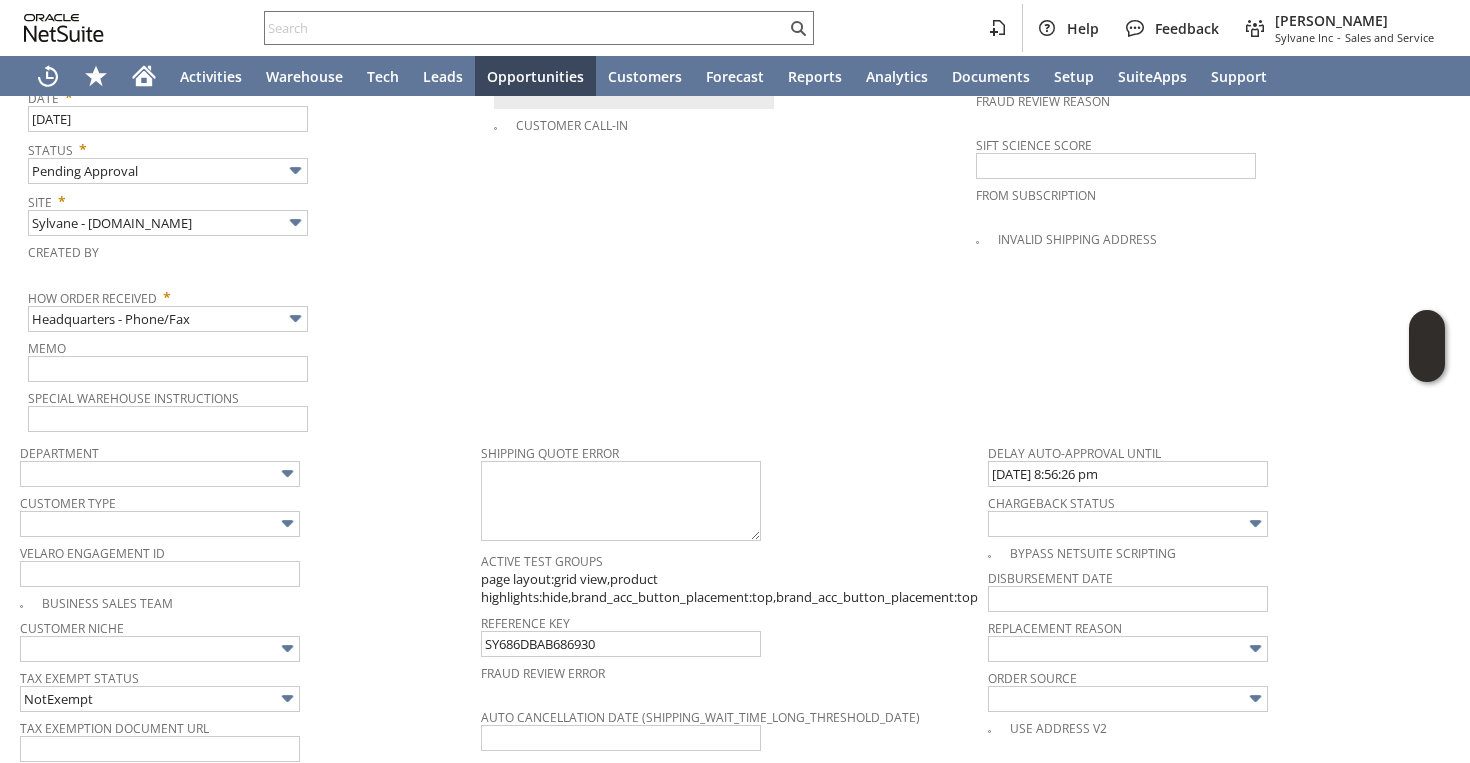 scroll, scrollTop: 1094, scrollLeft: 0, axis: vertical 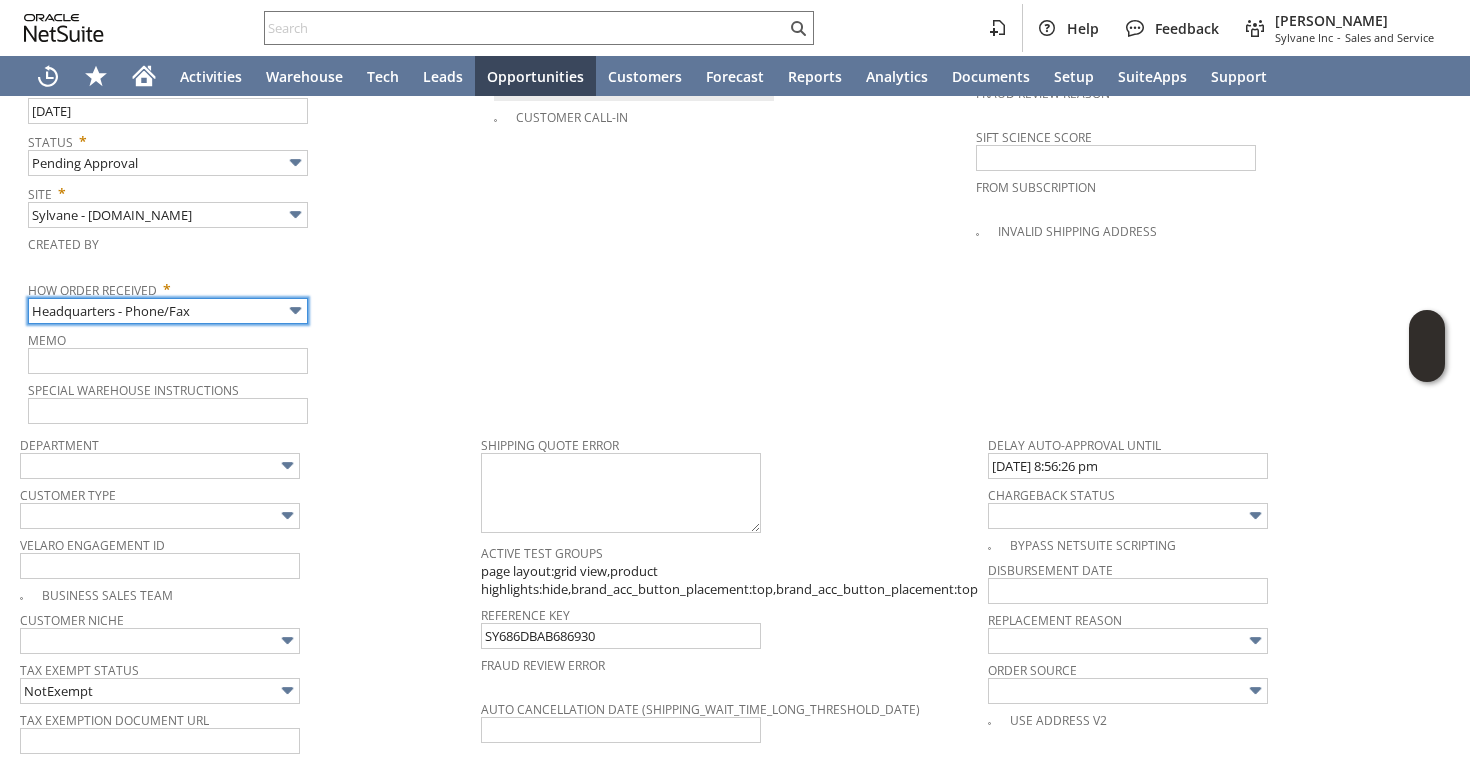click on "Headquarters - Phone/Fax" at bounding box center [168, 311] 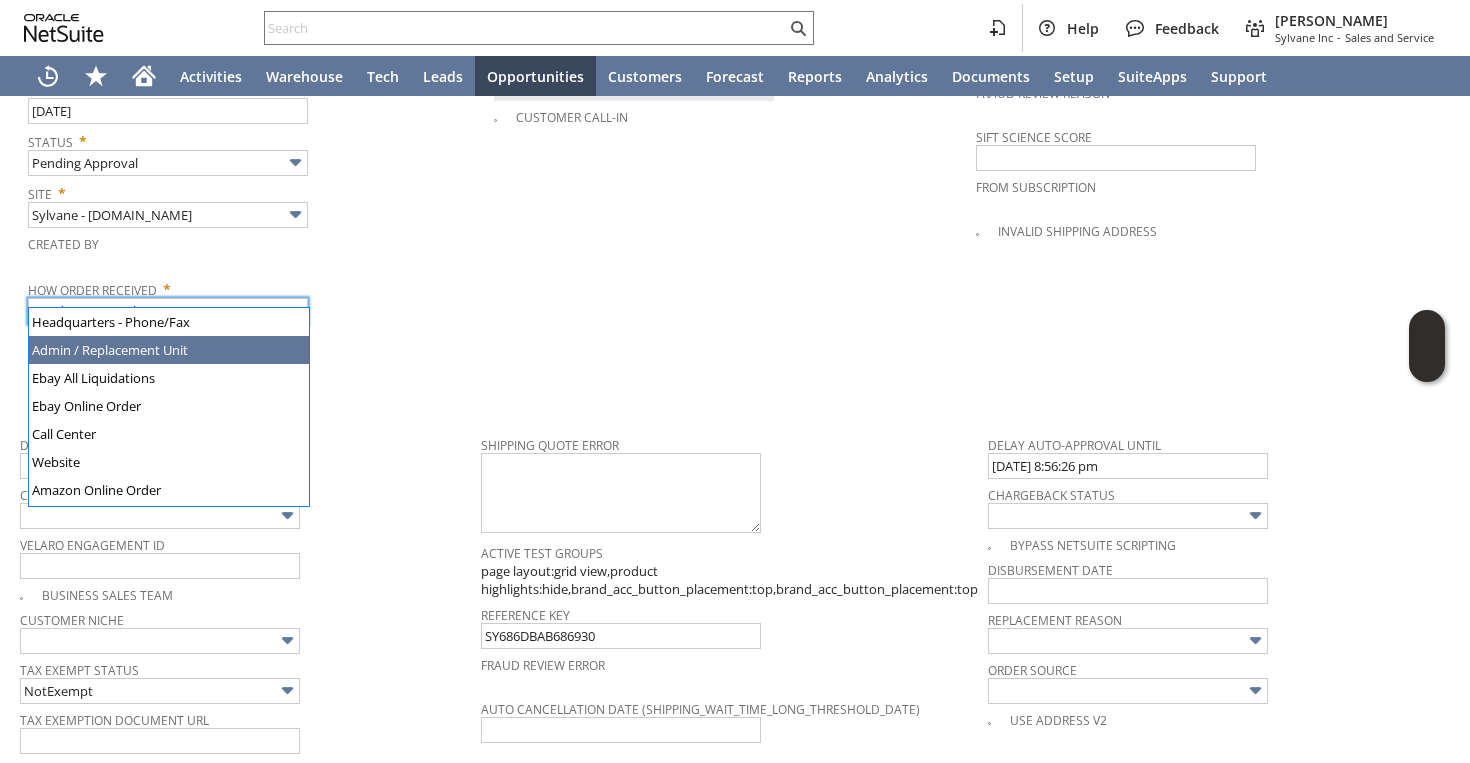 type on "Admin / Replacement Unit" 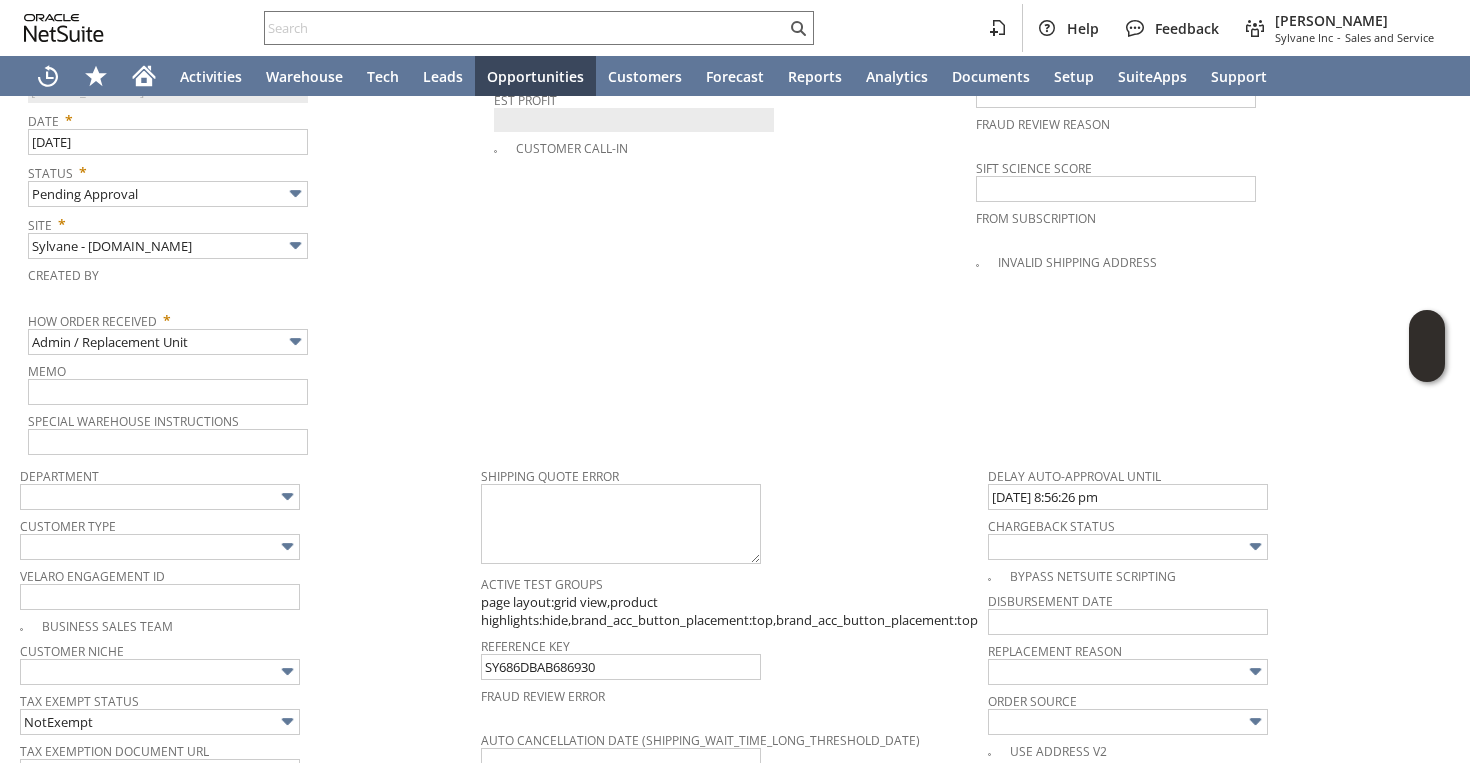 scroll, scrollTop: 1041, scrollLeft: 0, axis: vertical 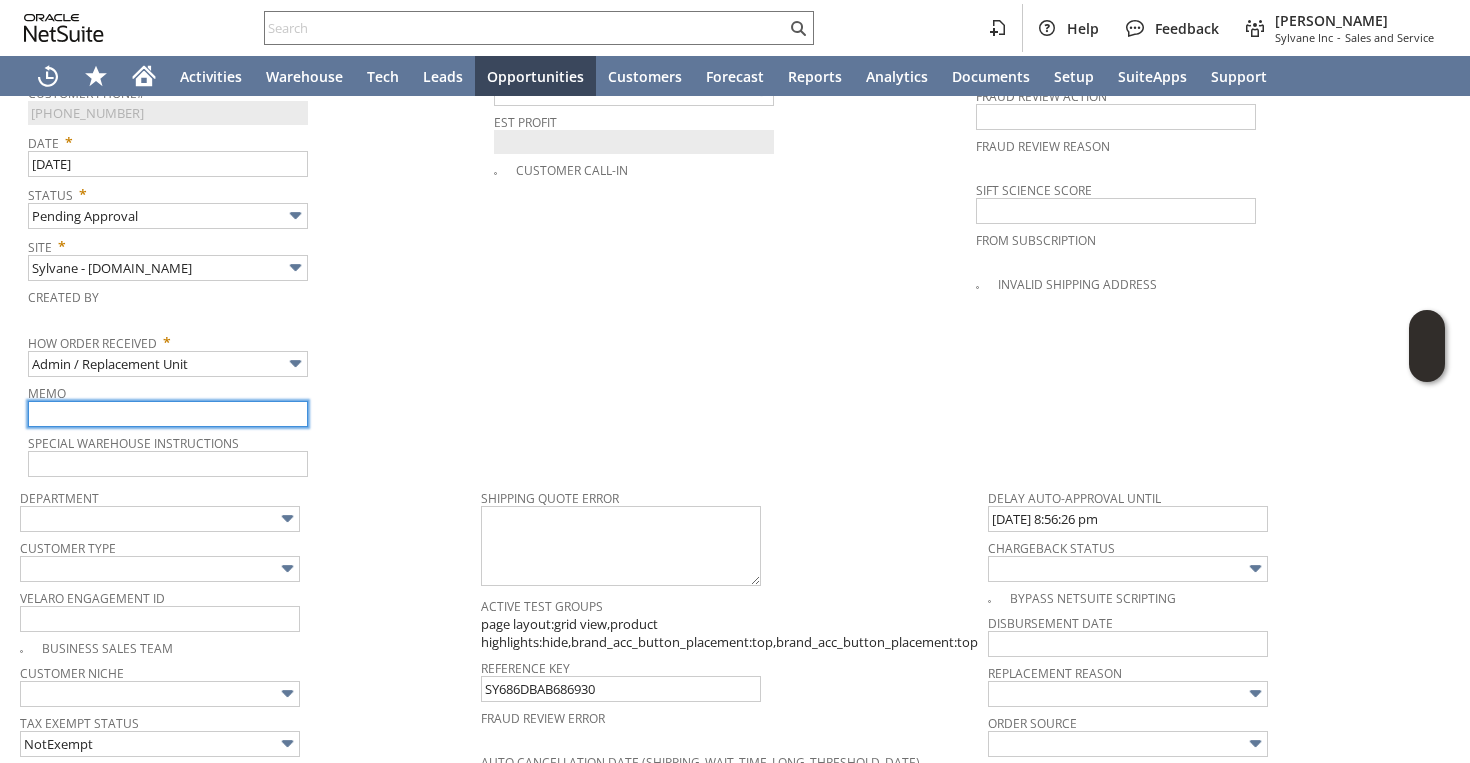 click at bounding box center [168, 414] 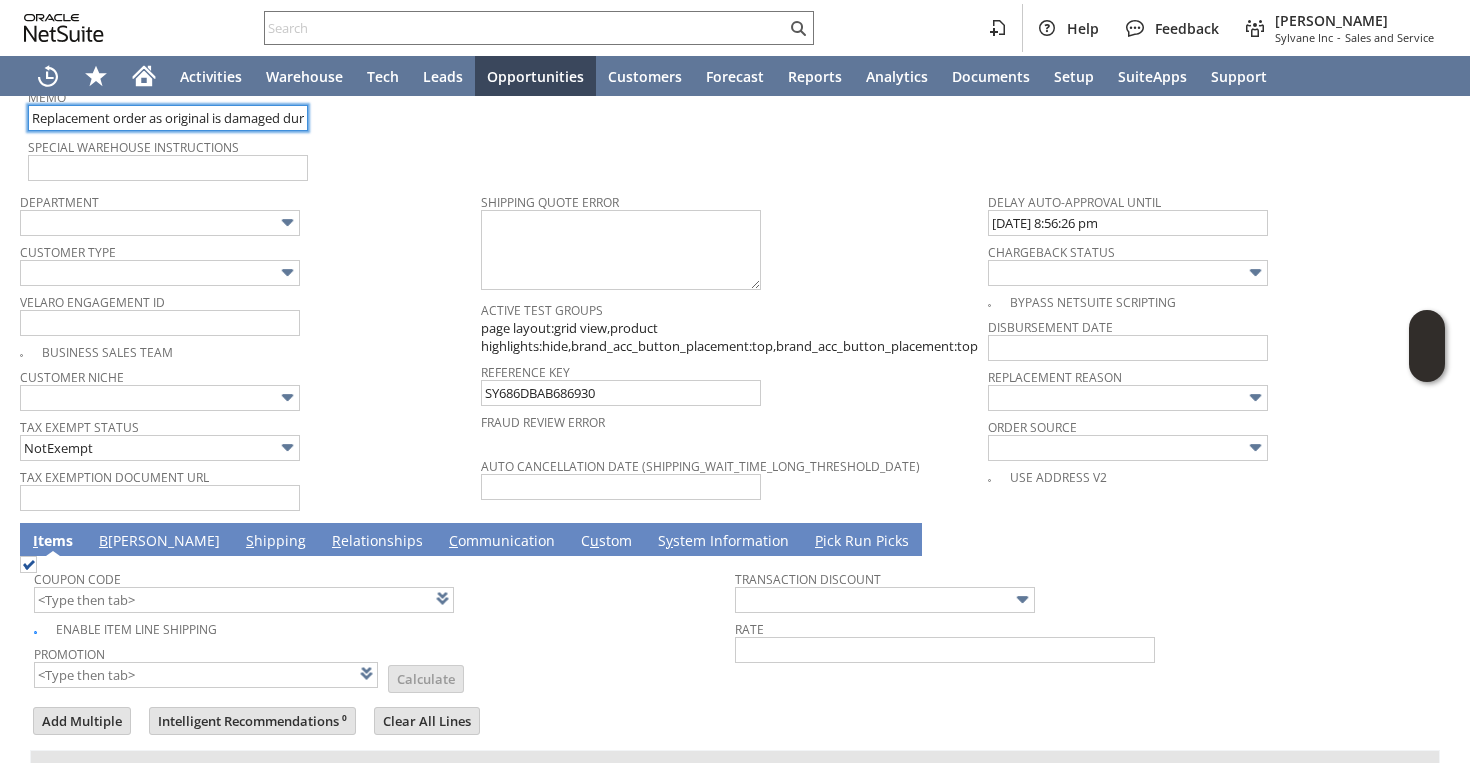 scroll, scrollTop: 1449, scrollLeft: 0, axis: vertical 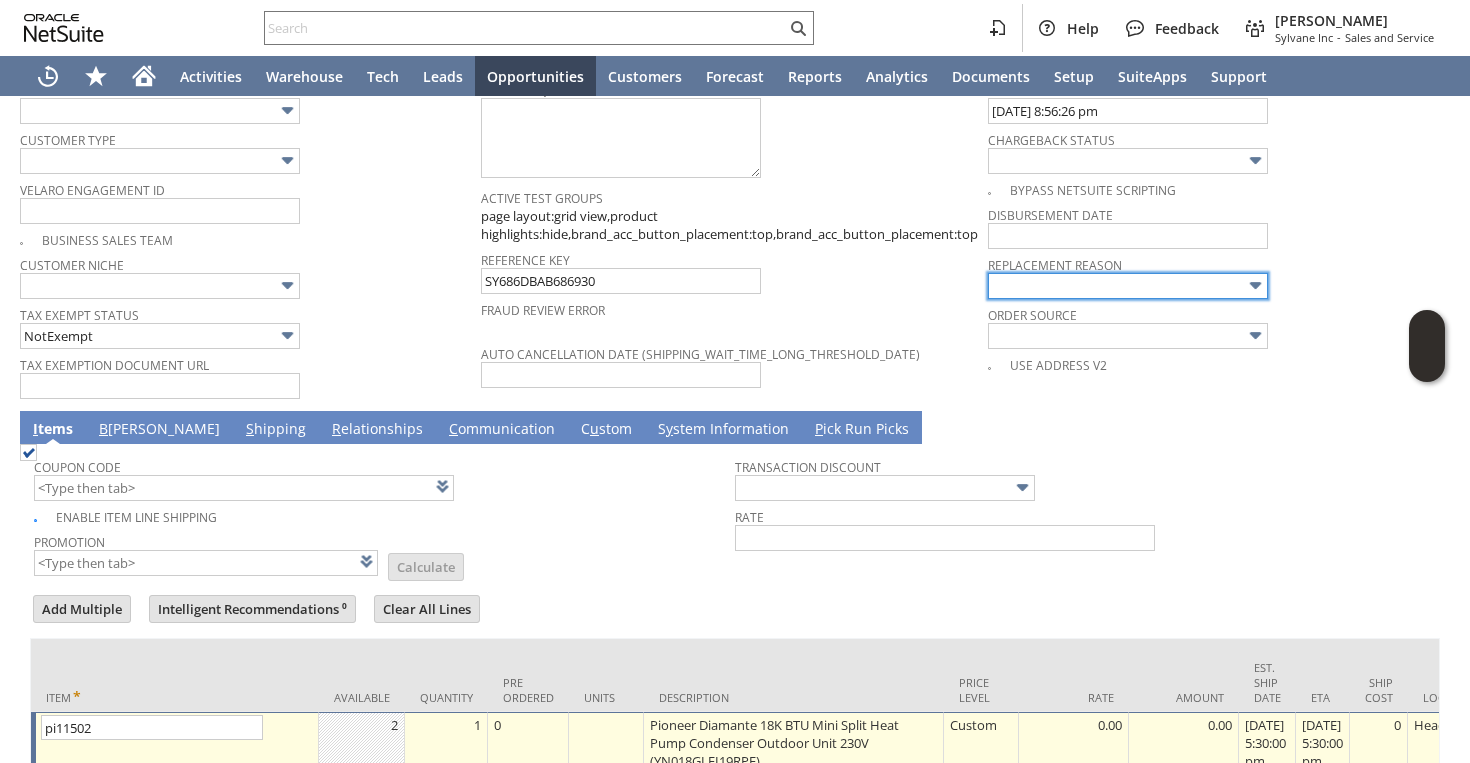 click at bounding box center [1128, 286] 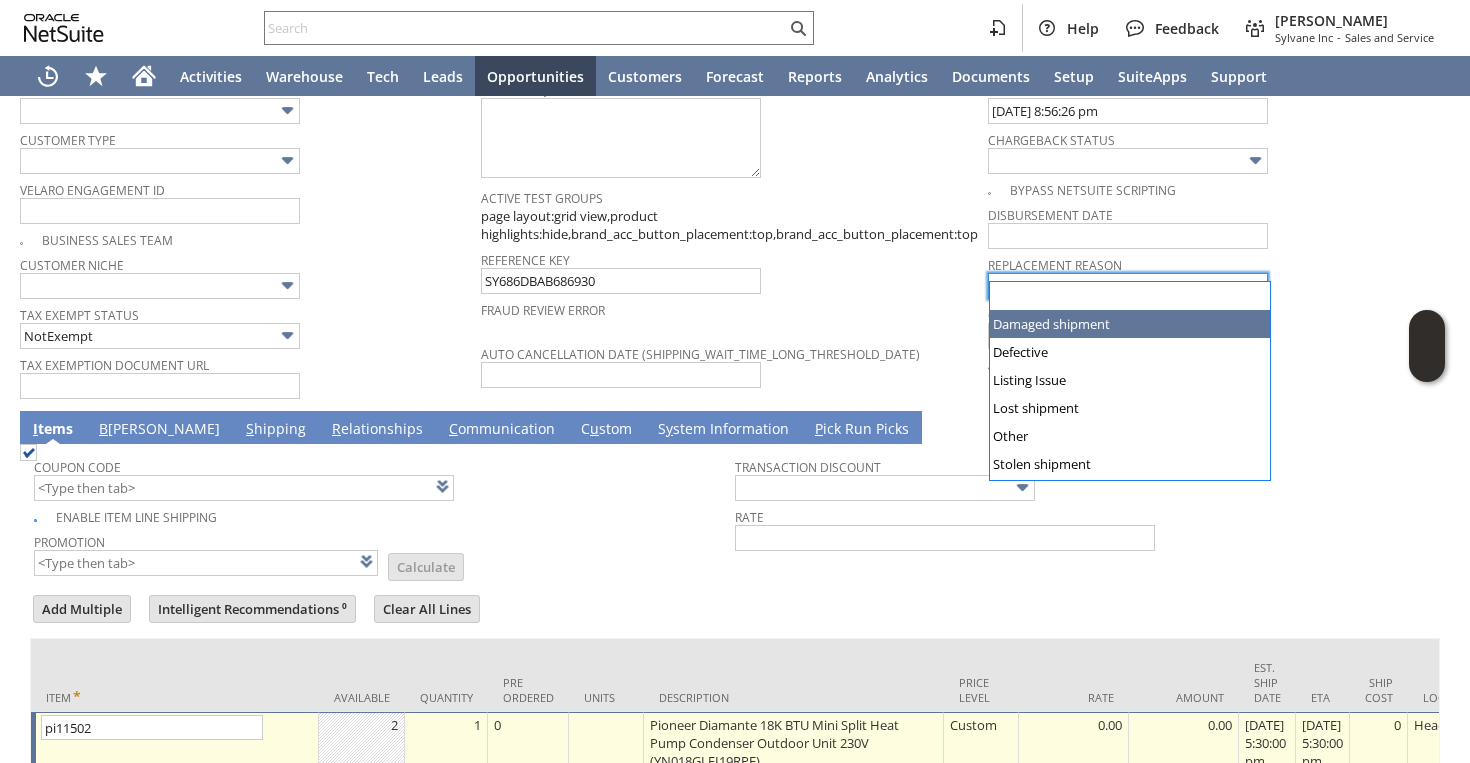 type on "Damaged shipment" 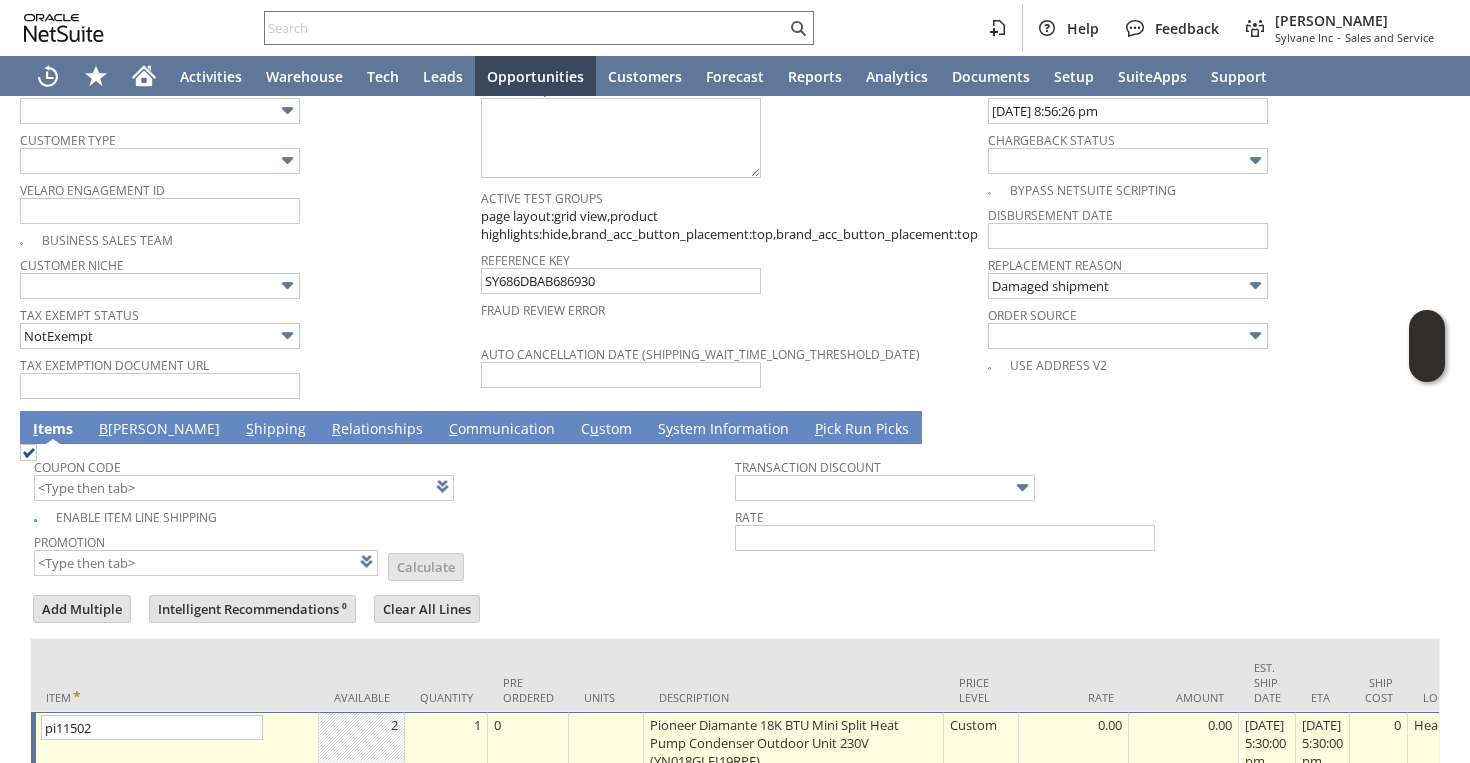 click on "S hipping" at bounding box center [276, 430] 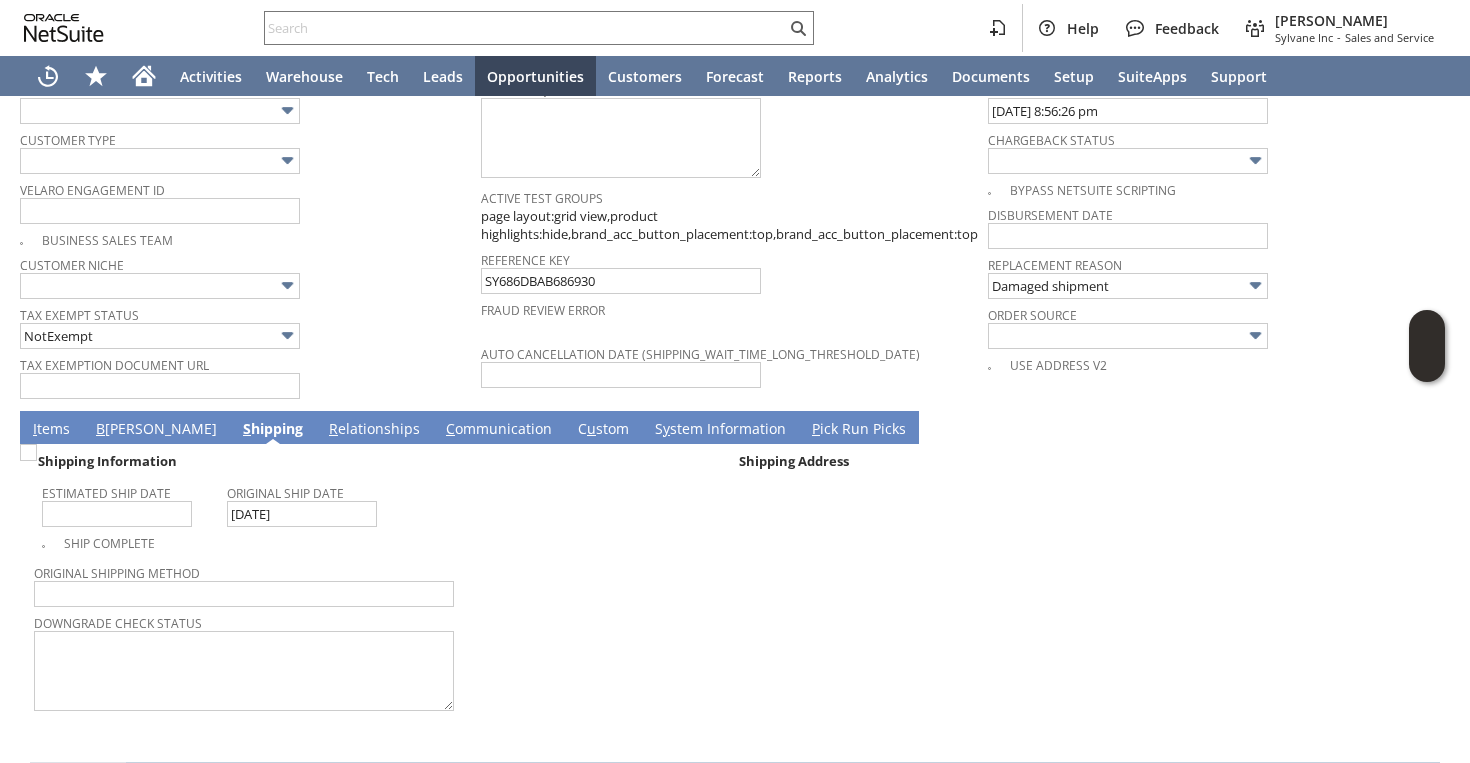 click on "B illing" at bounding box center [156, 427] 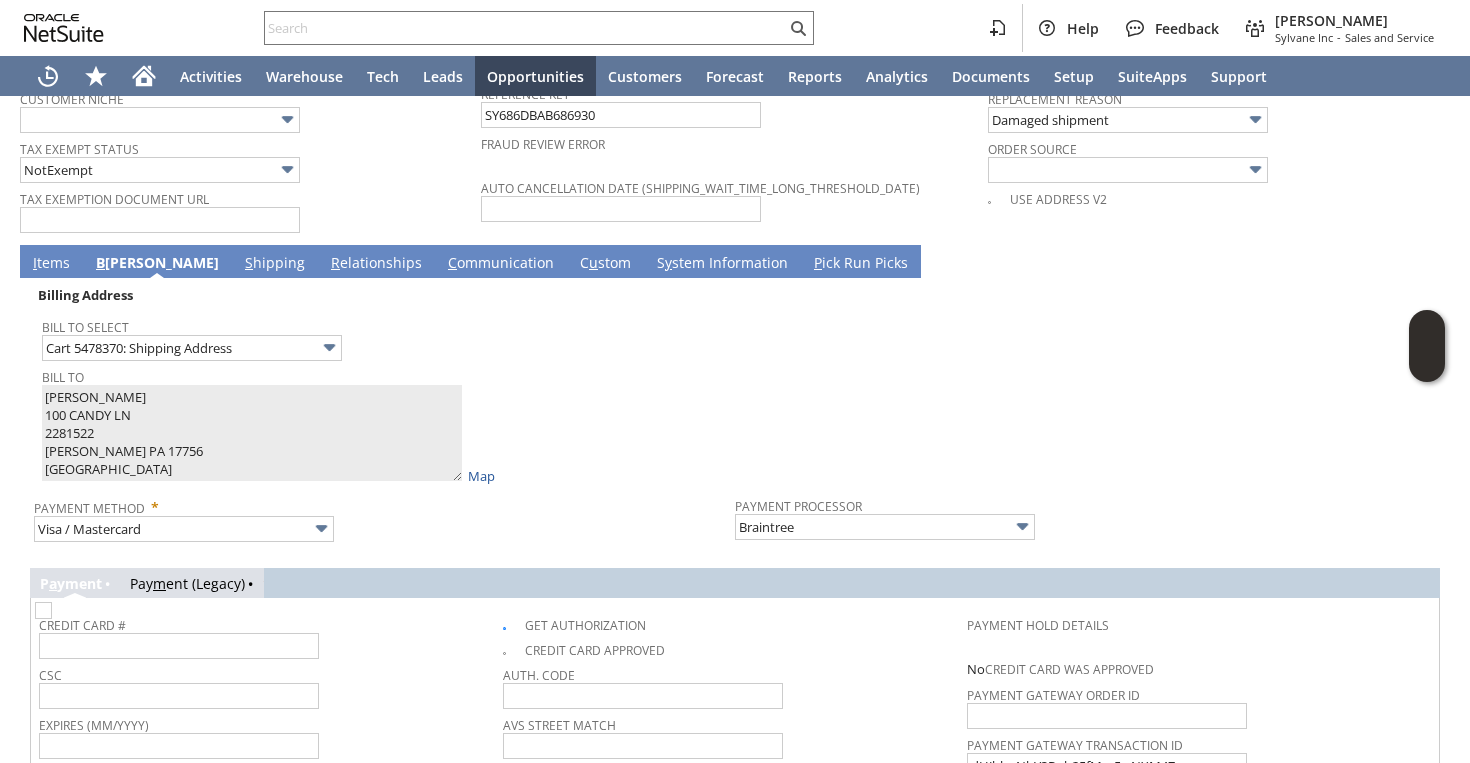 scroll, scrollTop: 1674, scrollLeft: 0, axis: vertical 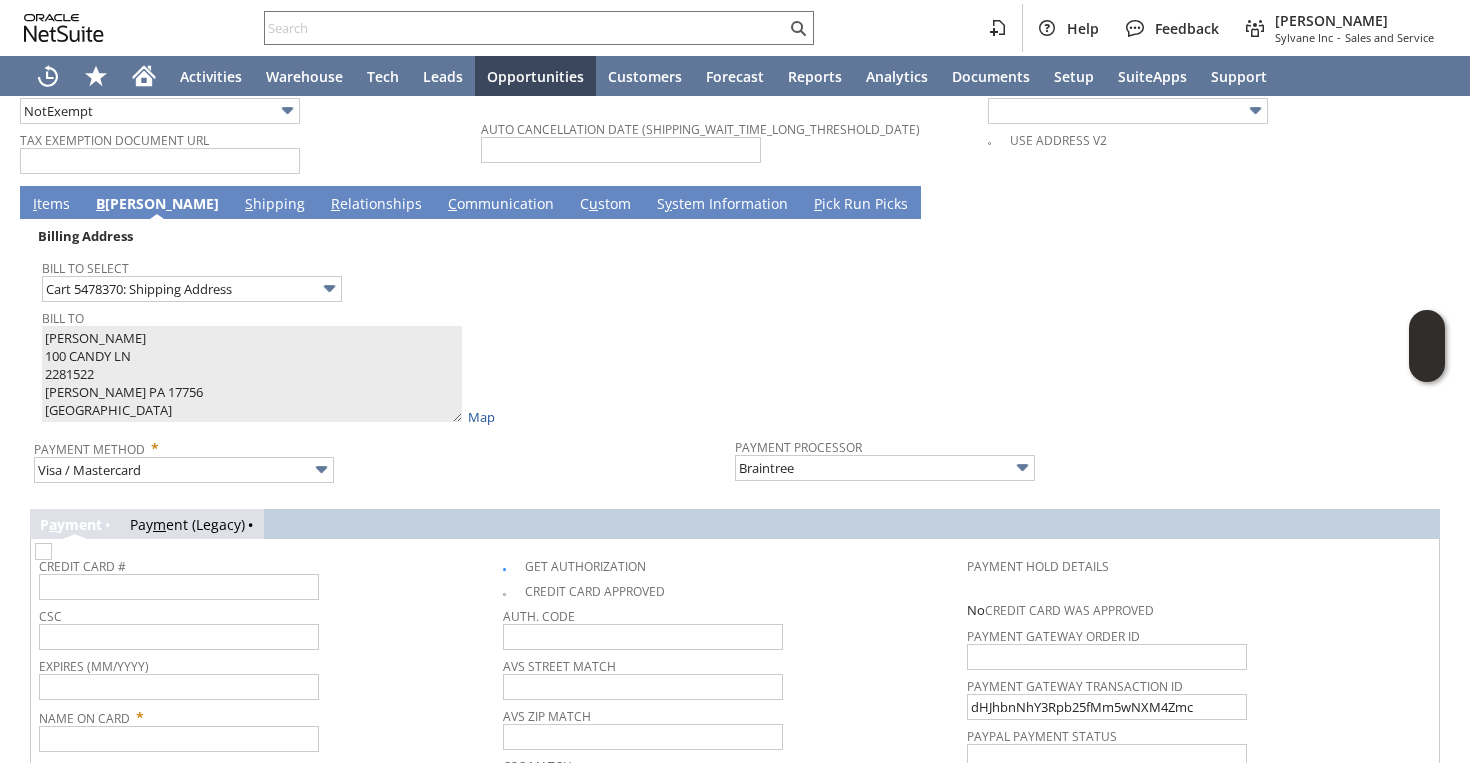 click at bounding box center [43, 551] 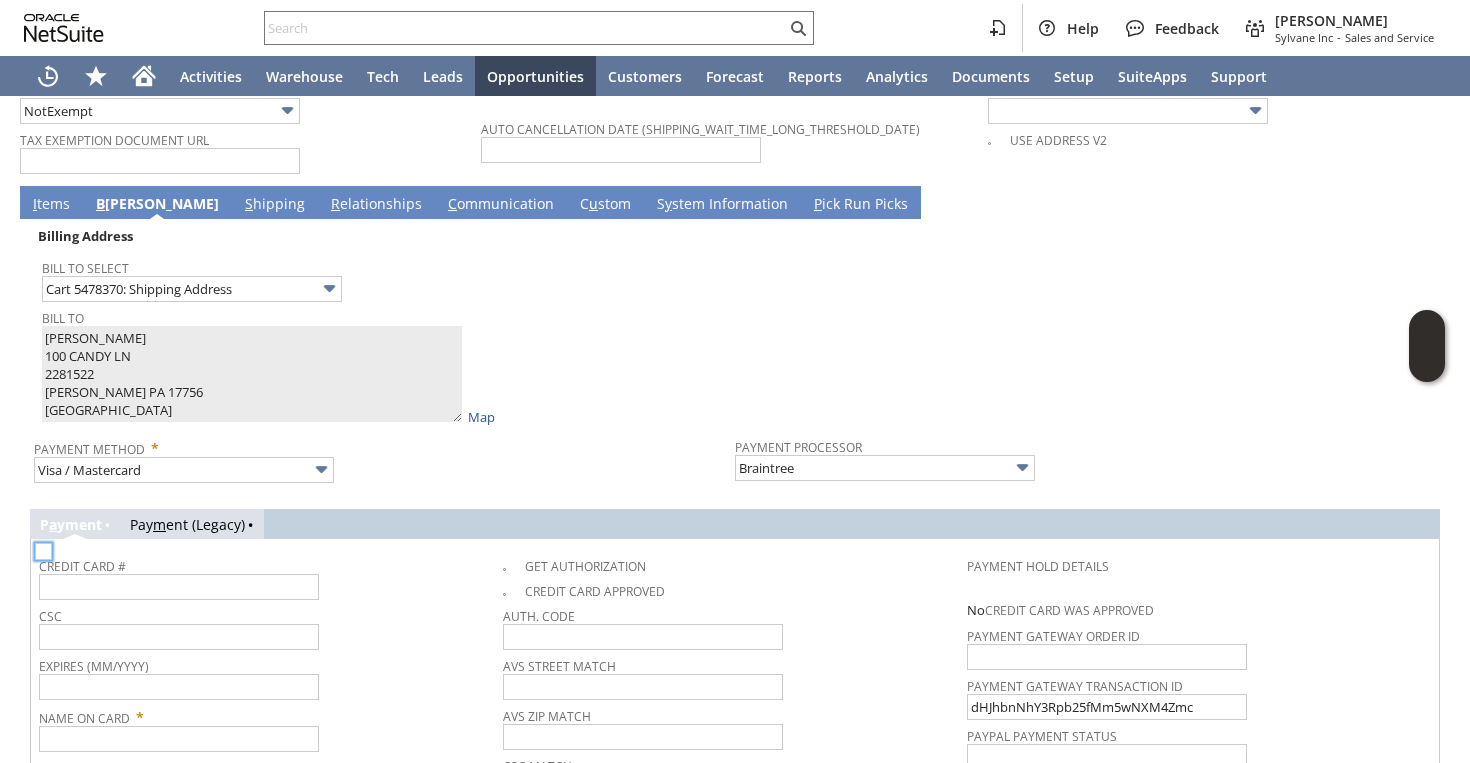 checkbox on "false" 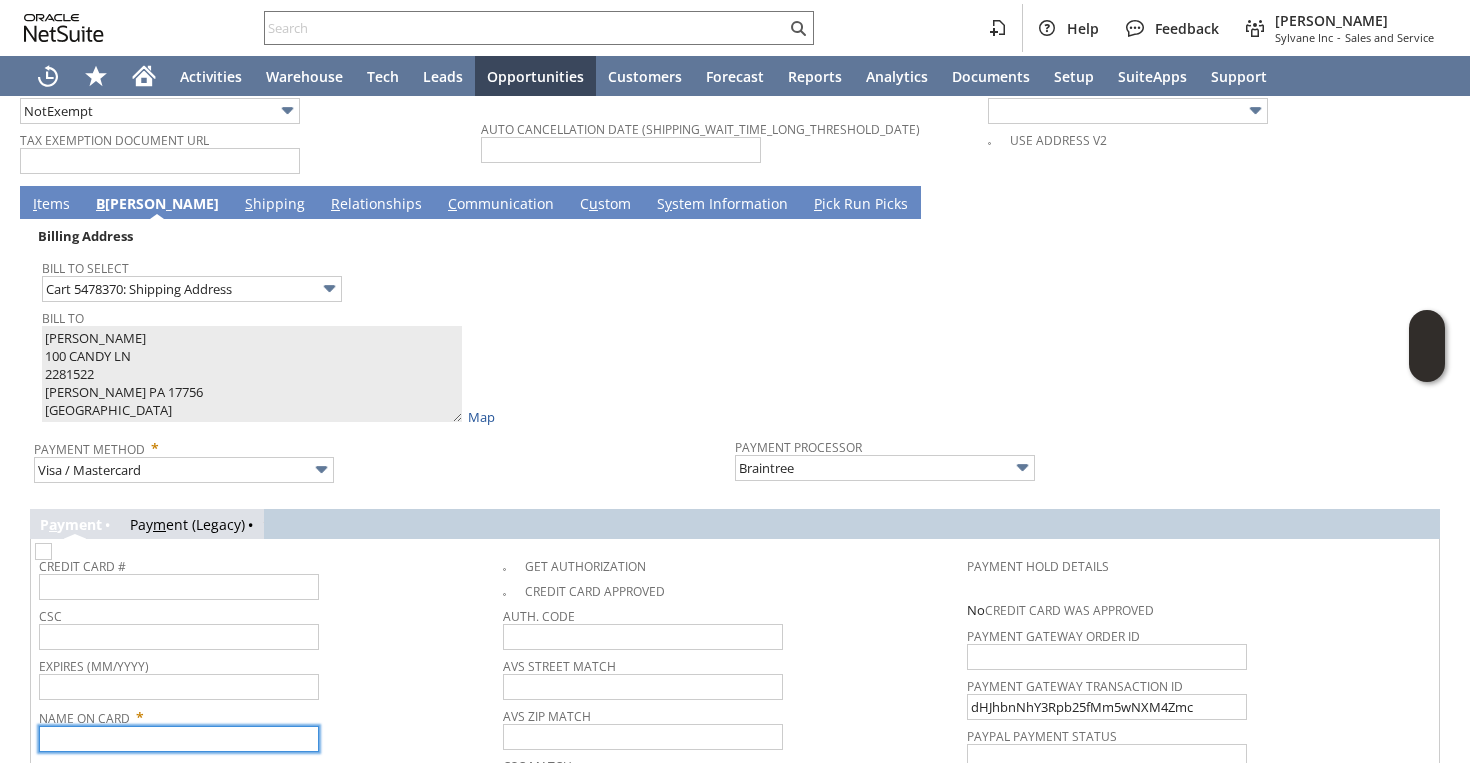 click at bounding box center [179, 739] 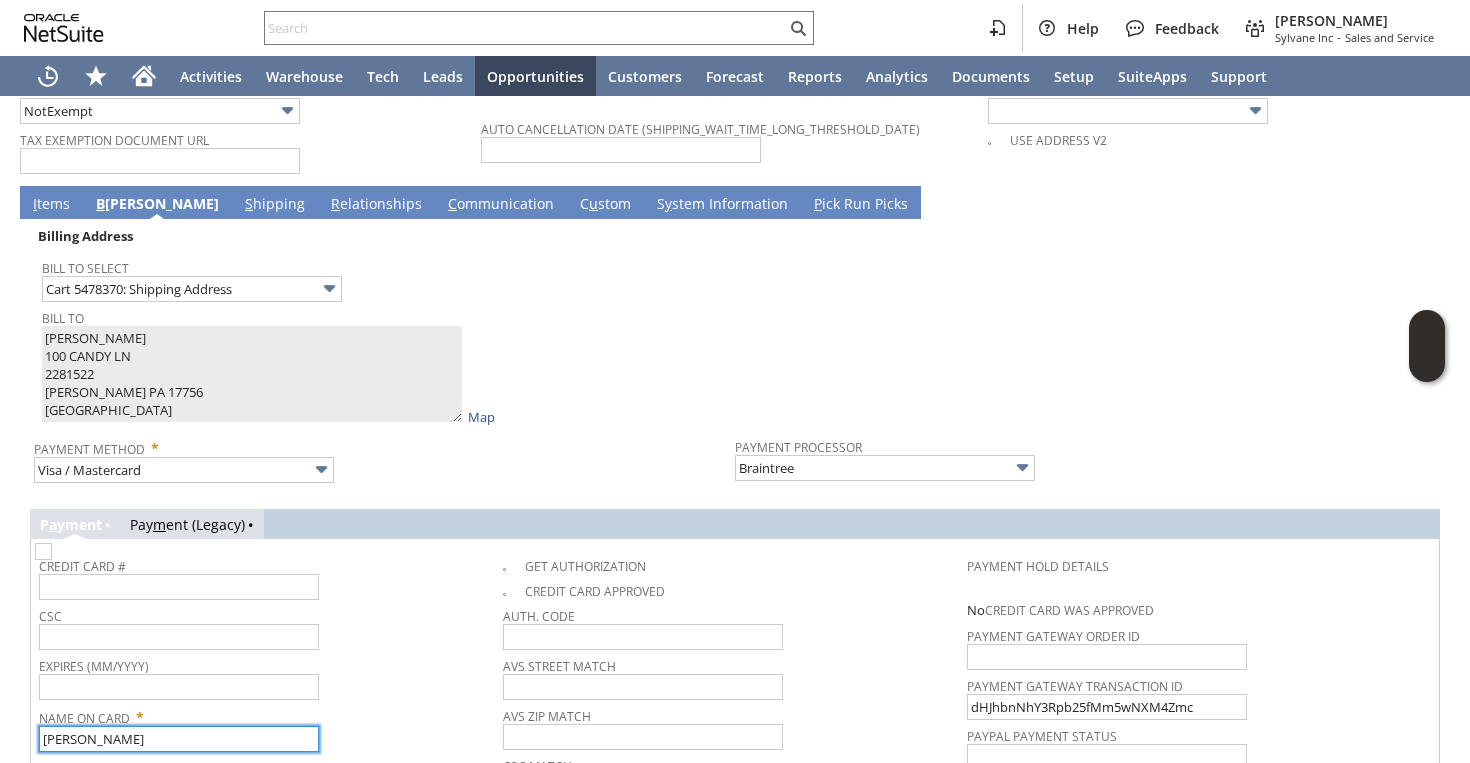 type on "[PERSON_NAME]" 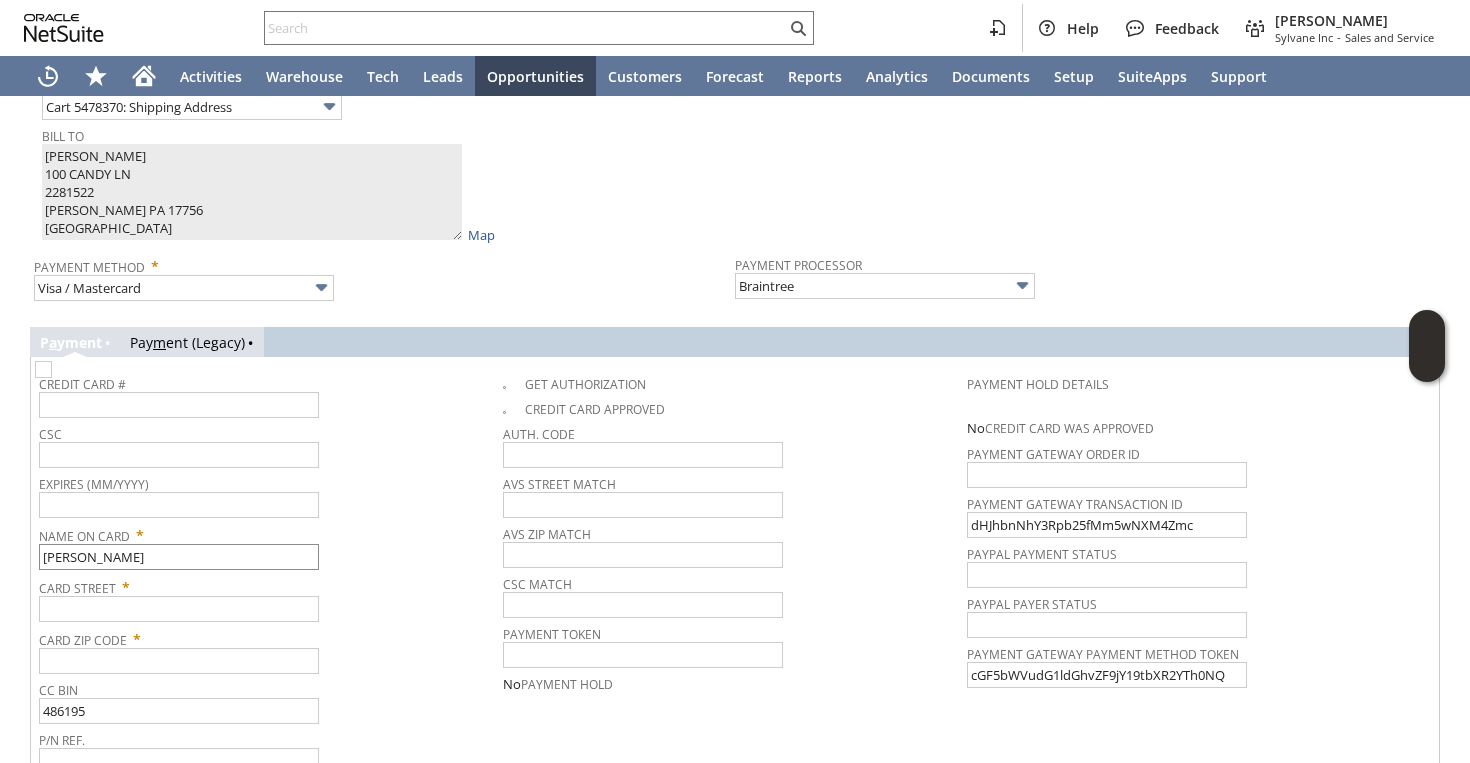 scroll, scrollTop: 1869, scrollLeft: 0, axis: vertical 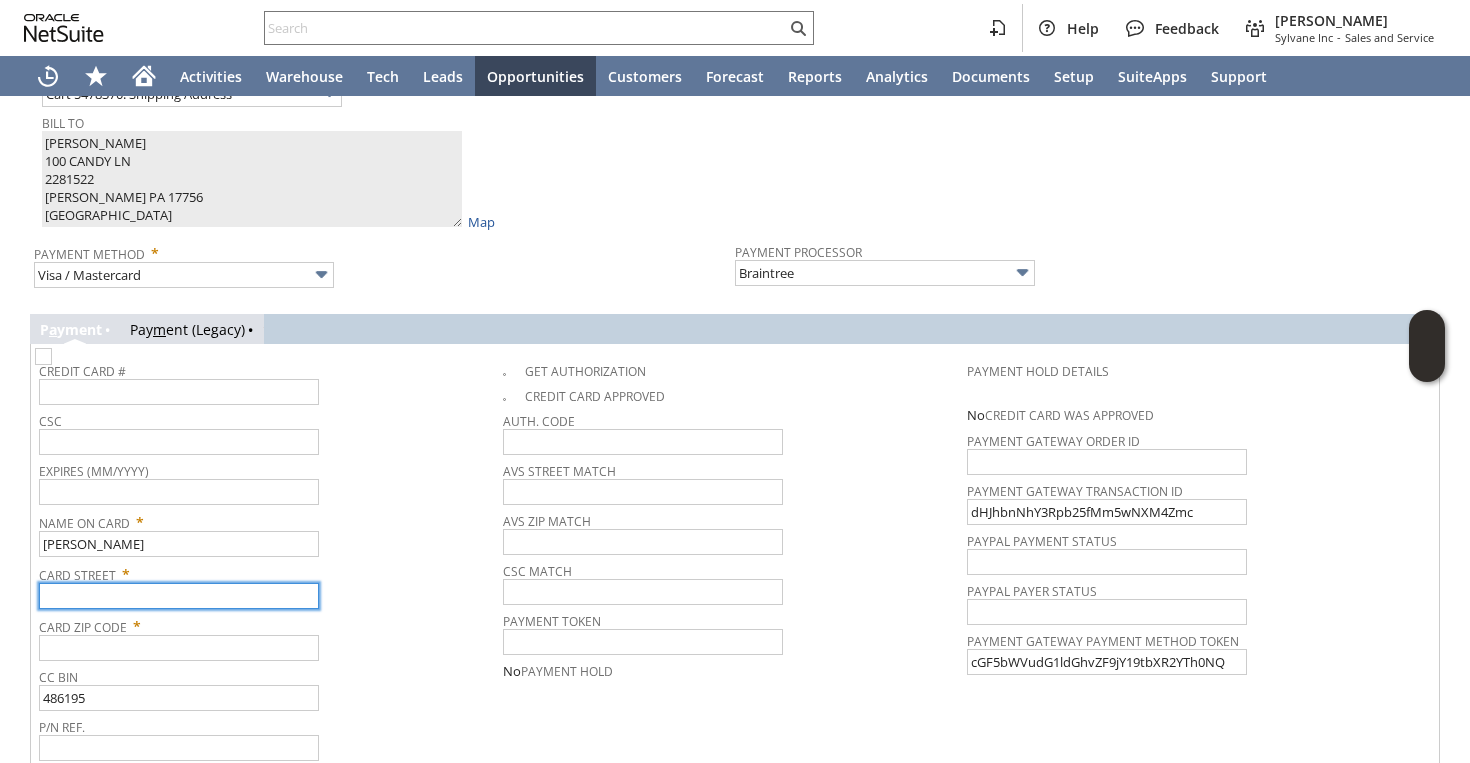 click at bounding box center (179, 596) 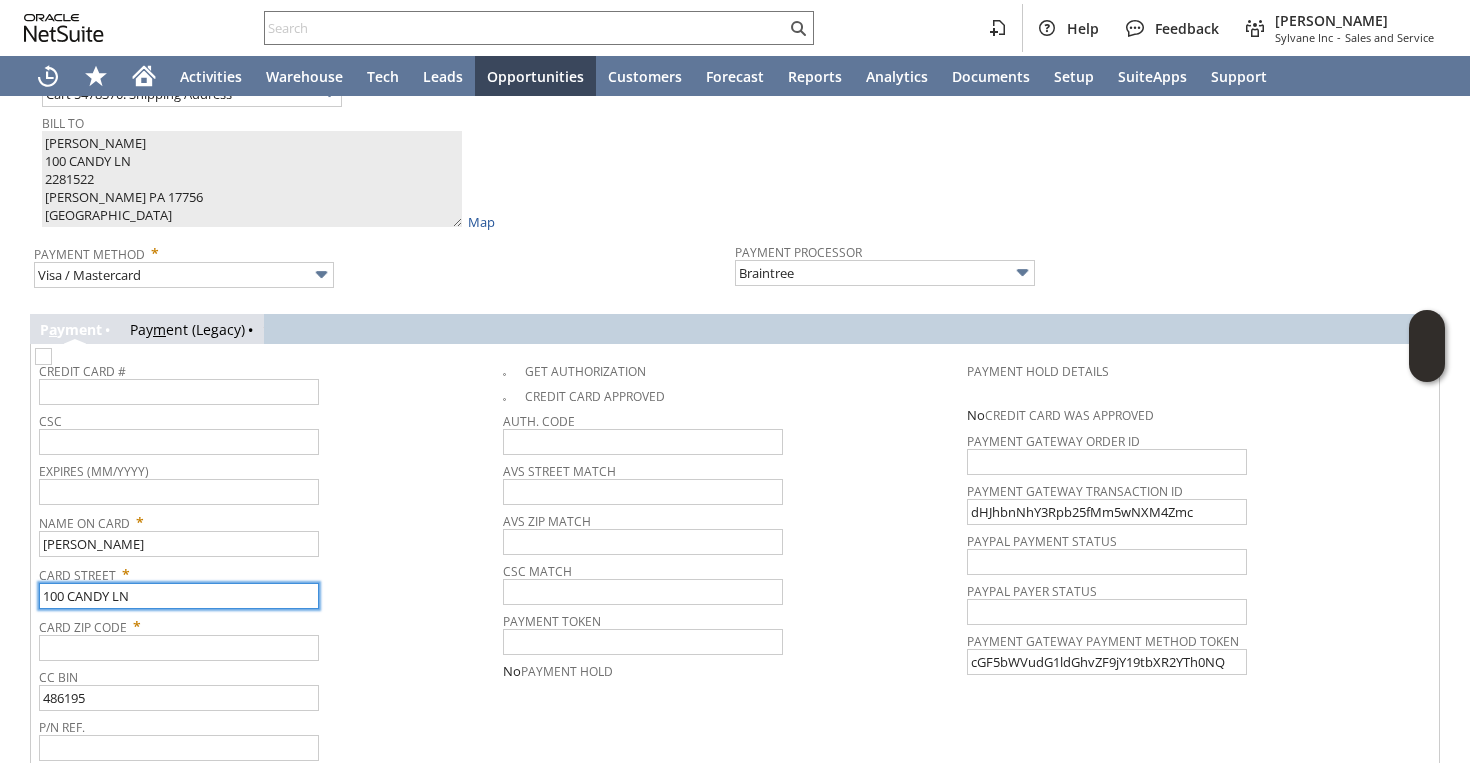 type on "100 CANDY LN" 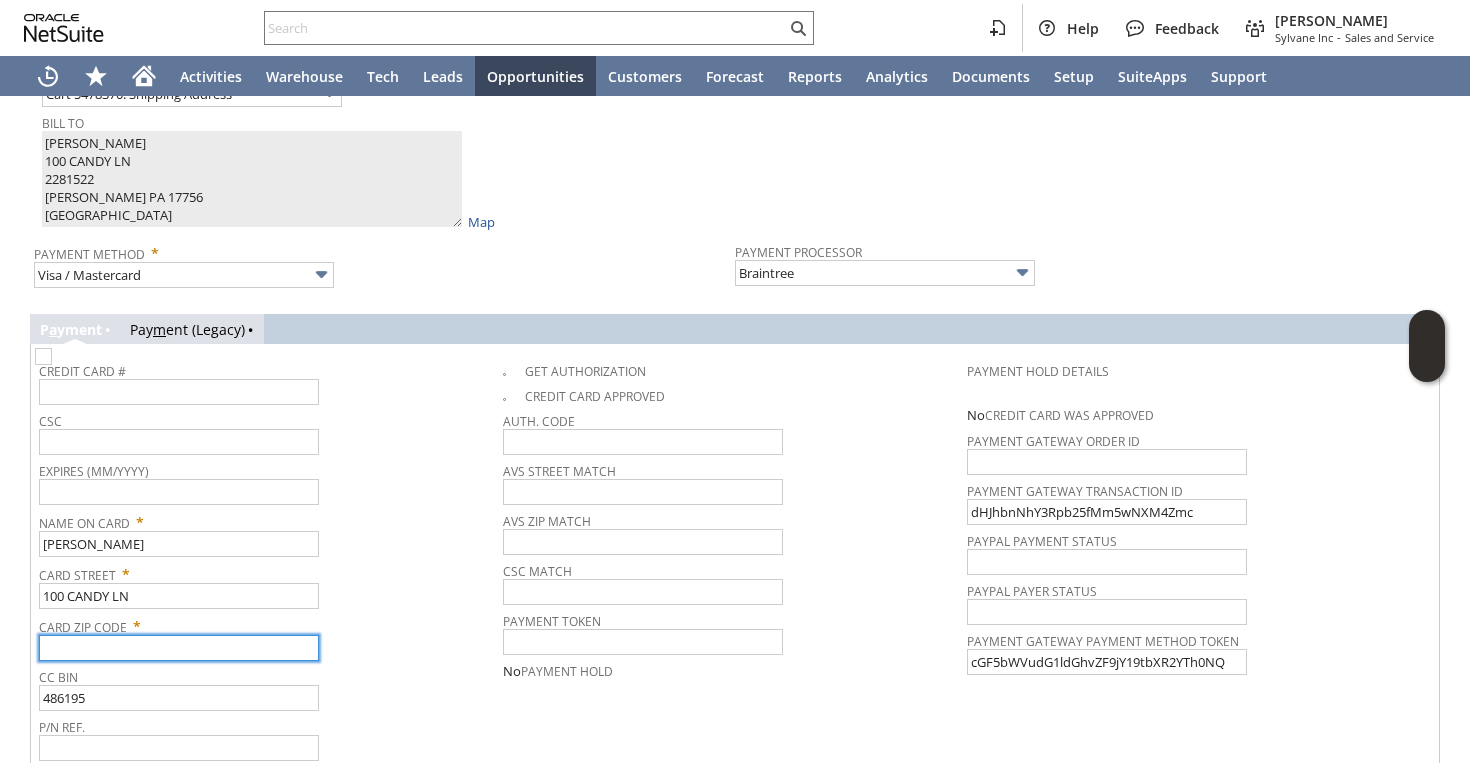 click at bounding box center [179, 648] 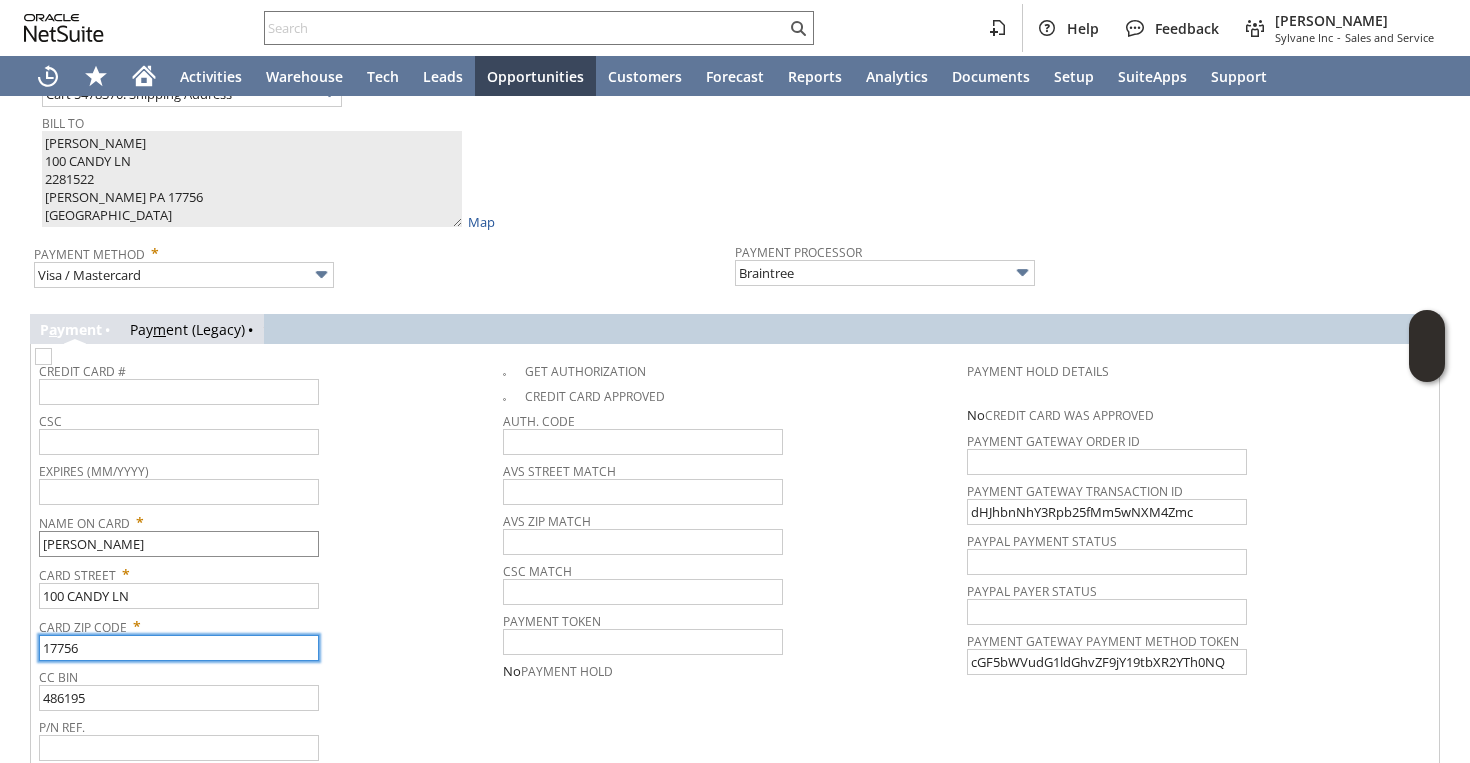 type on "17756" 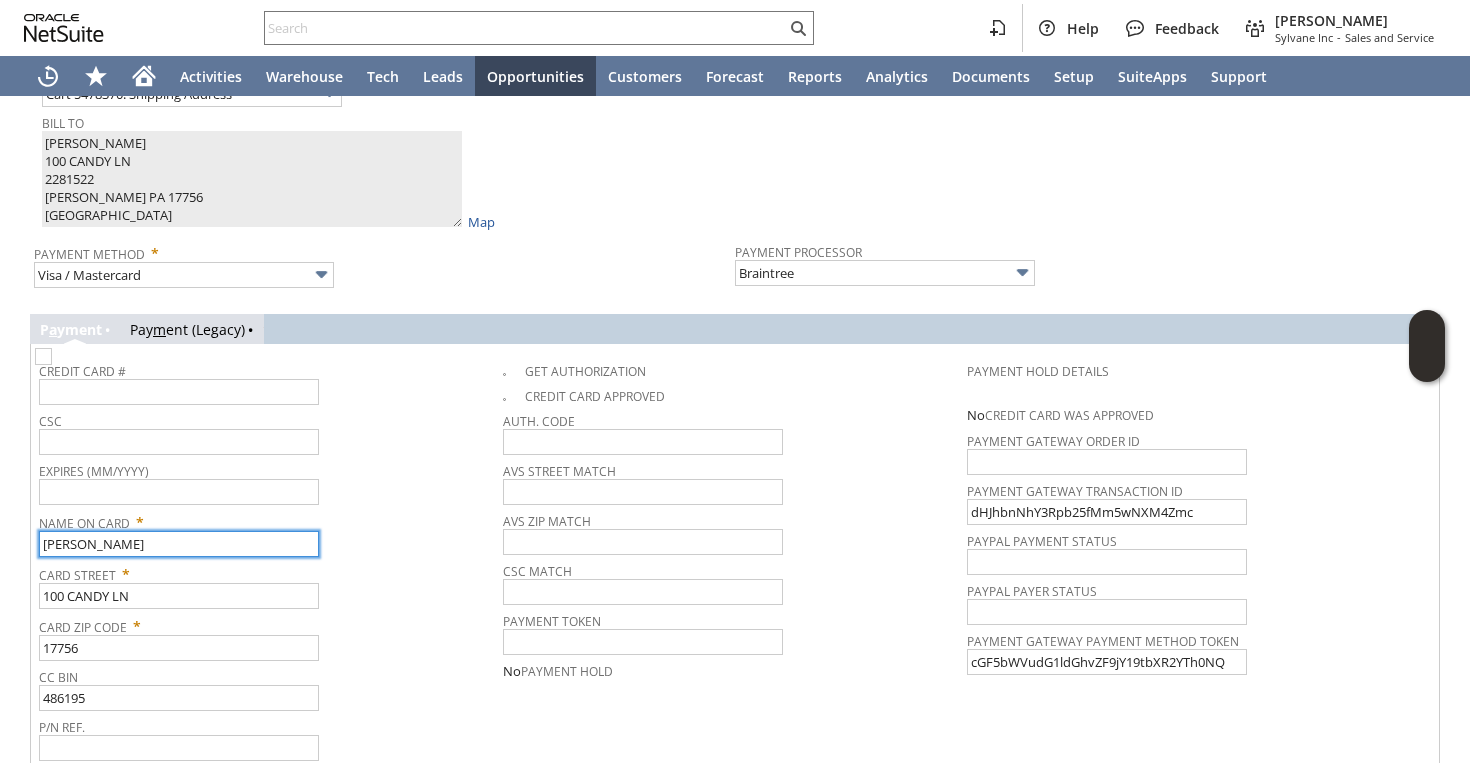 click on "[PERSON_NAME]" at bounding box center [179, 544] 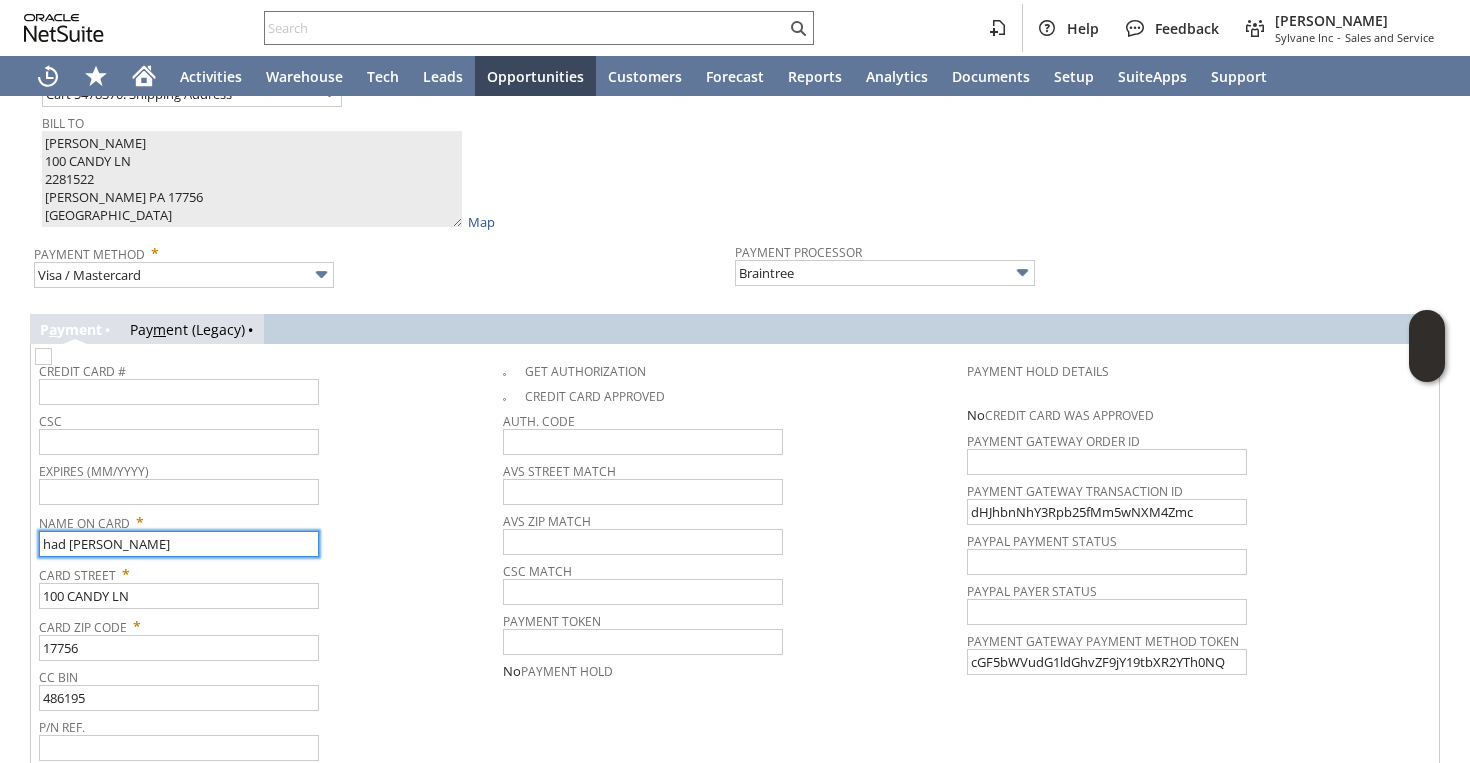 type on "[PERSON_NAME]" 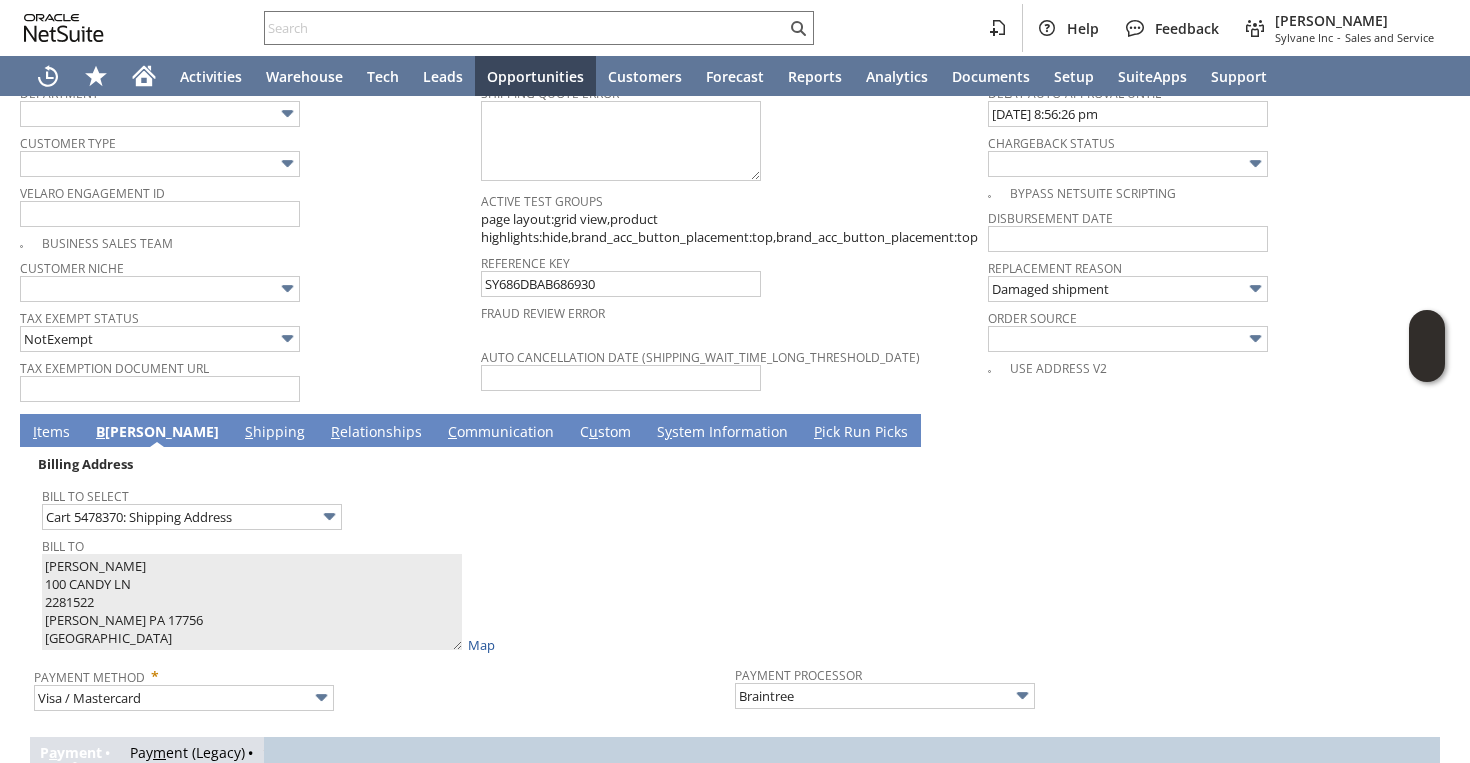 scroll, scrollTop: 1428, scrollLeft: 0, axis: vertical 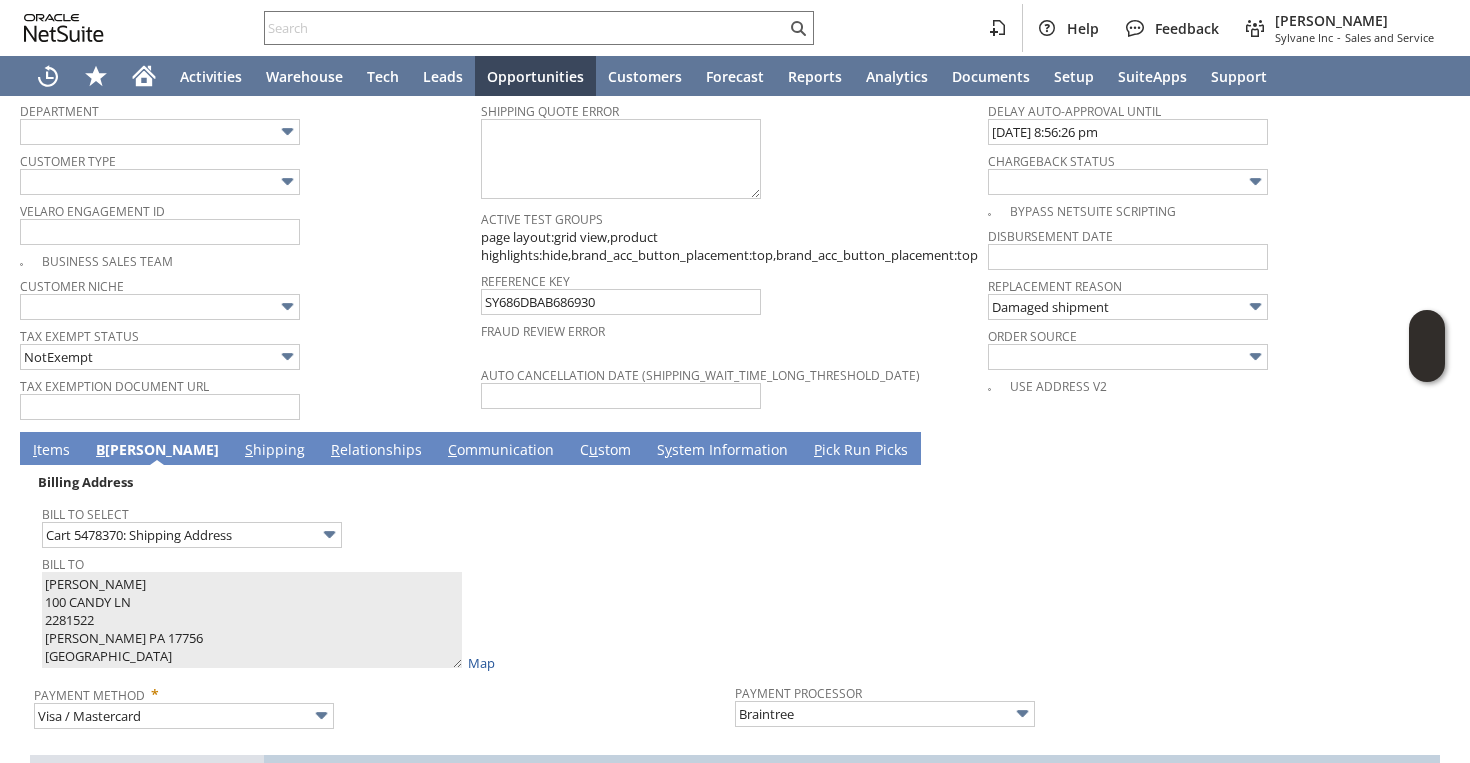 click on "I tems" at bounding box center (51, 451) 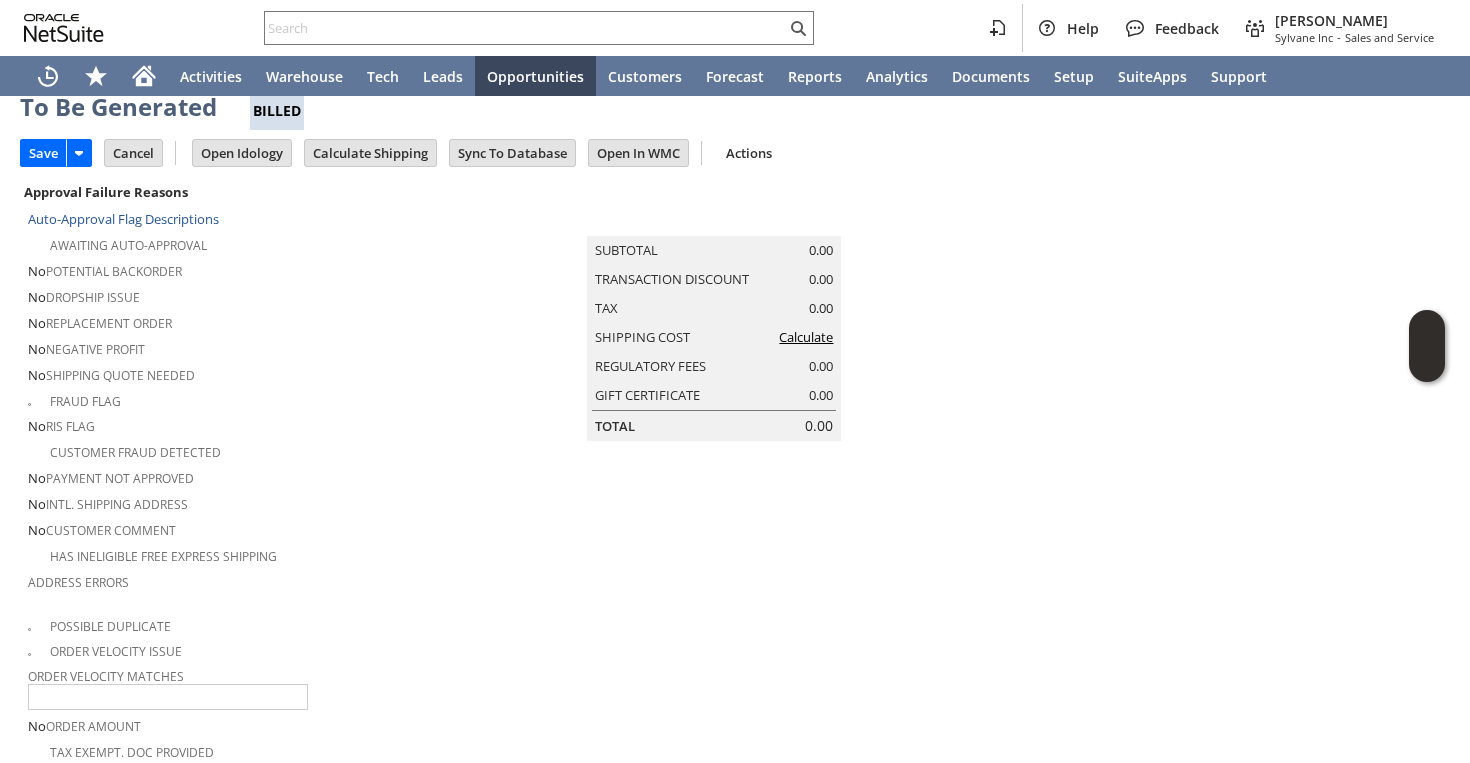 scroll, scrollTop: 0, scrollLeft: 0, axis: both 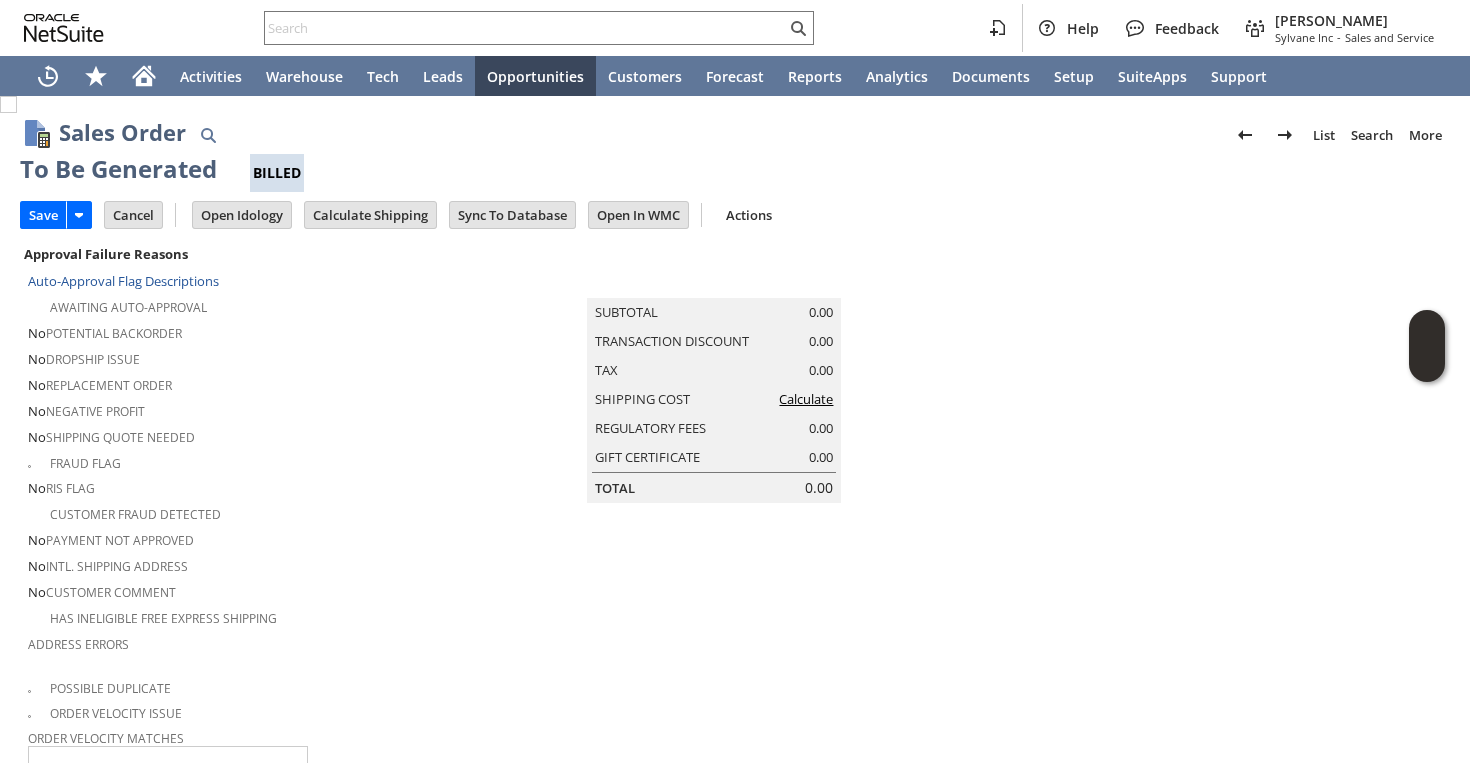 click on "Calculate" at bounding box center (806, 399) 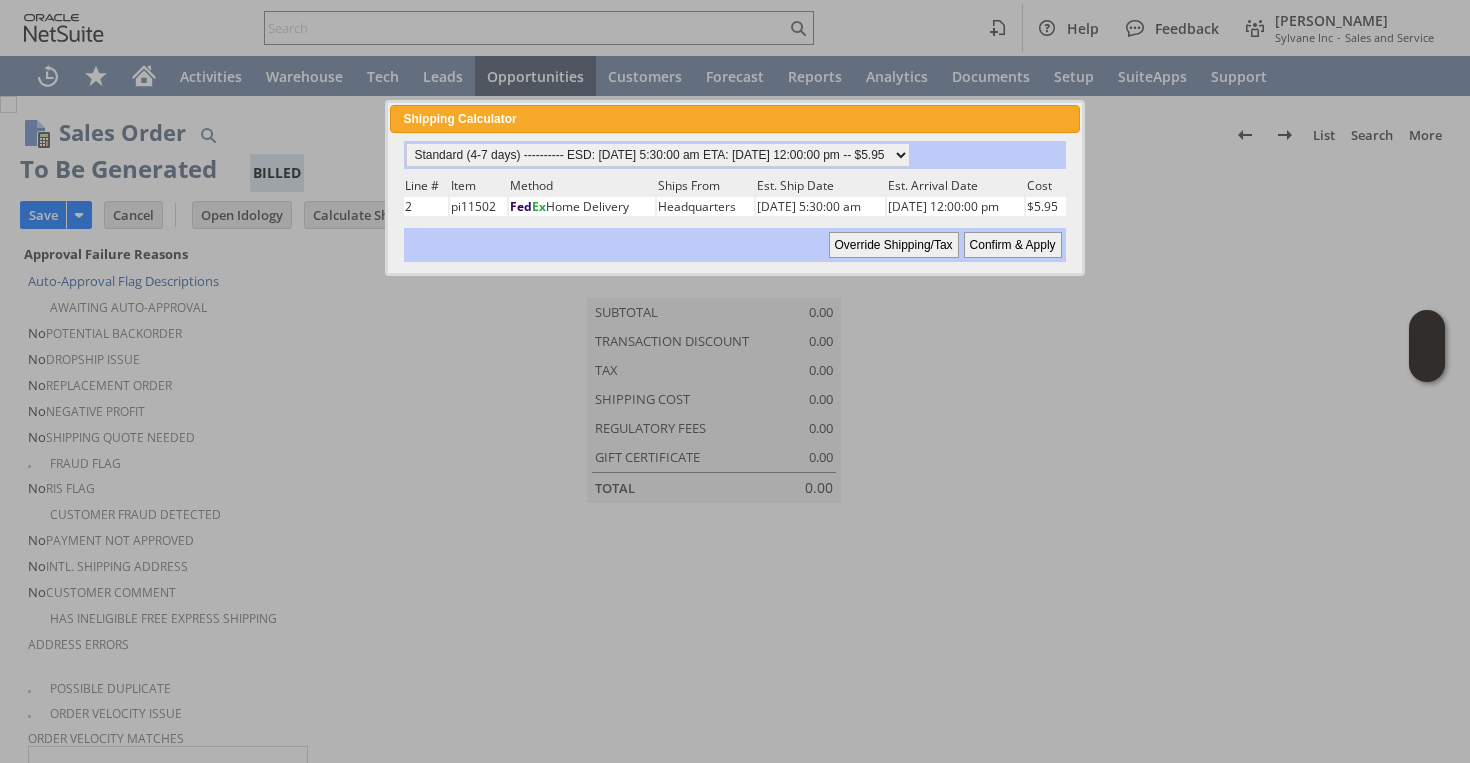click on "Confirm & Apply" at bounding box center [1013, 245] 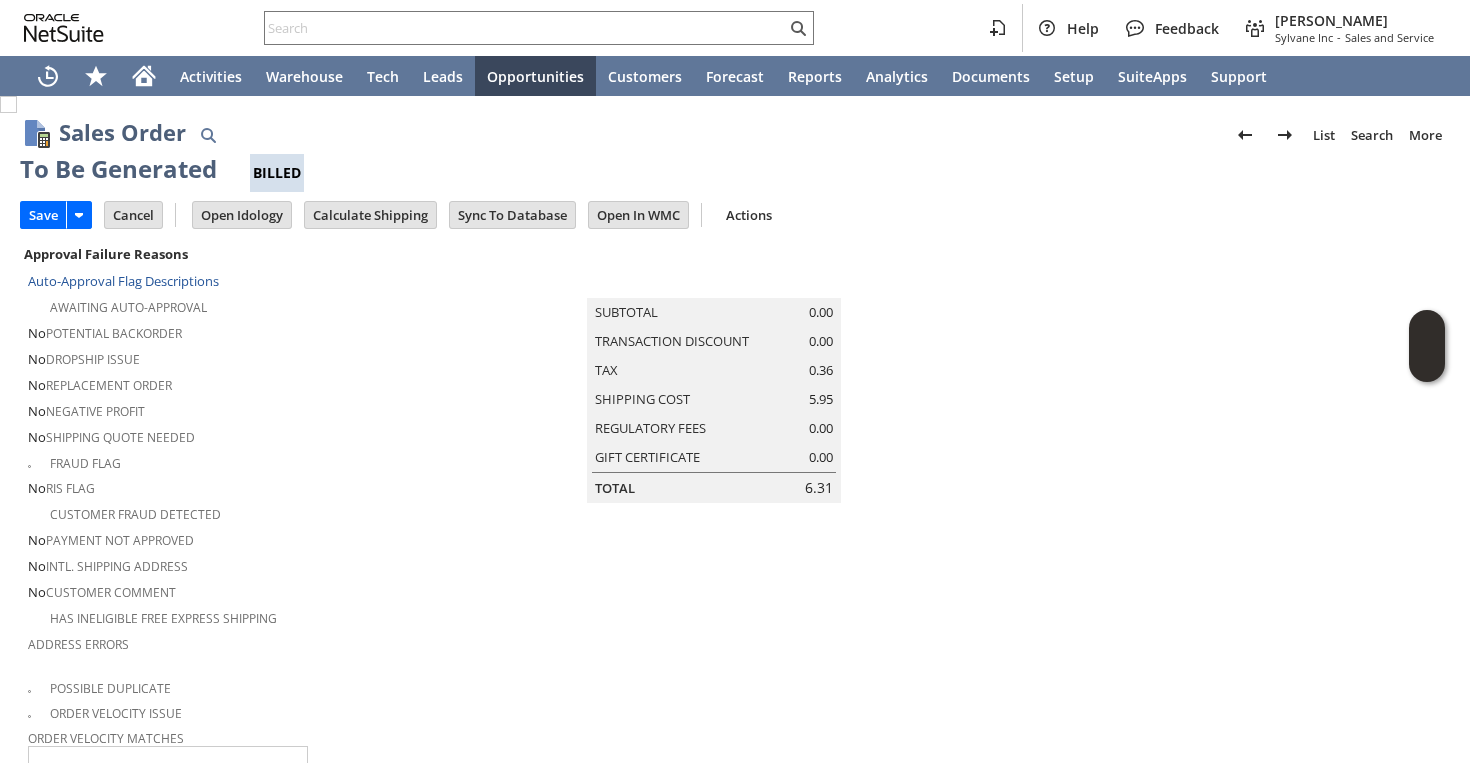 scroll, scrollTop: 1667, scrollLeft: 0, axis: vertical 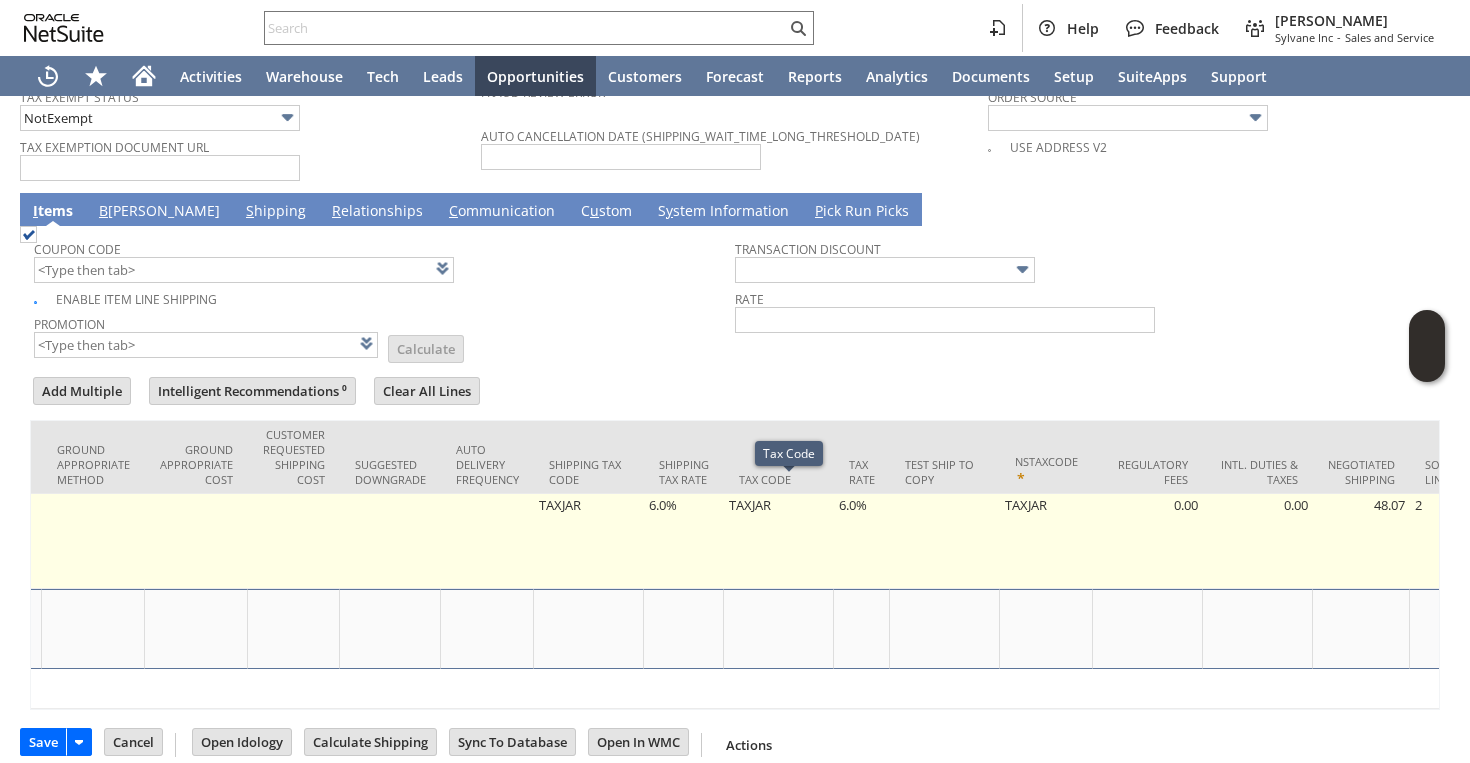 click on "6.0%" at bounding box center [684, 541] 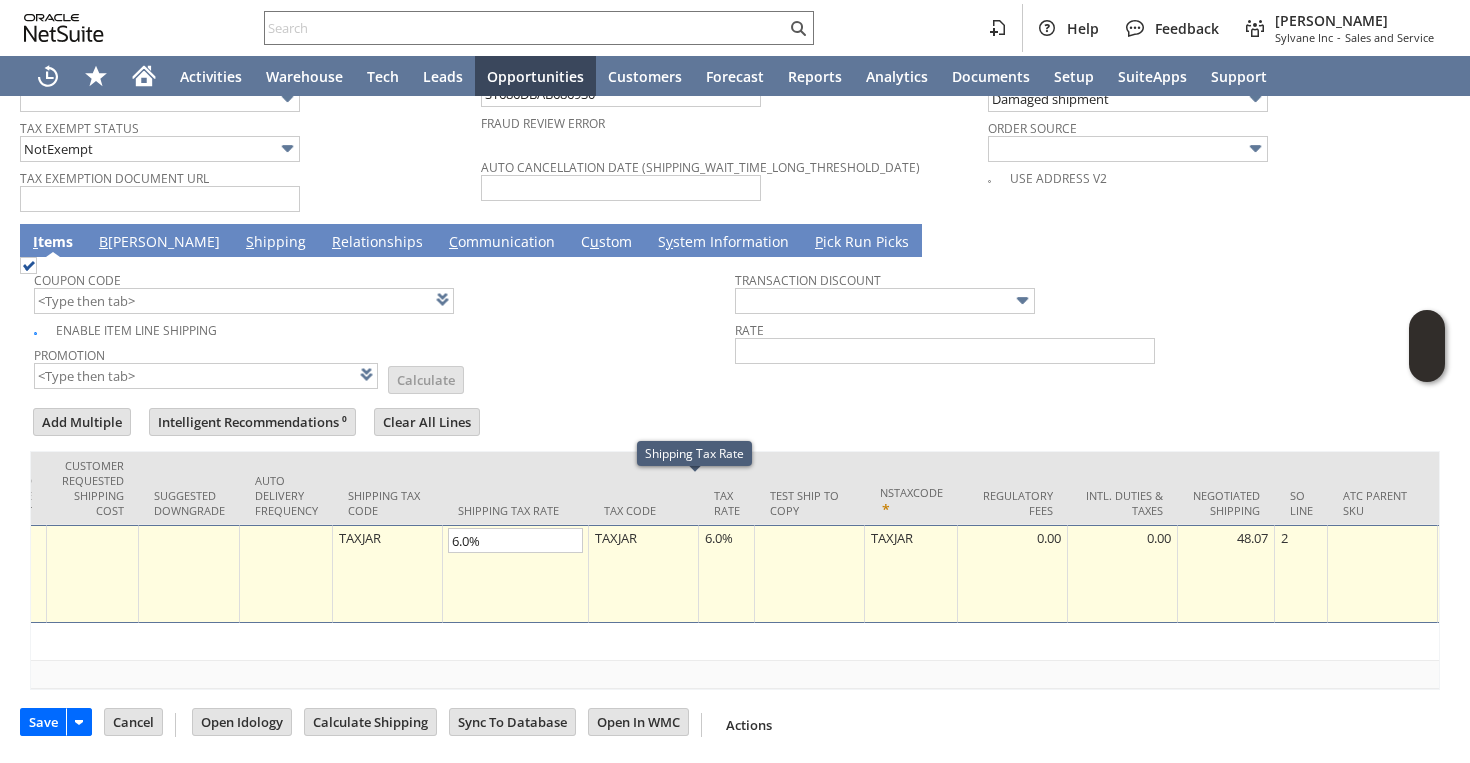 scroll, scrollTop: 1618, scrollLeft: 0, axis: vertical 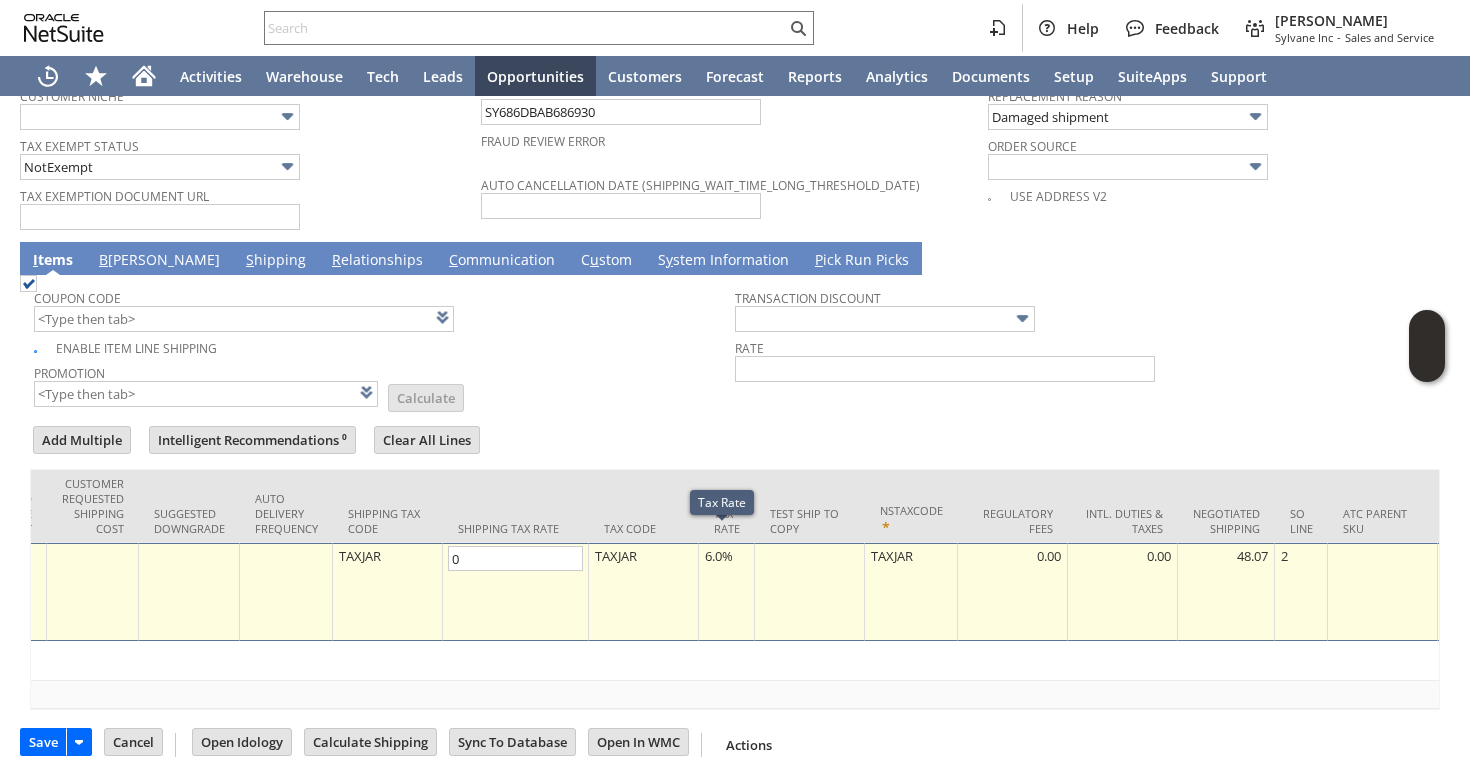 type on "0.0%" 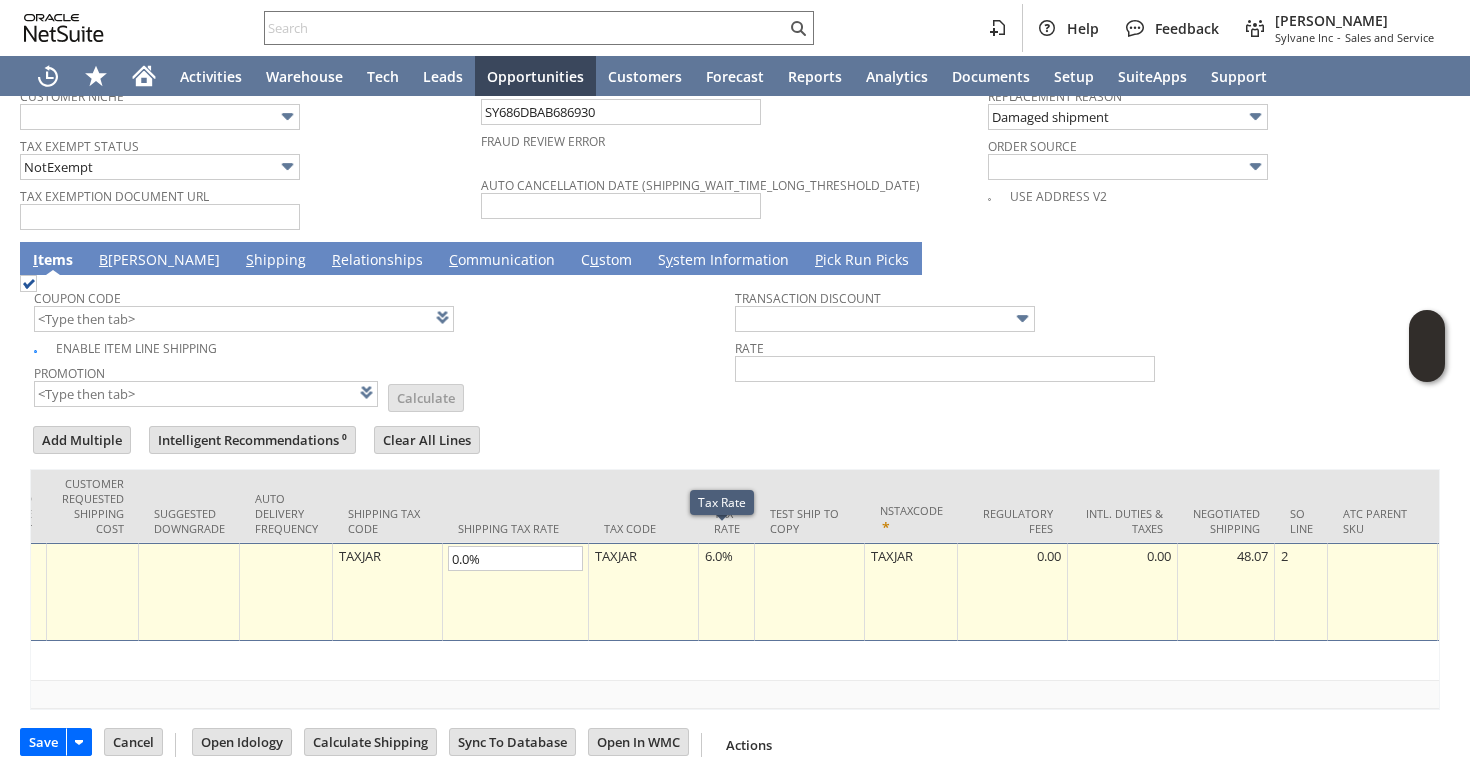 click on "6.0%" at bounding box center (726, 556) 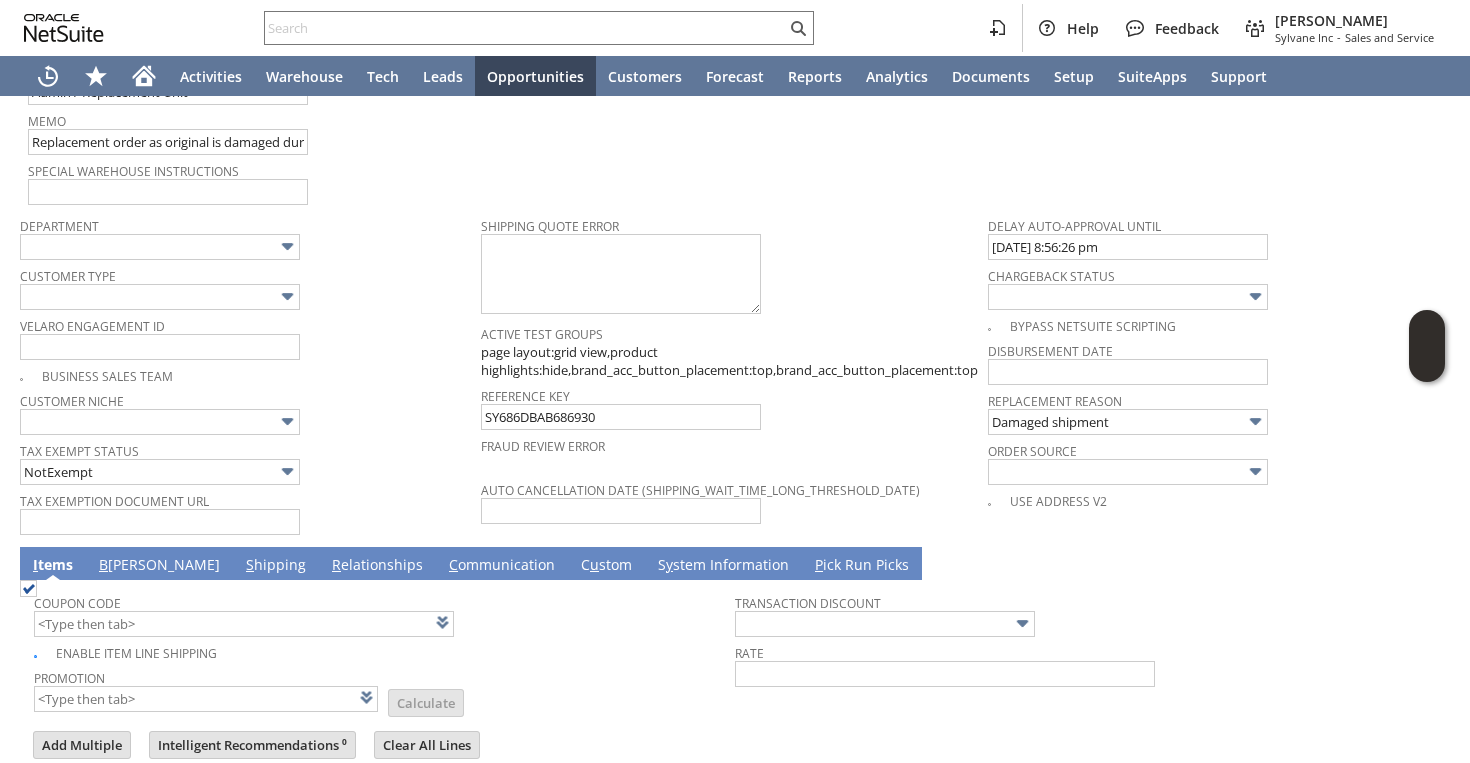 scroll, scrollTop: 1620, scrollLeft: 0, axis: vertical 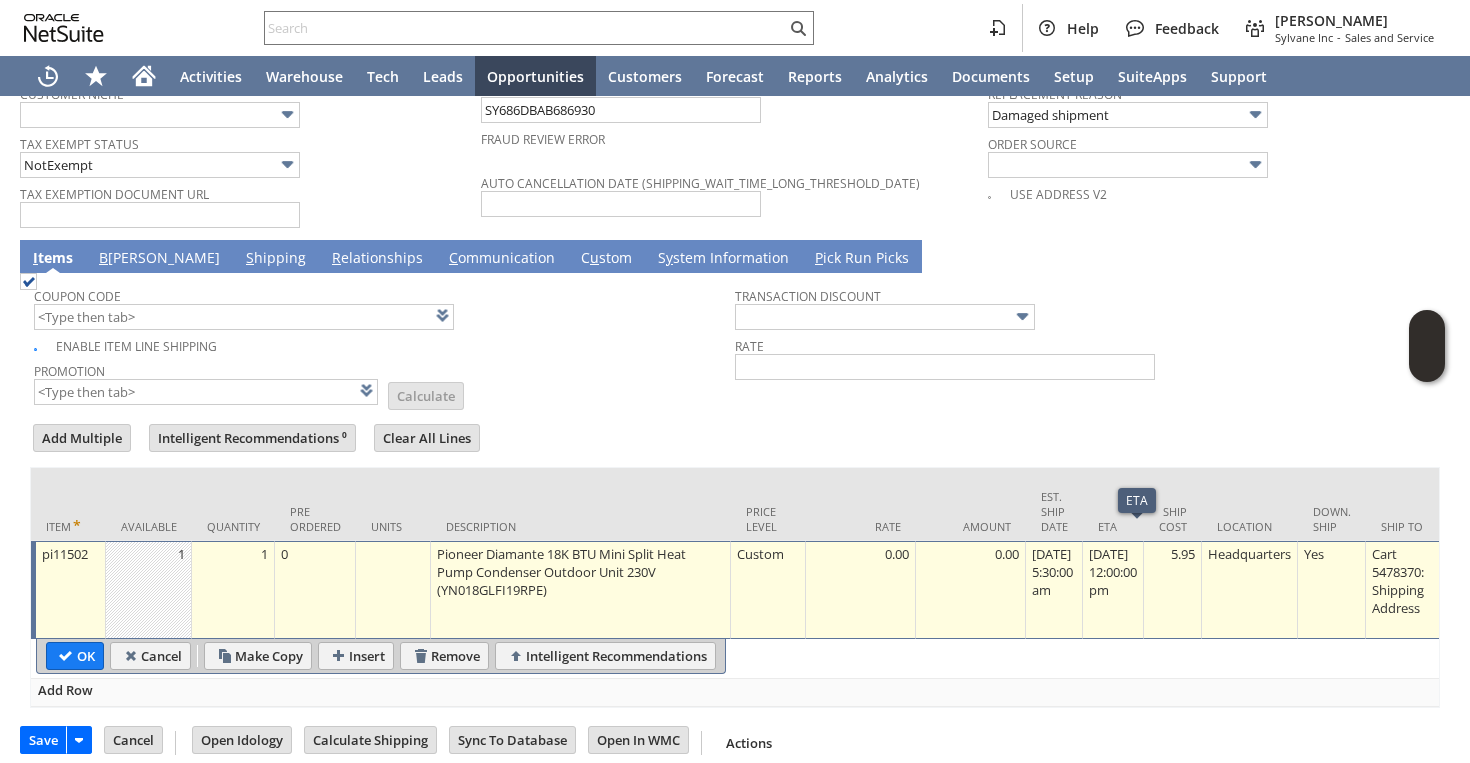 type on "0.0%" 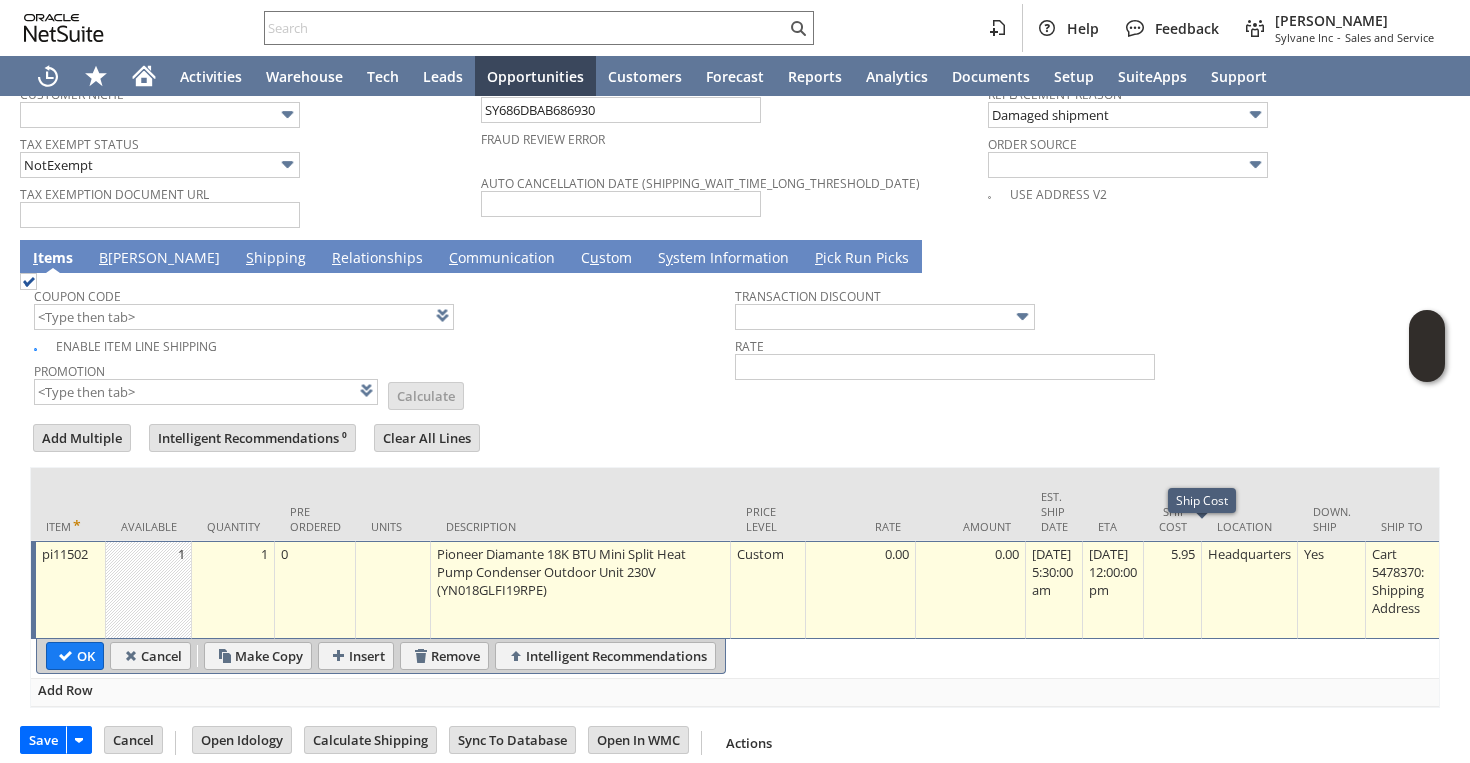 click on "5.95" at bounding box center [1172, 554] 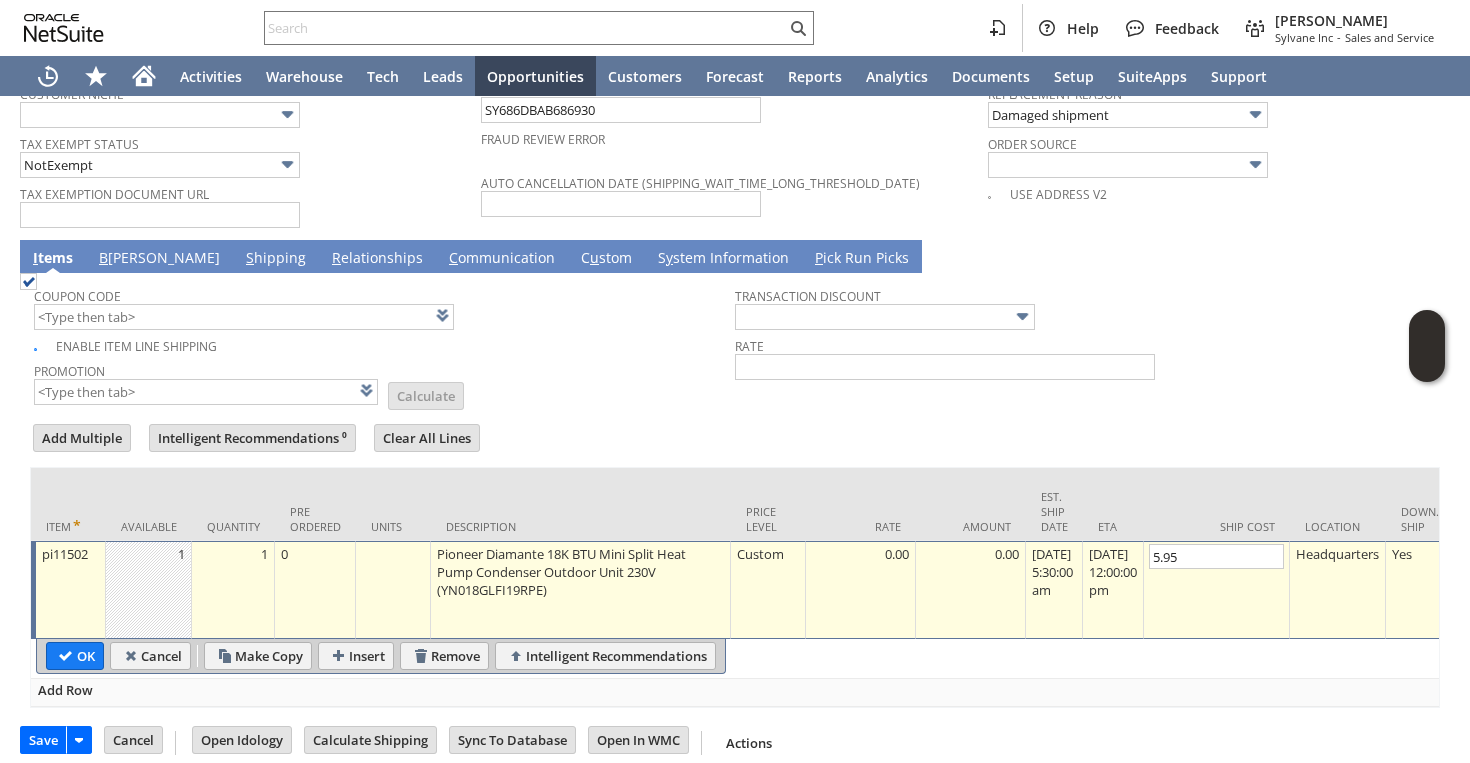 type on "0" 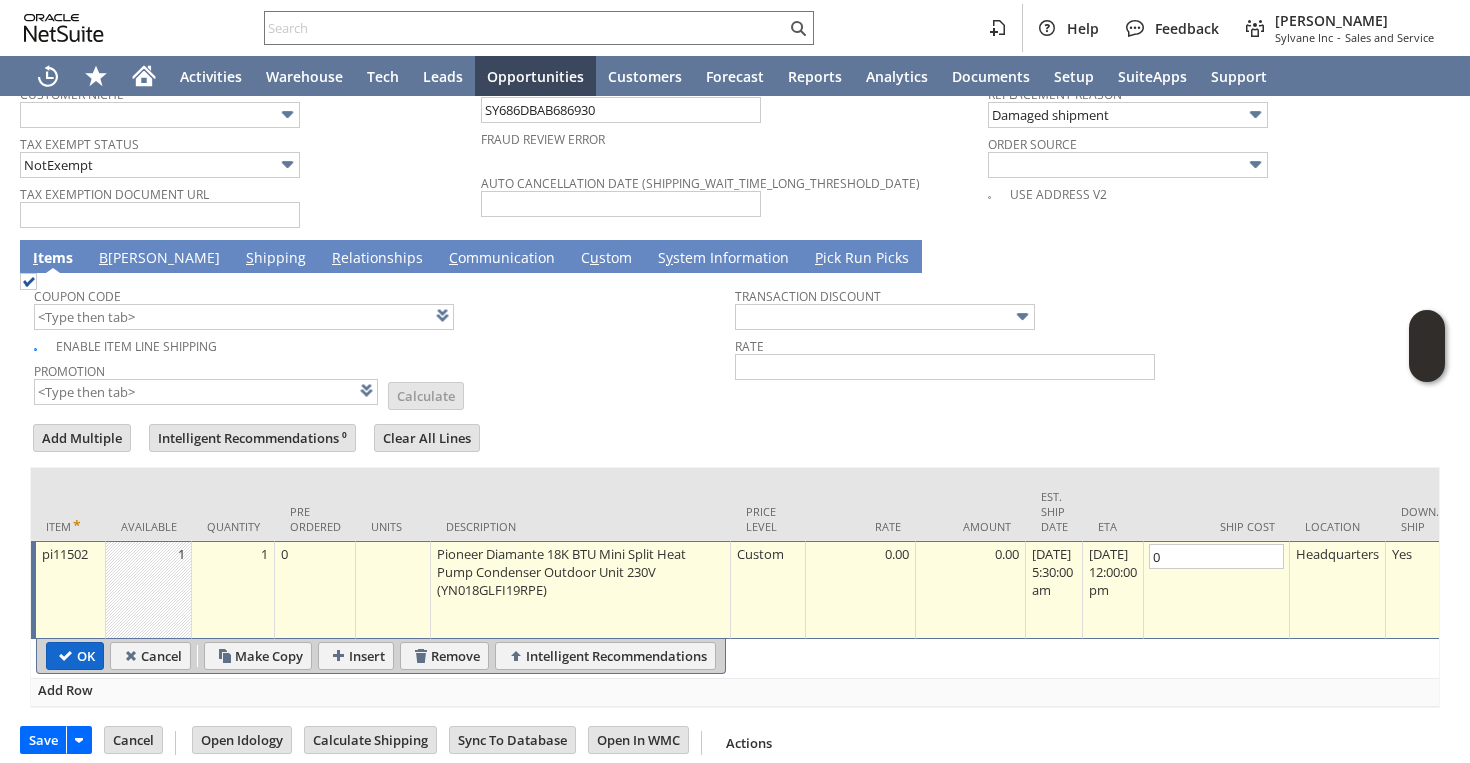 click on "OK" at bounding box center (75, 656) 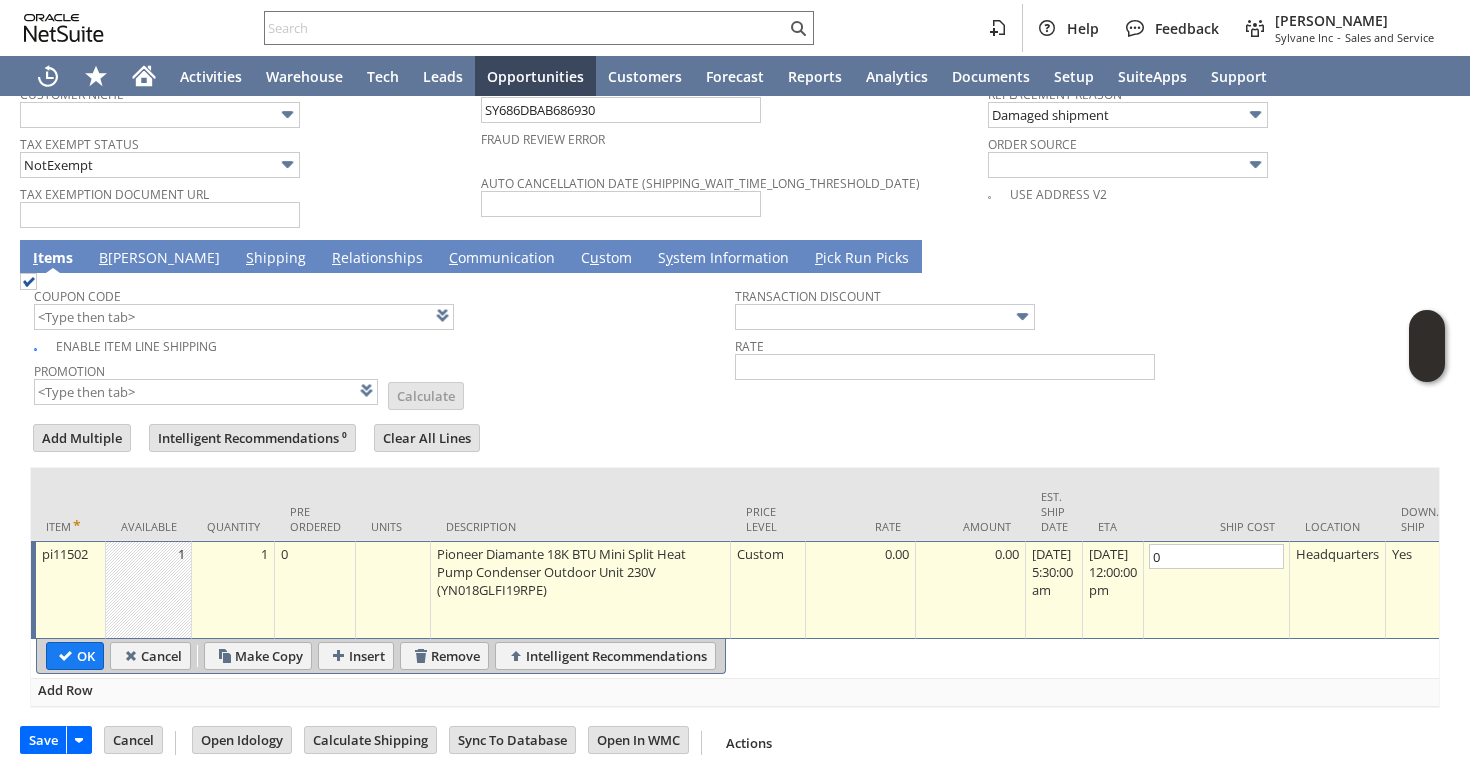 type 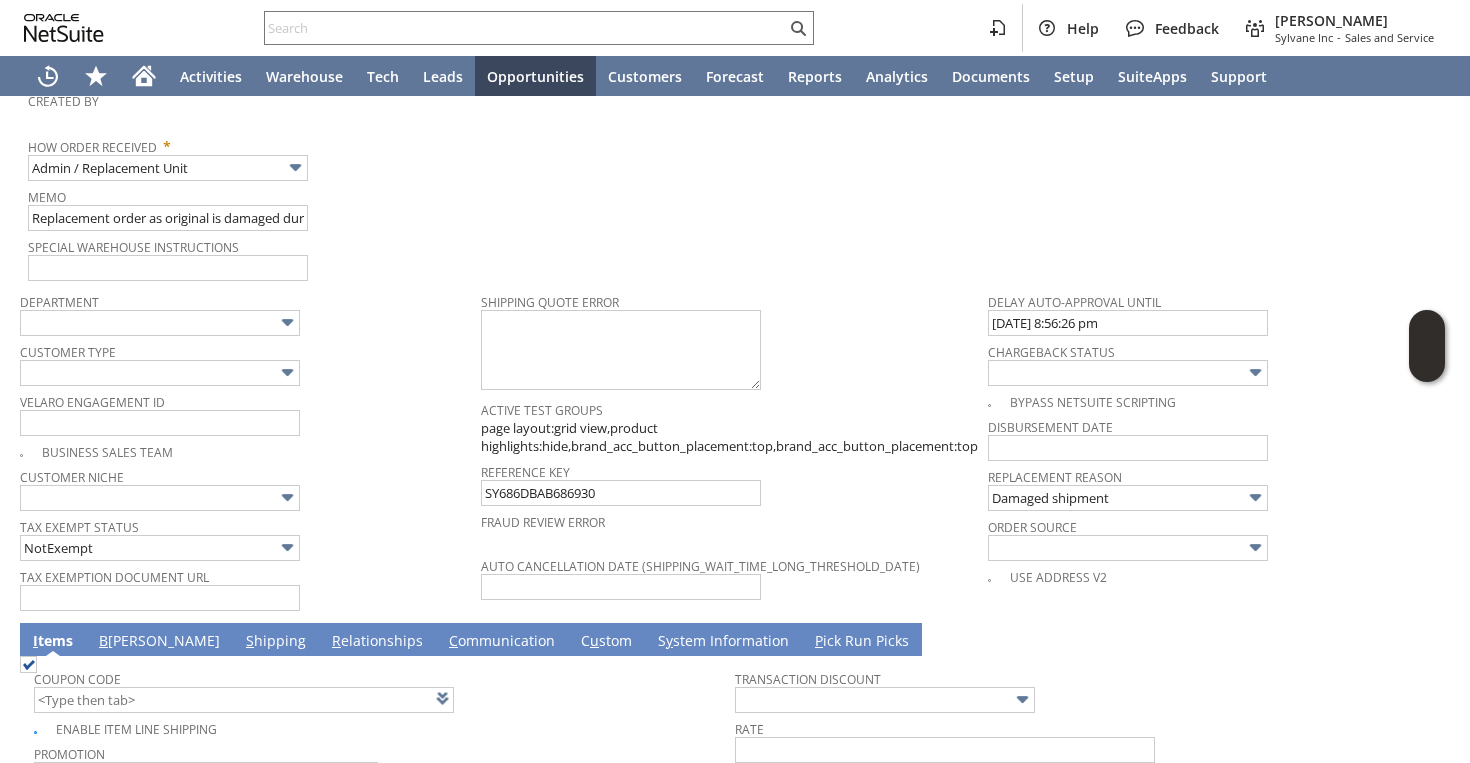 scroll, scrollTop: 1259, scrollLeft: 0, axis: vertical 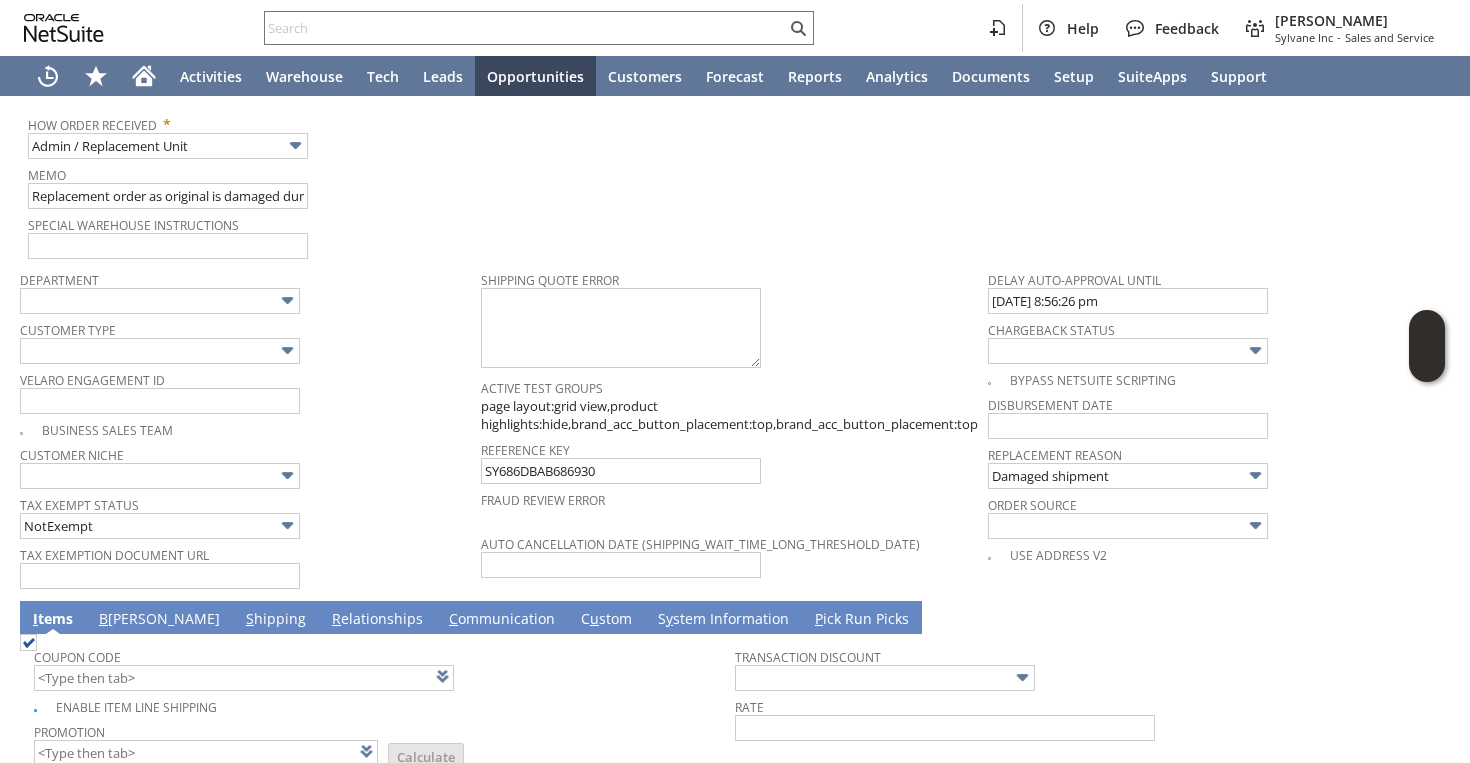 click on "B illing" at bounding box center (159, 620) 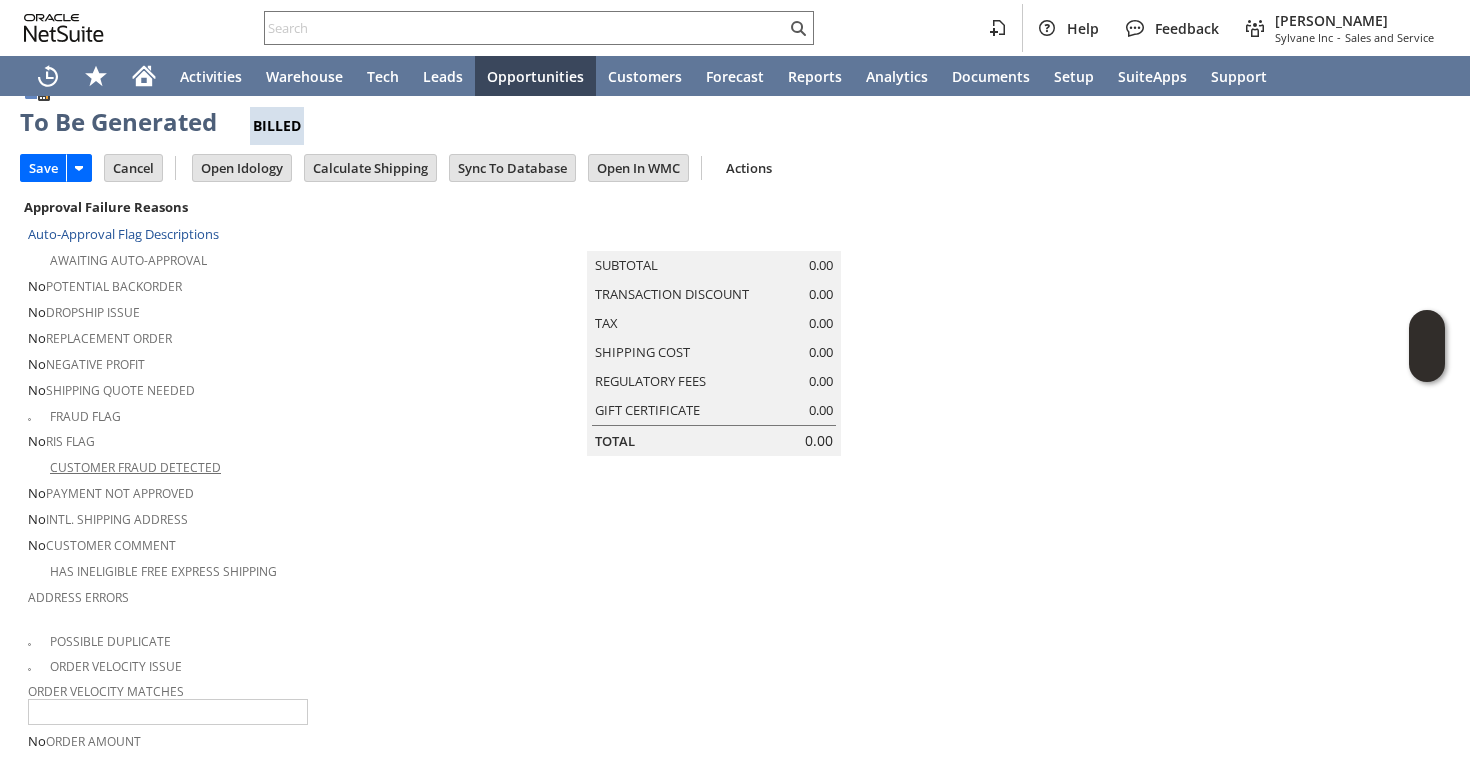 scroll, scrollTop: 0, scrollLeft: 0, axis: both 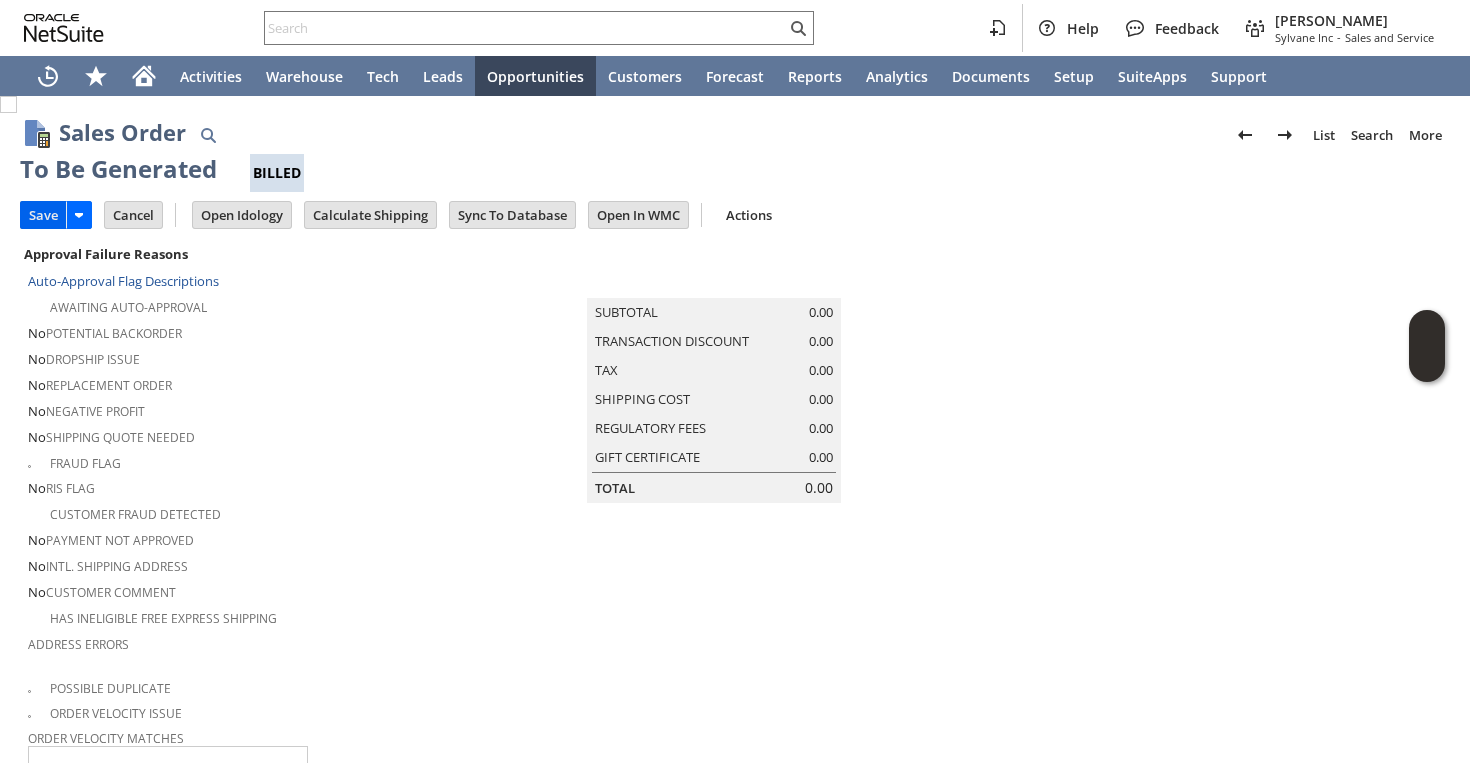 click on "Save" at bounding box center (43, 215) 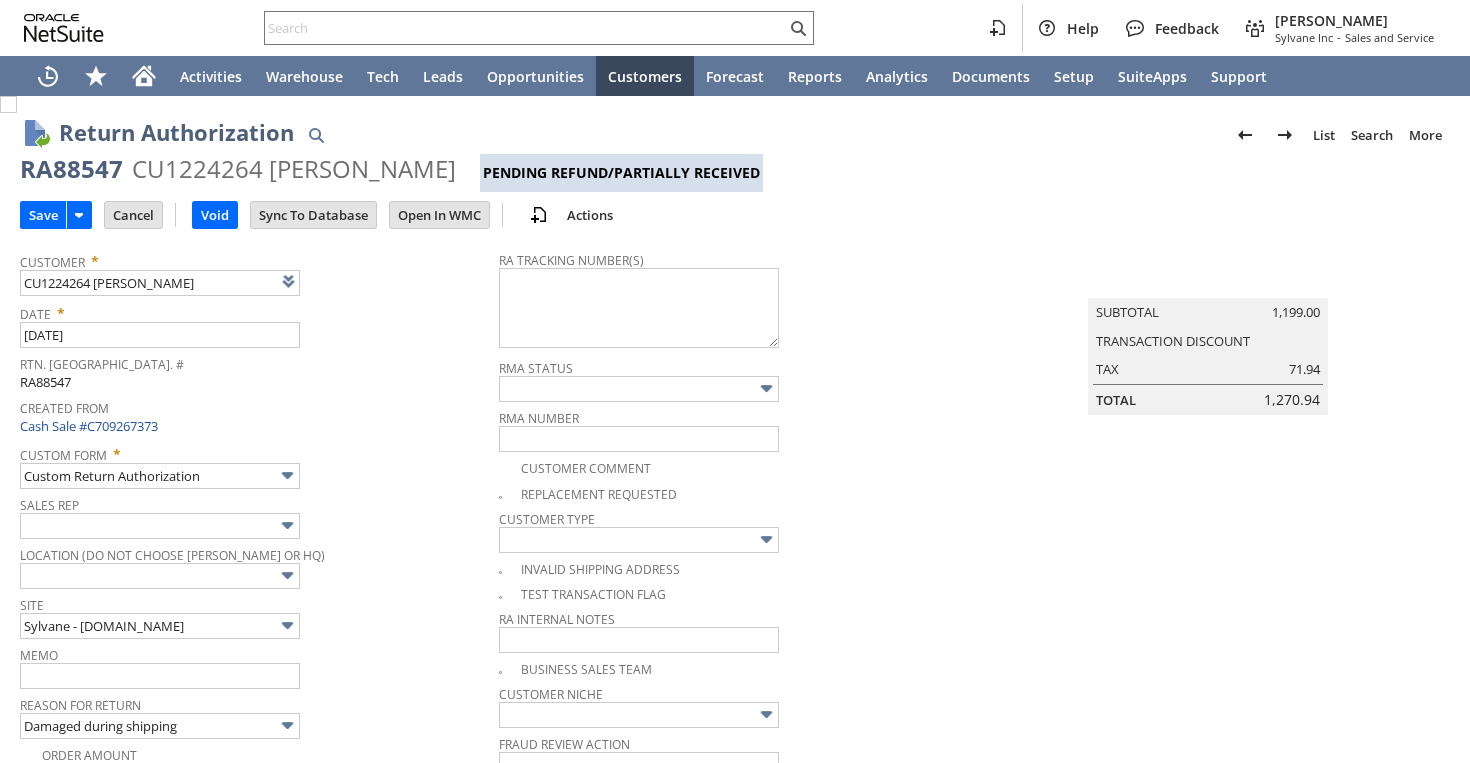 scroll, scrollTop: 0, scrollLeft: 0, axis: both 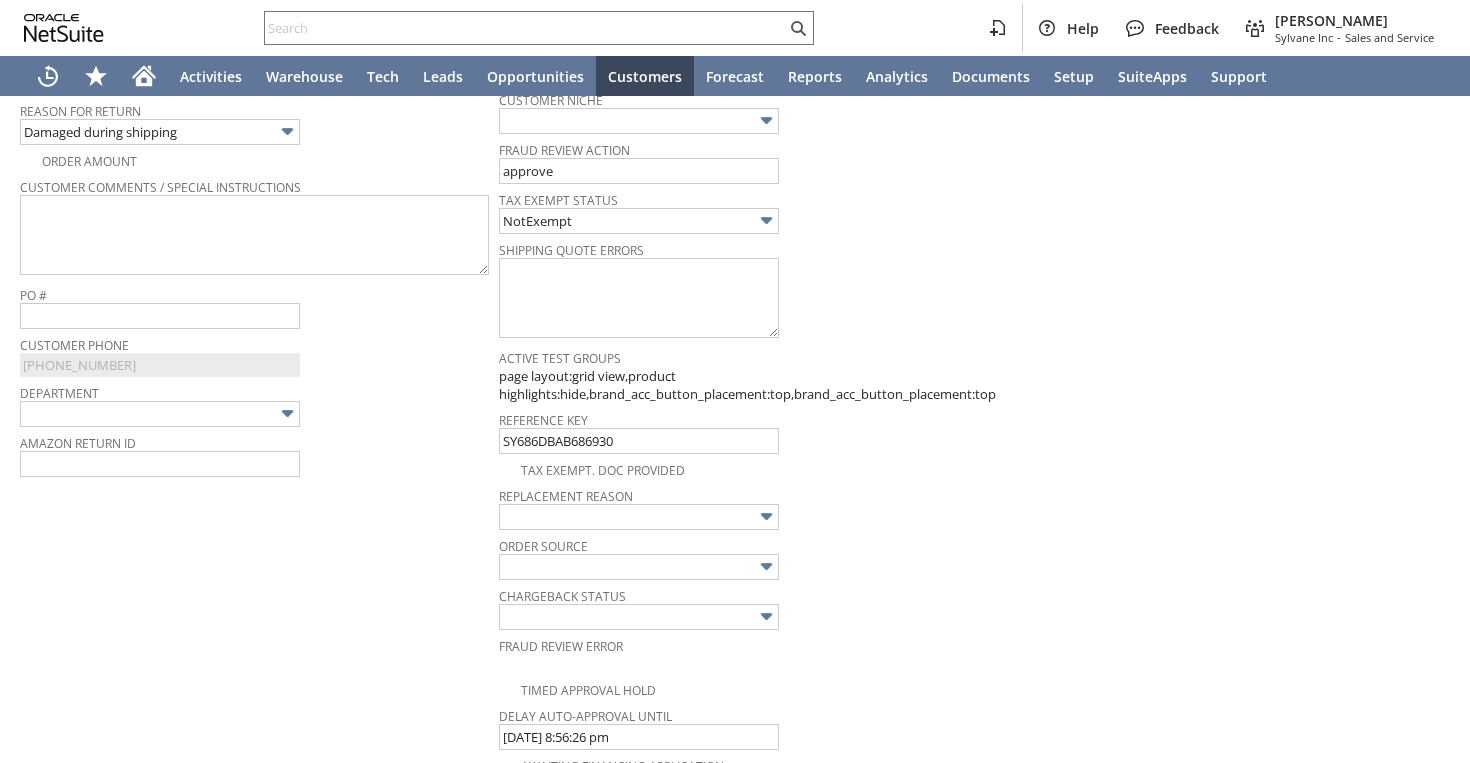 type on "Add" 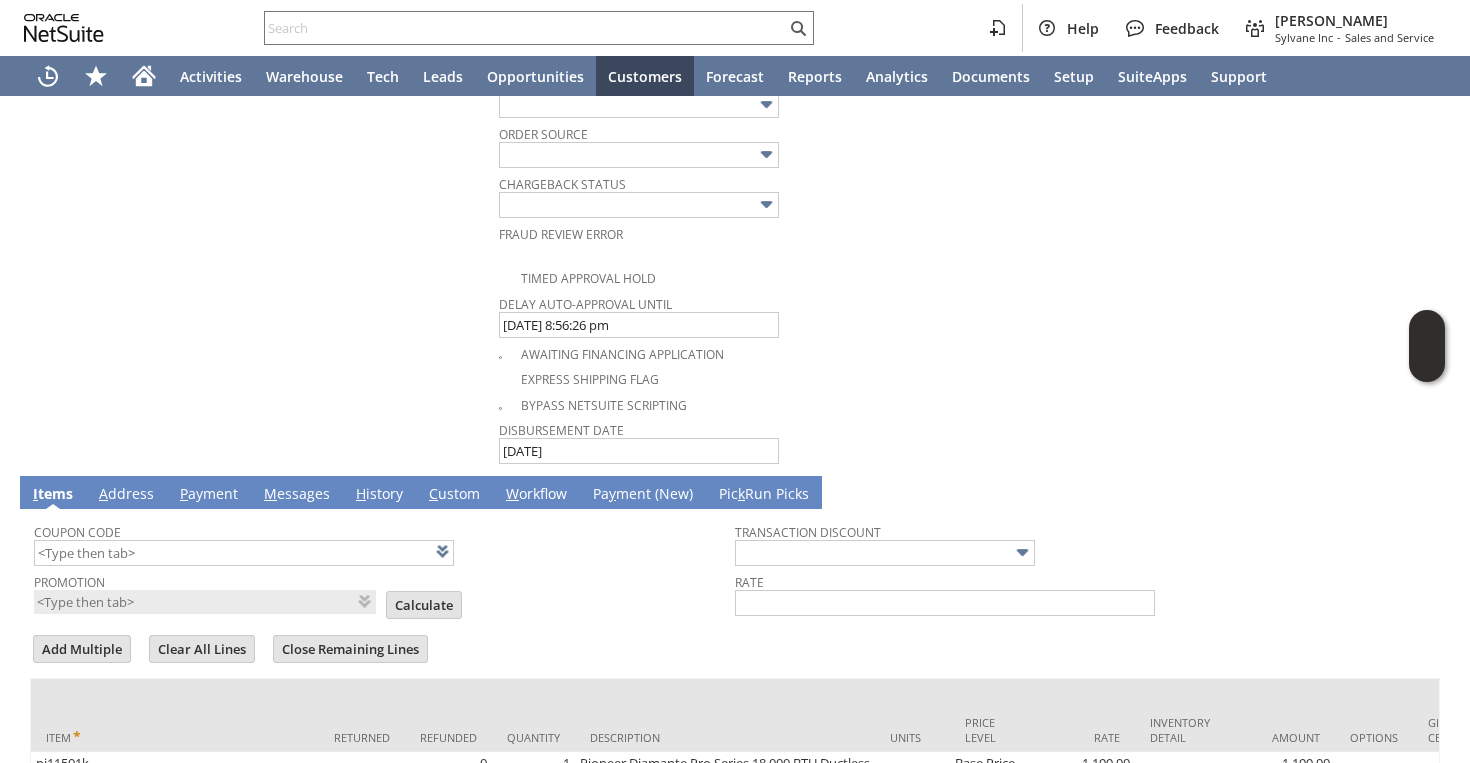 scroll, scrollTop: 1400, scrollLeft: 0, axis: vertical 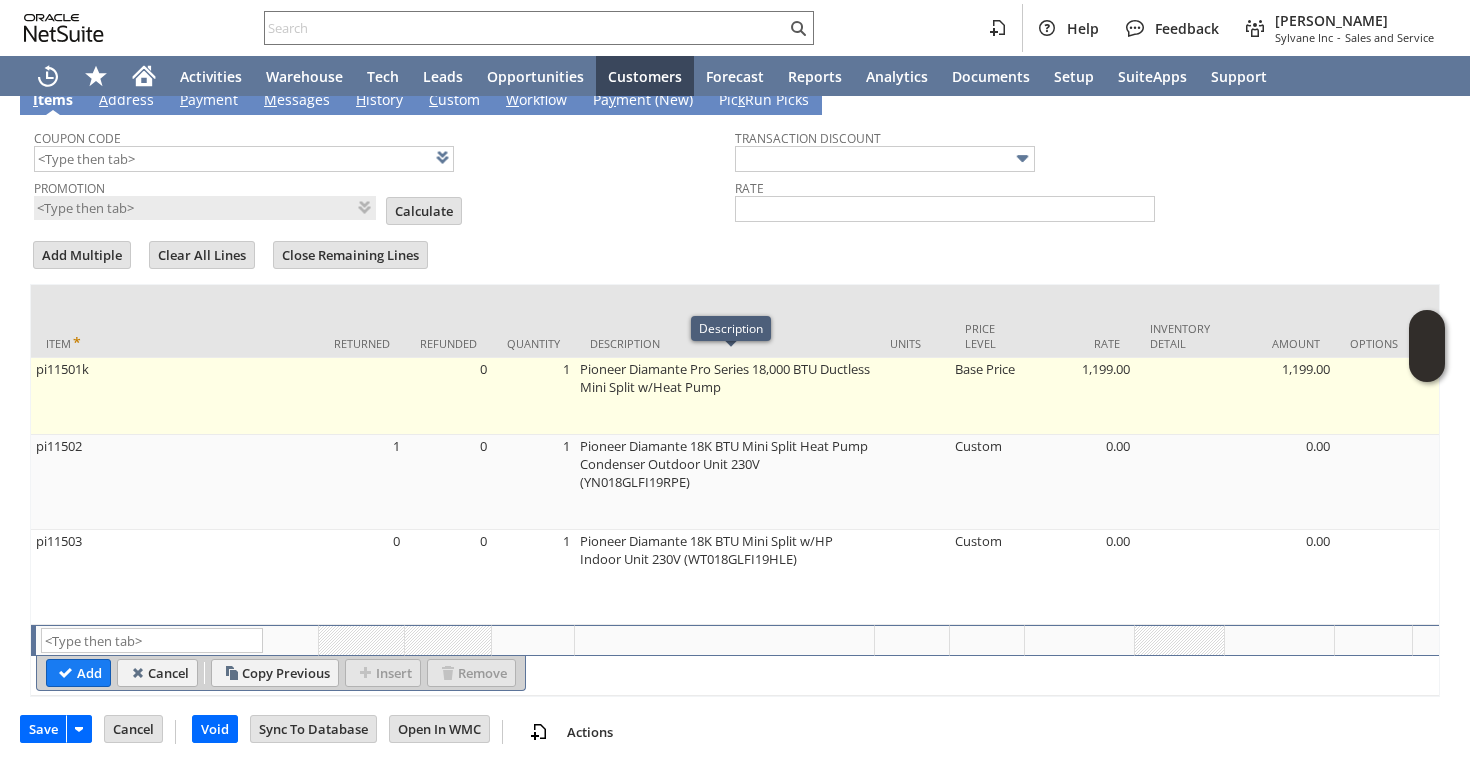 click on "Pioneer Diamante Pro Series 18,000 BTU Ductless Mini Split w/Heat Pump" at bounding box center (725, 396) 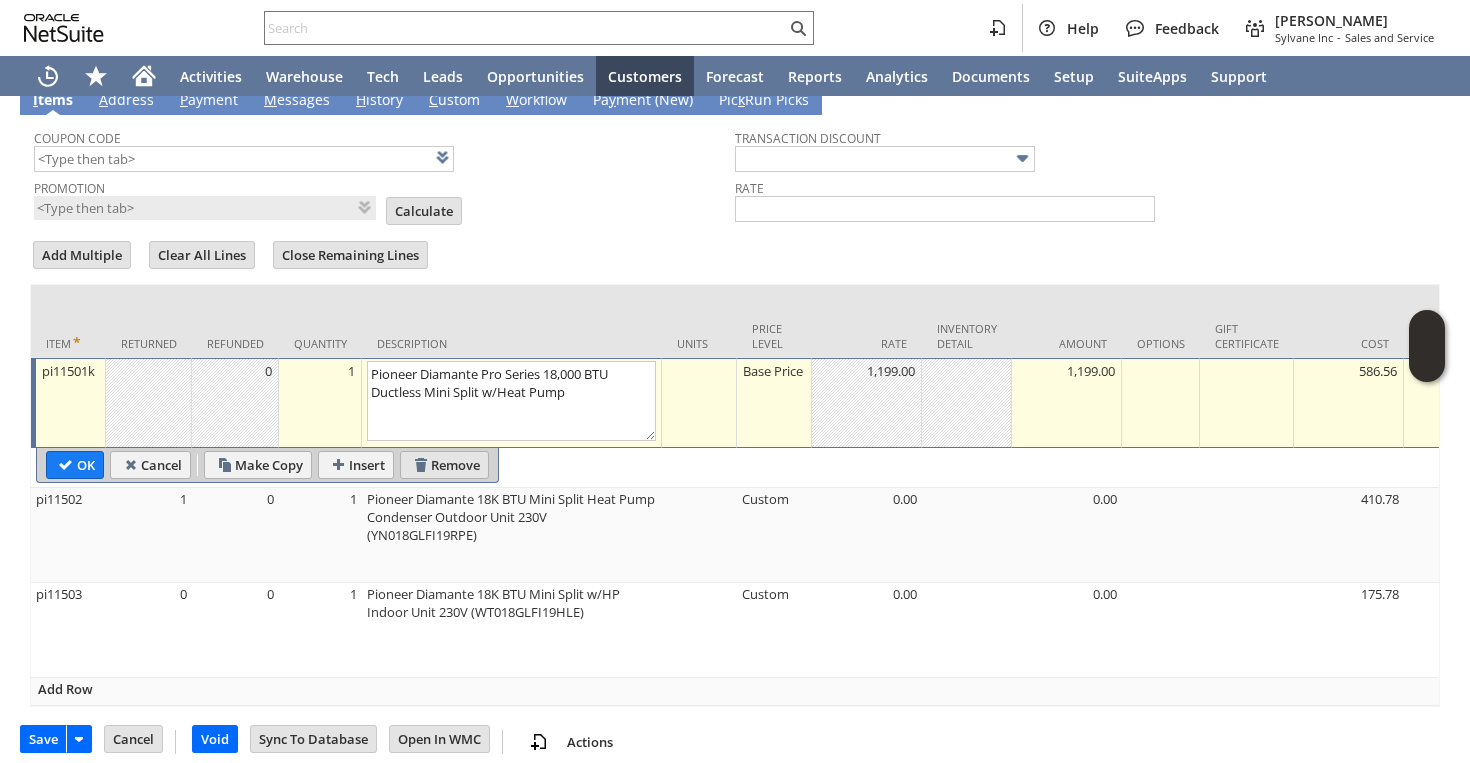 click on "Remove" at bounding box center (444, 465) 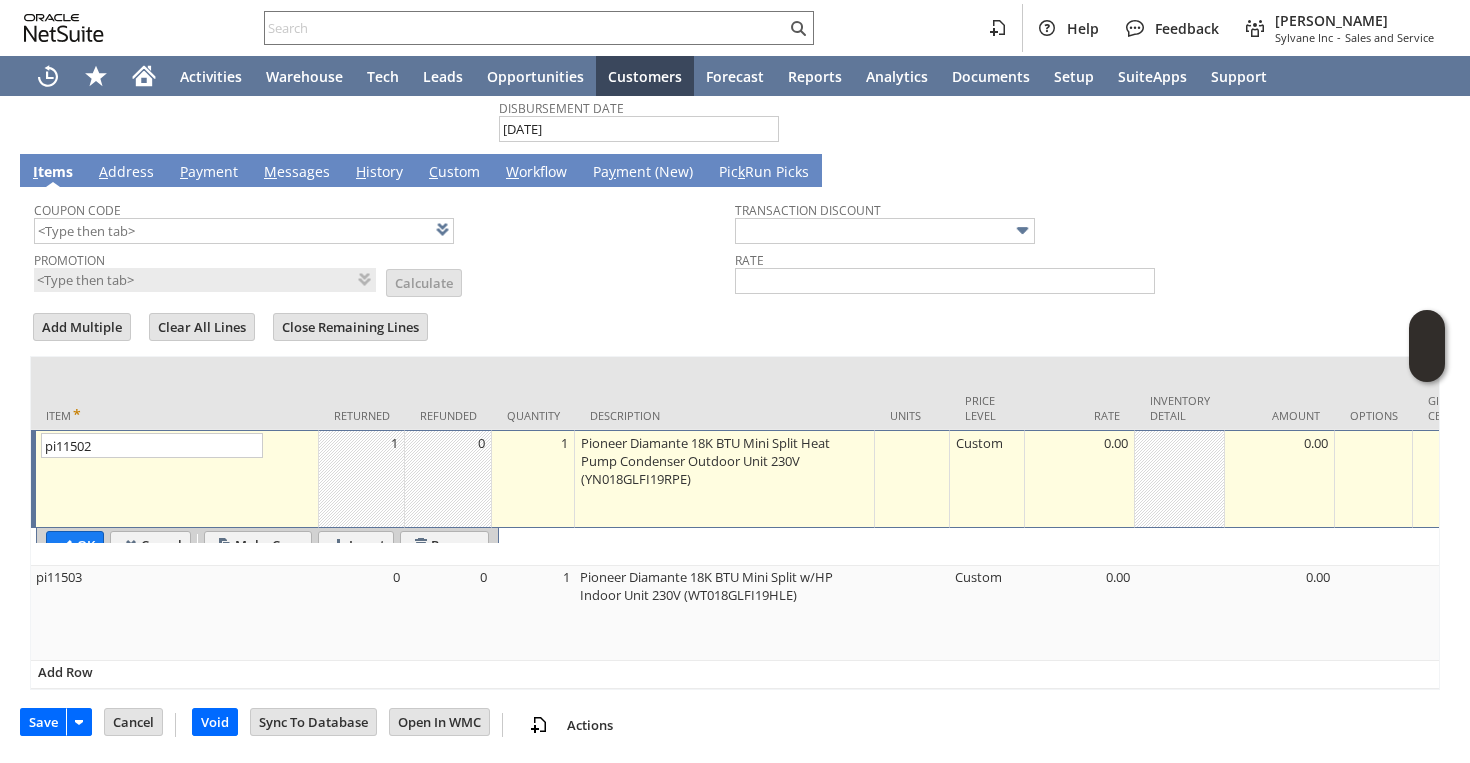 scroll, scrollTop: 1321, scrollLeft: 0, axis: vertical 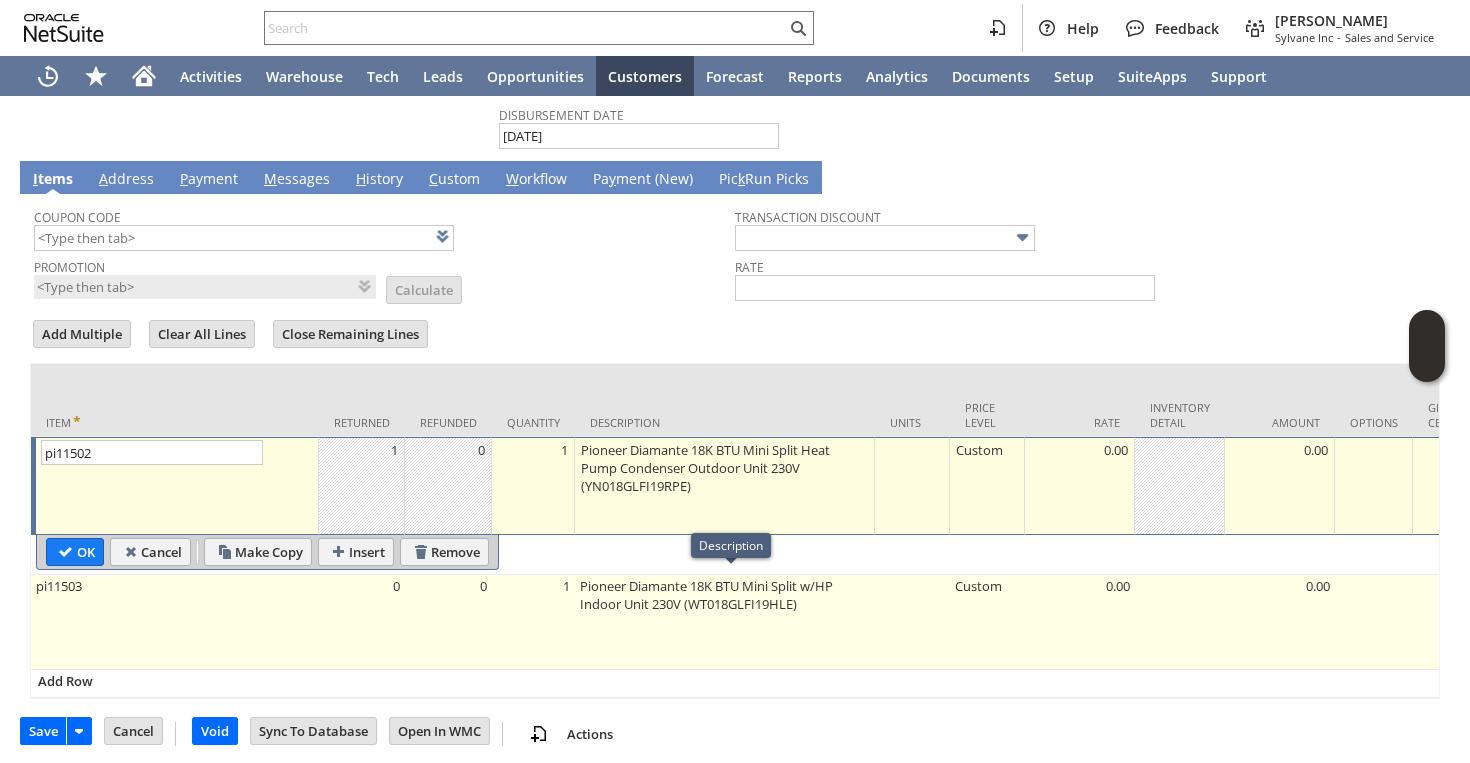 click on "Pioneer Diamante 18K BTU Mini Split w/HP Indoor Unit 230V (WT018GLFI19HLE)" at bounding box center [725, 622] 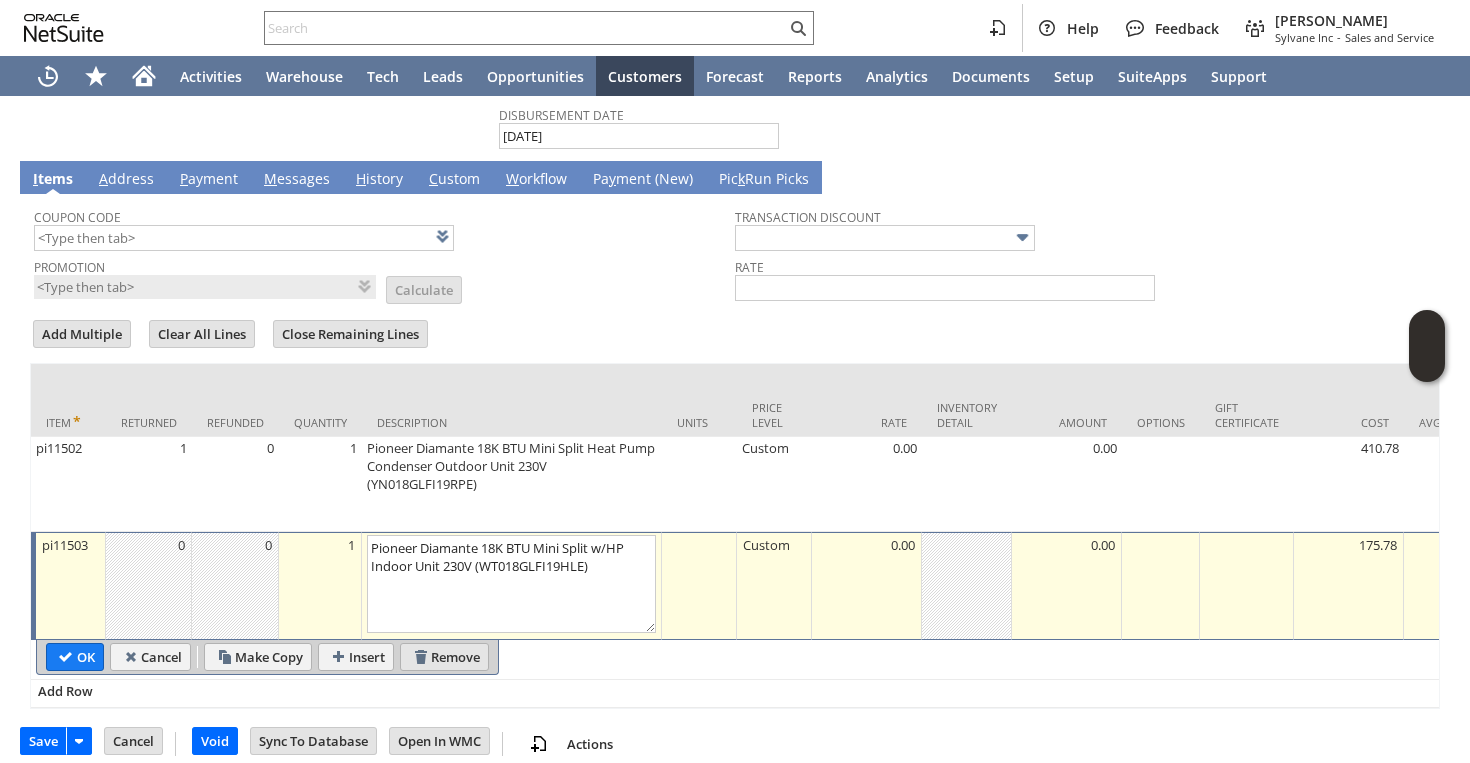 click on "Remove" at bounding box center (444, 657) 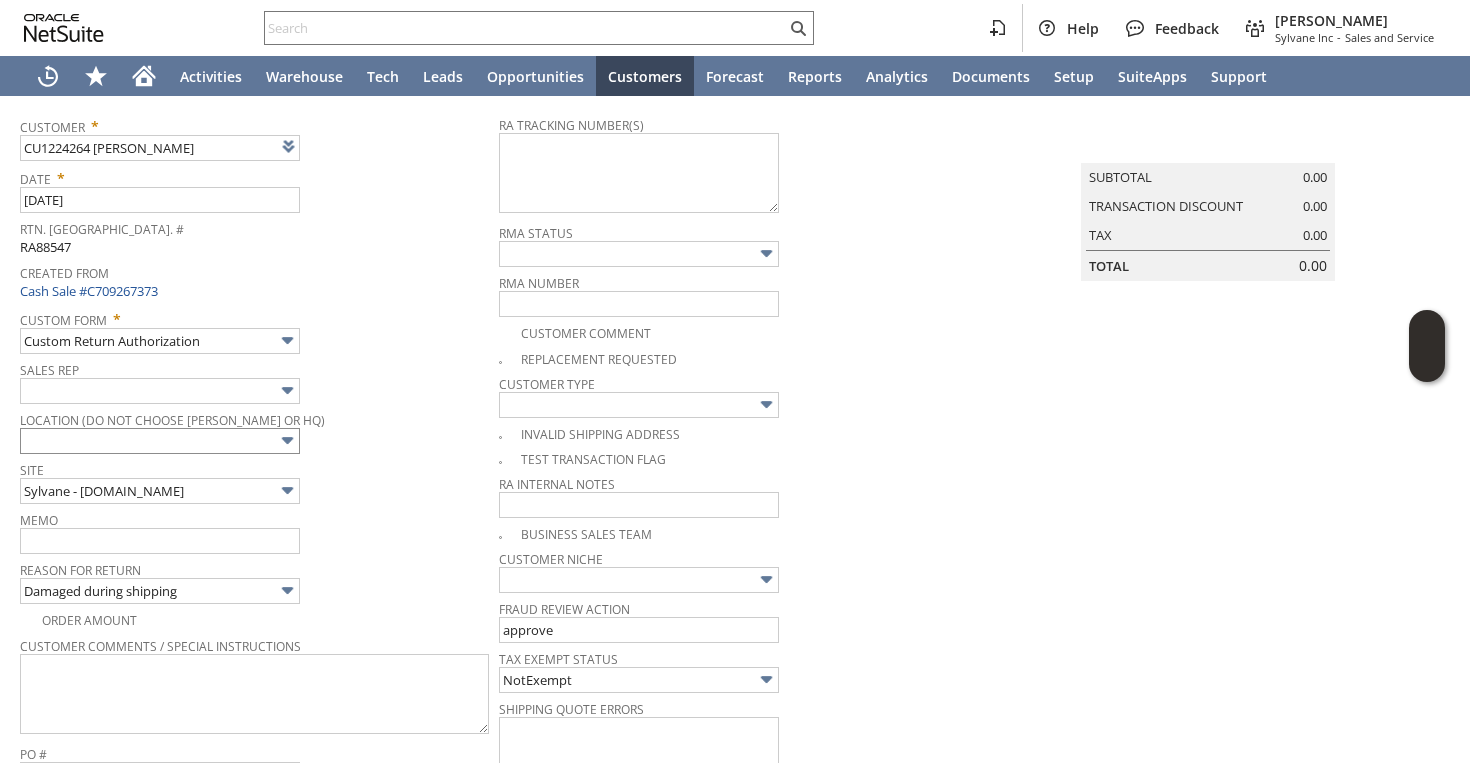 scroll, scrollTop: 34, scrollLeft: 0, axis: vertical 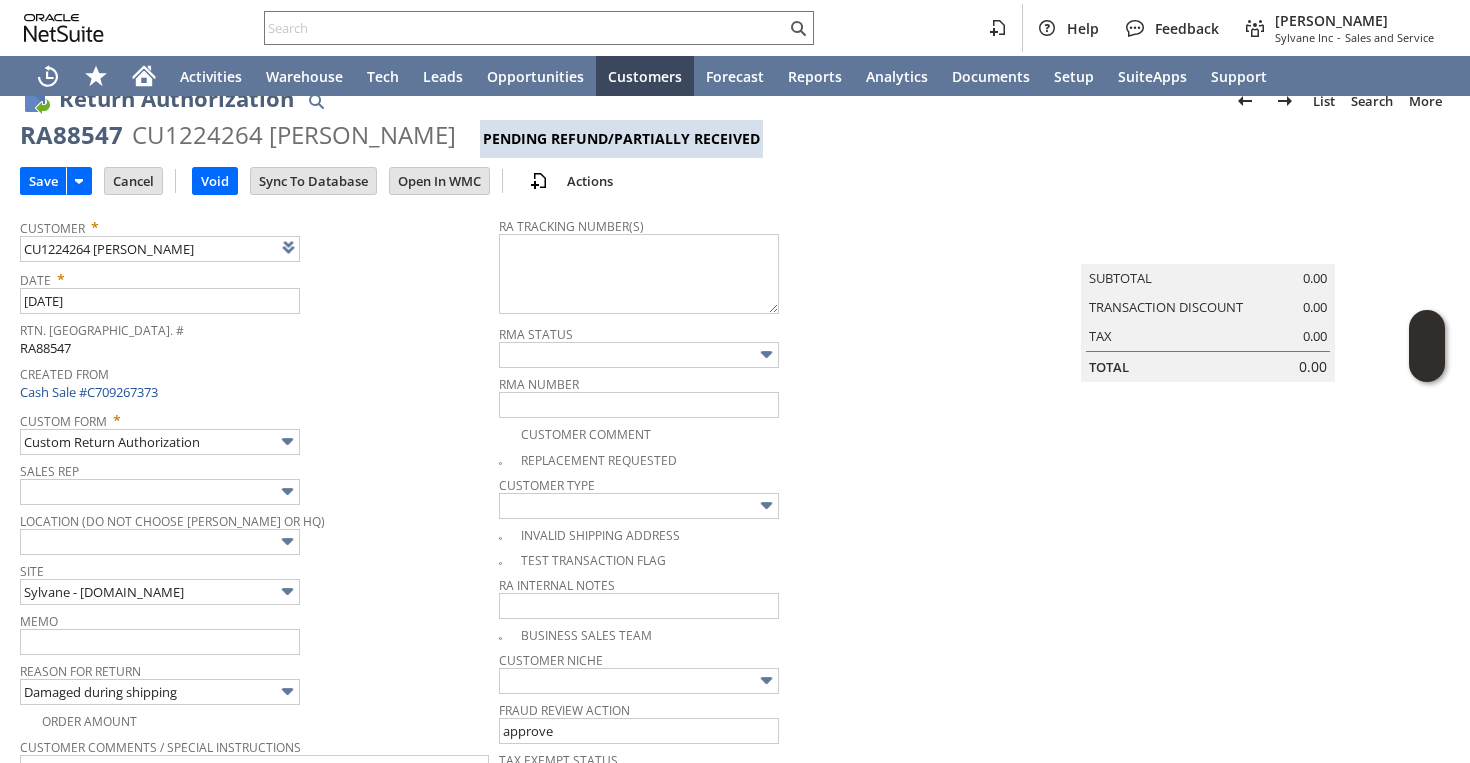 click at bounding box center [510, 460] 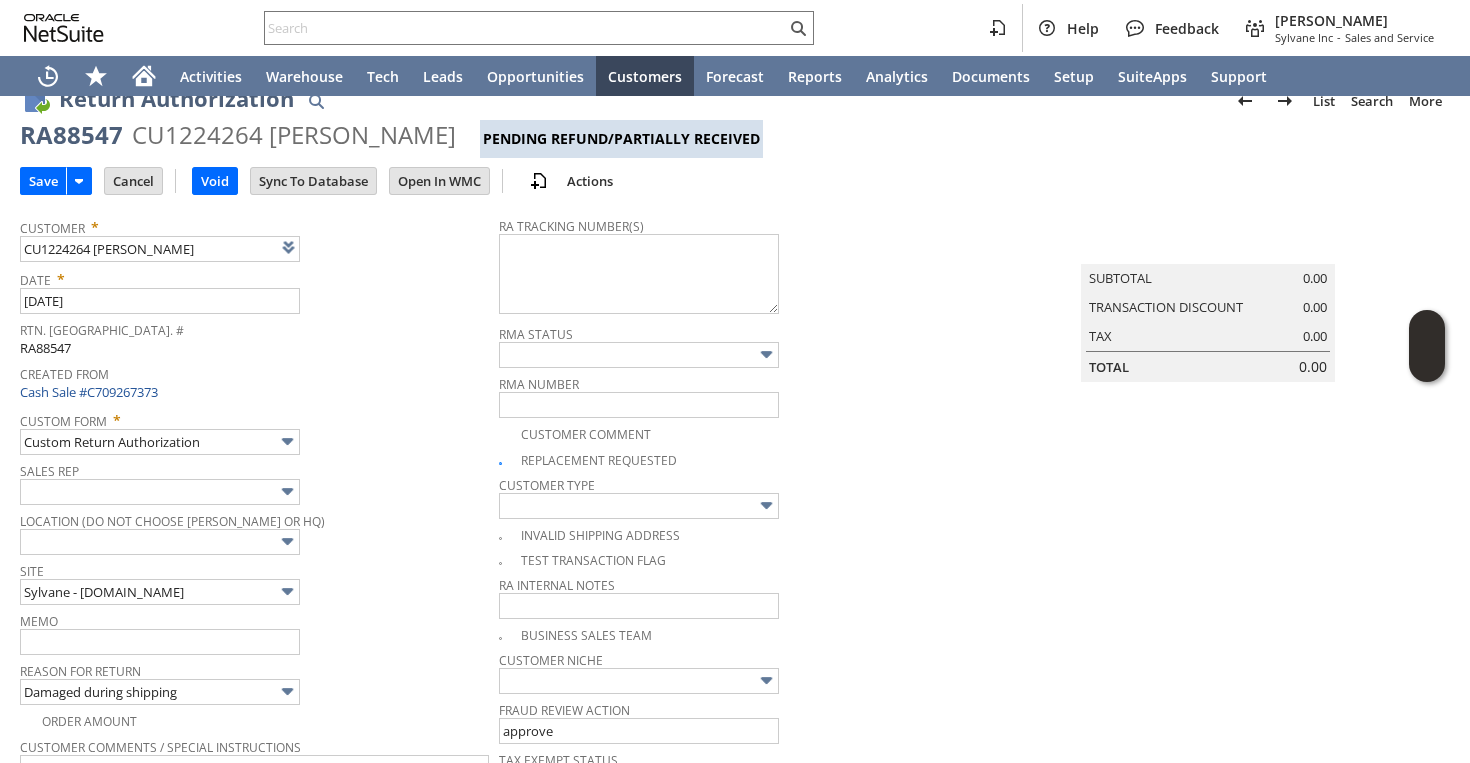 checkbox on "true" 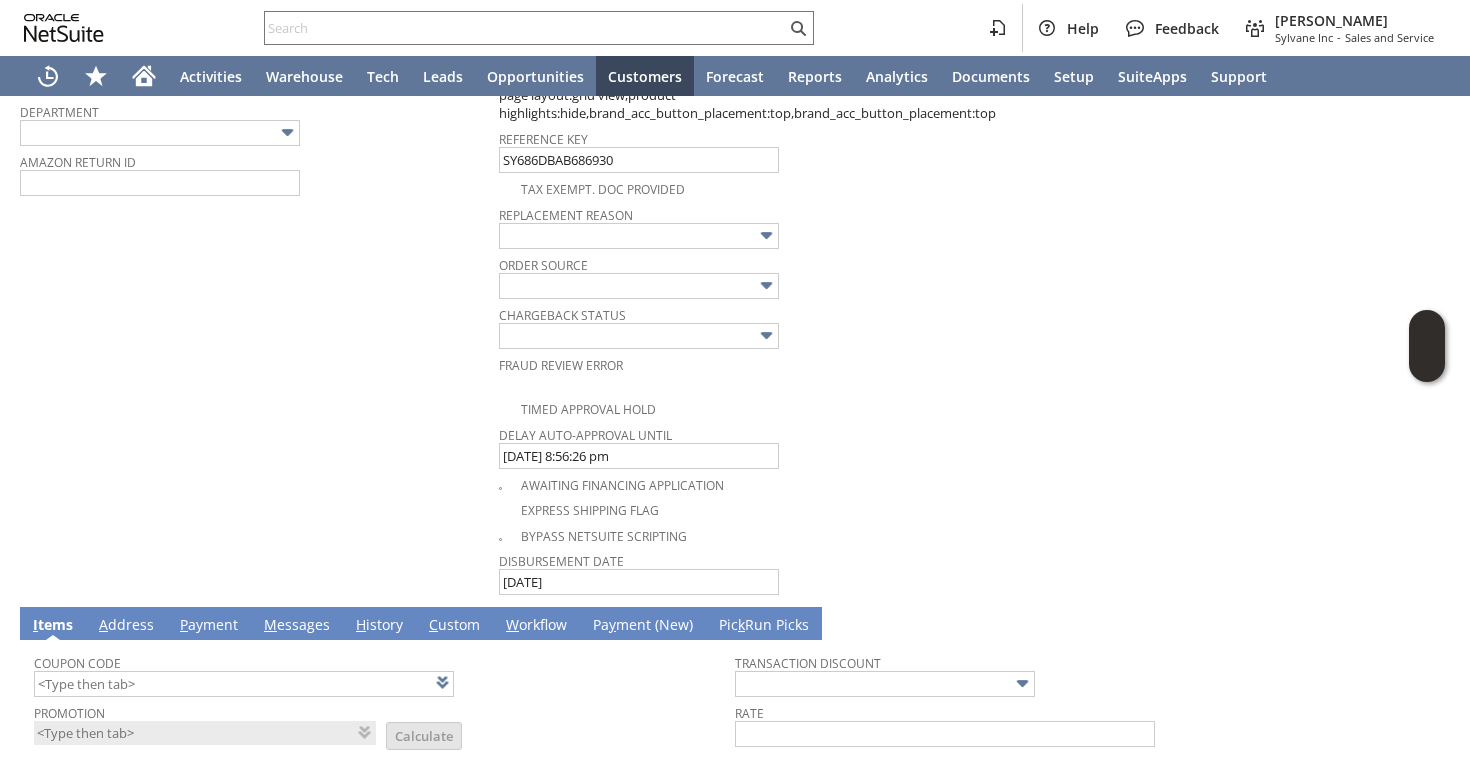 scroll, scrollTop: 840, scrollLeft: 0, axis: vertical 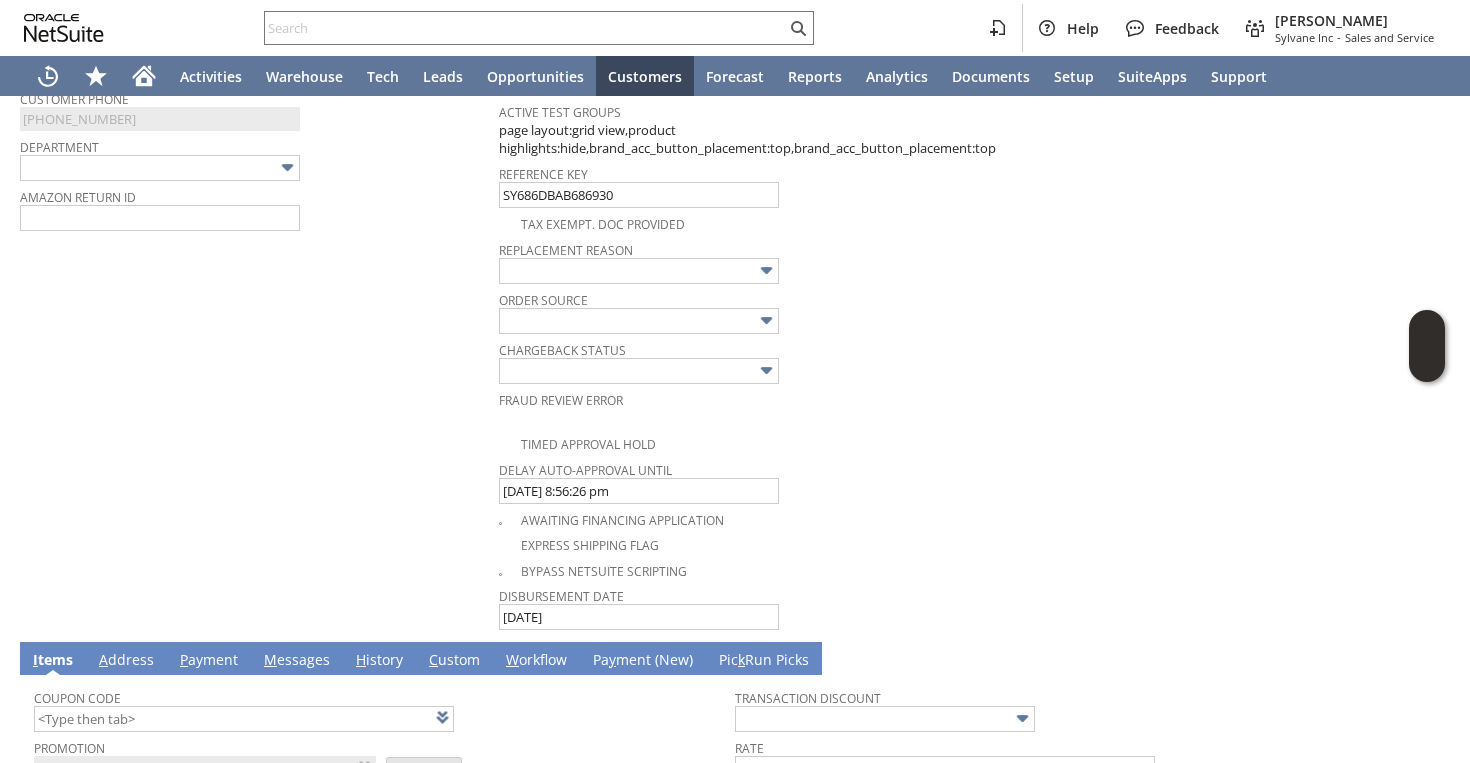 click on "Order Source" at bounding box center [747, 297] 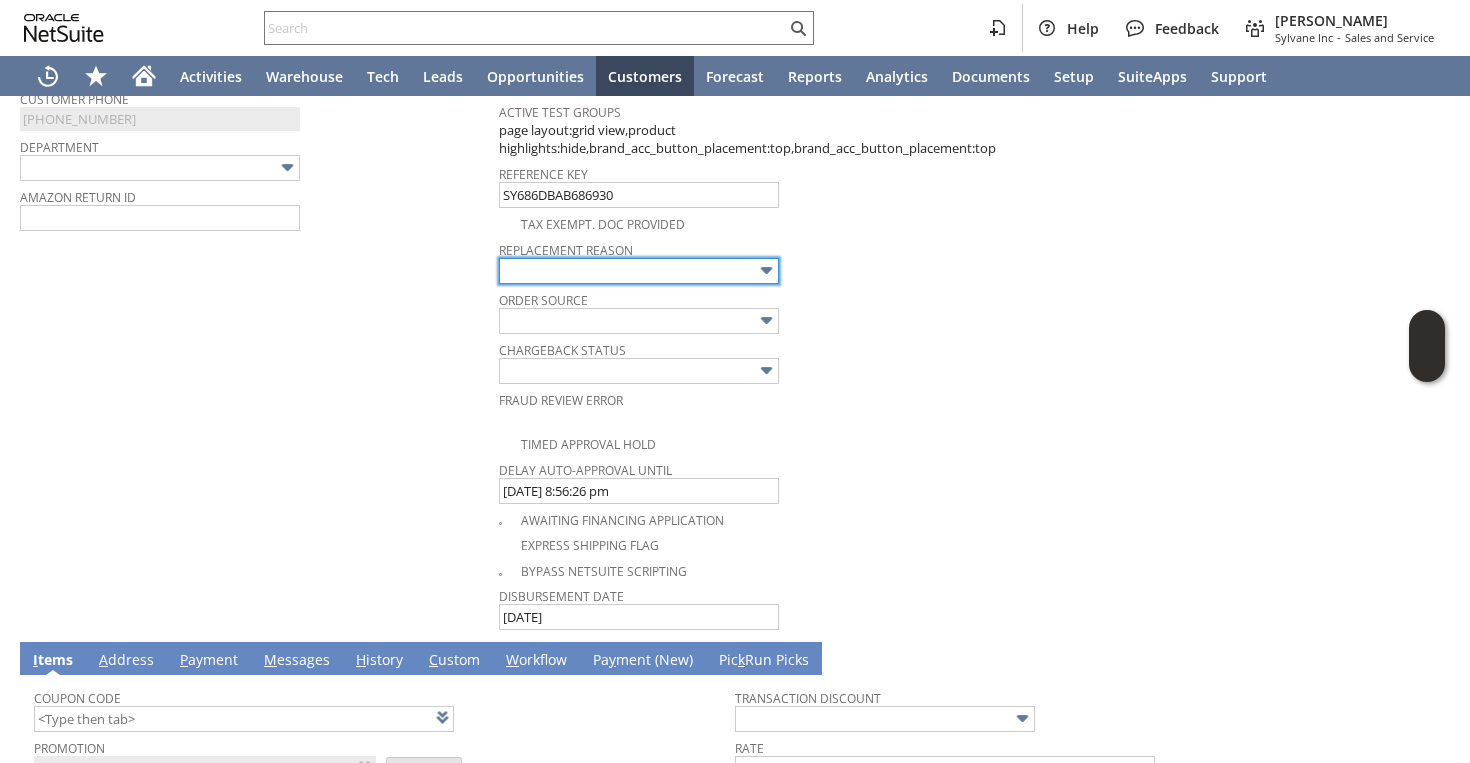 click at bounding box center [639, 271] 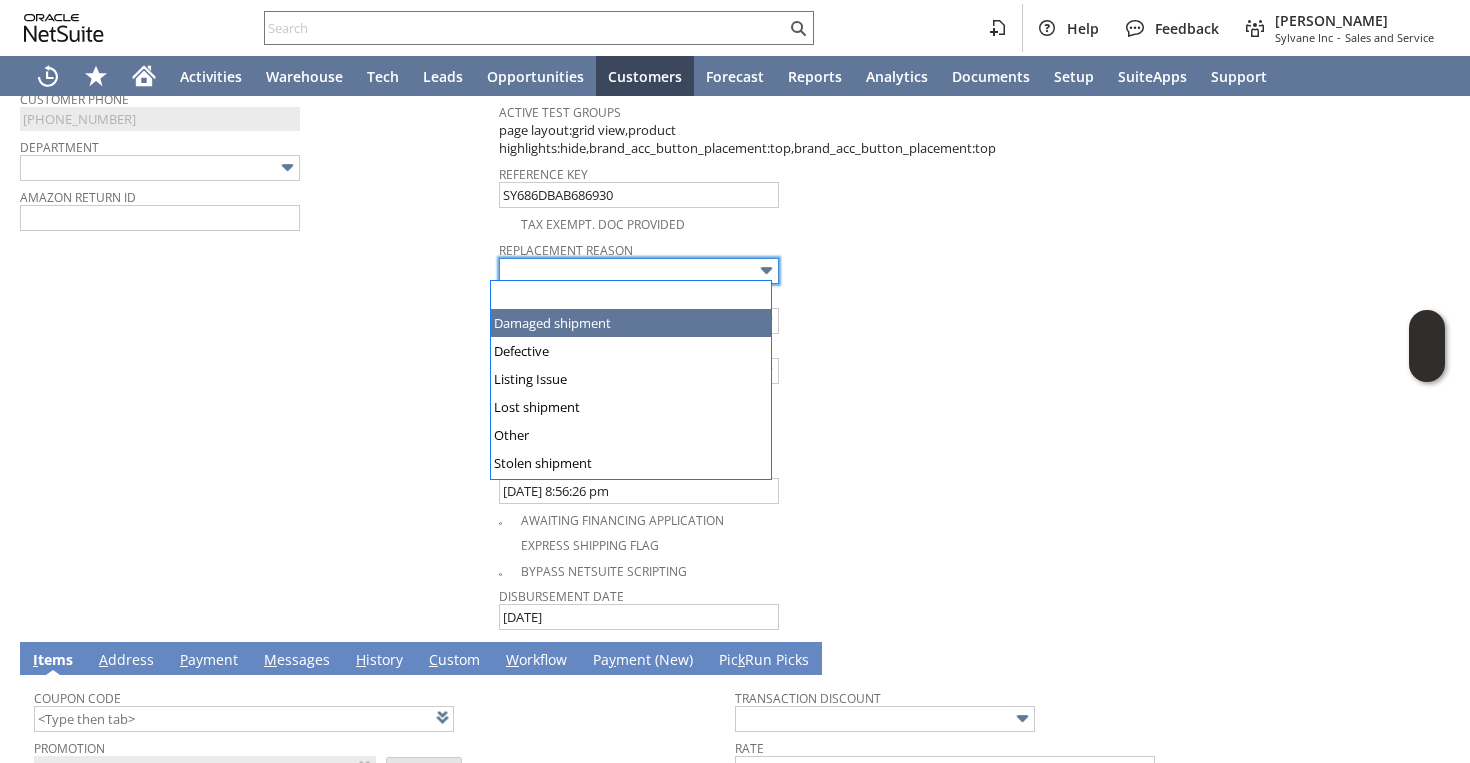 type on "Damaged shipment" 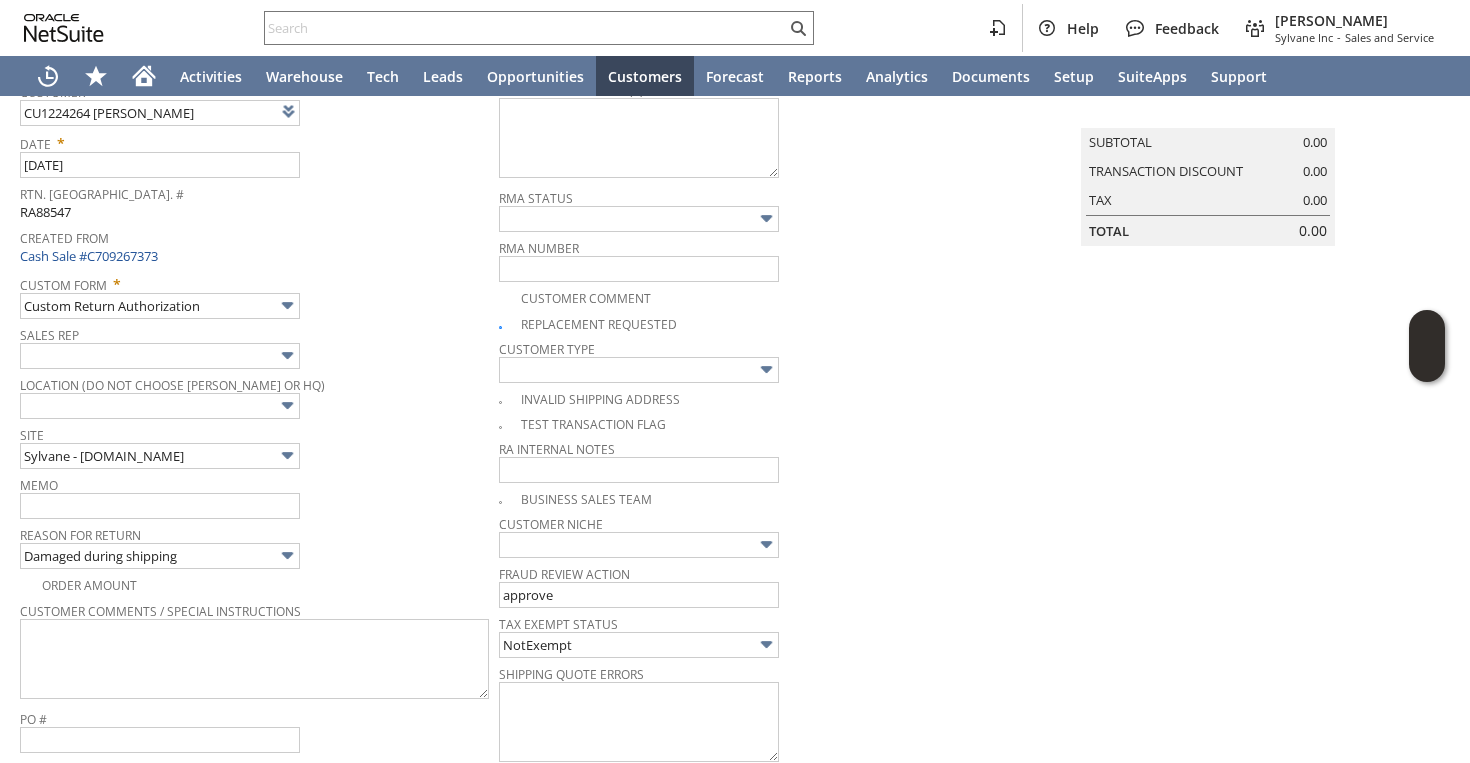 scroll, scrollTop: 0, scrollLeft: 0, axis: both 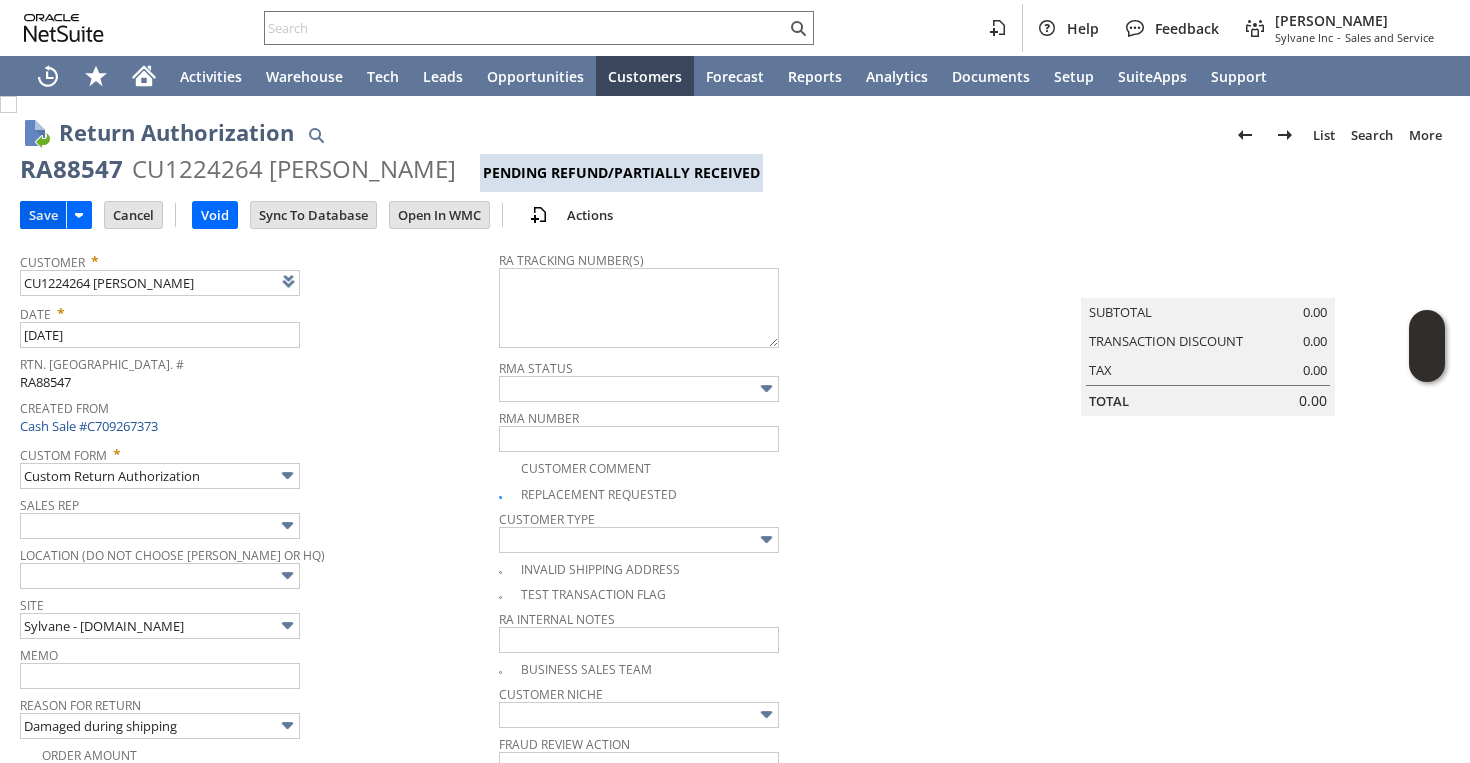 click on "Save" at bounding box center [43, 215] 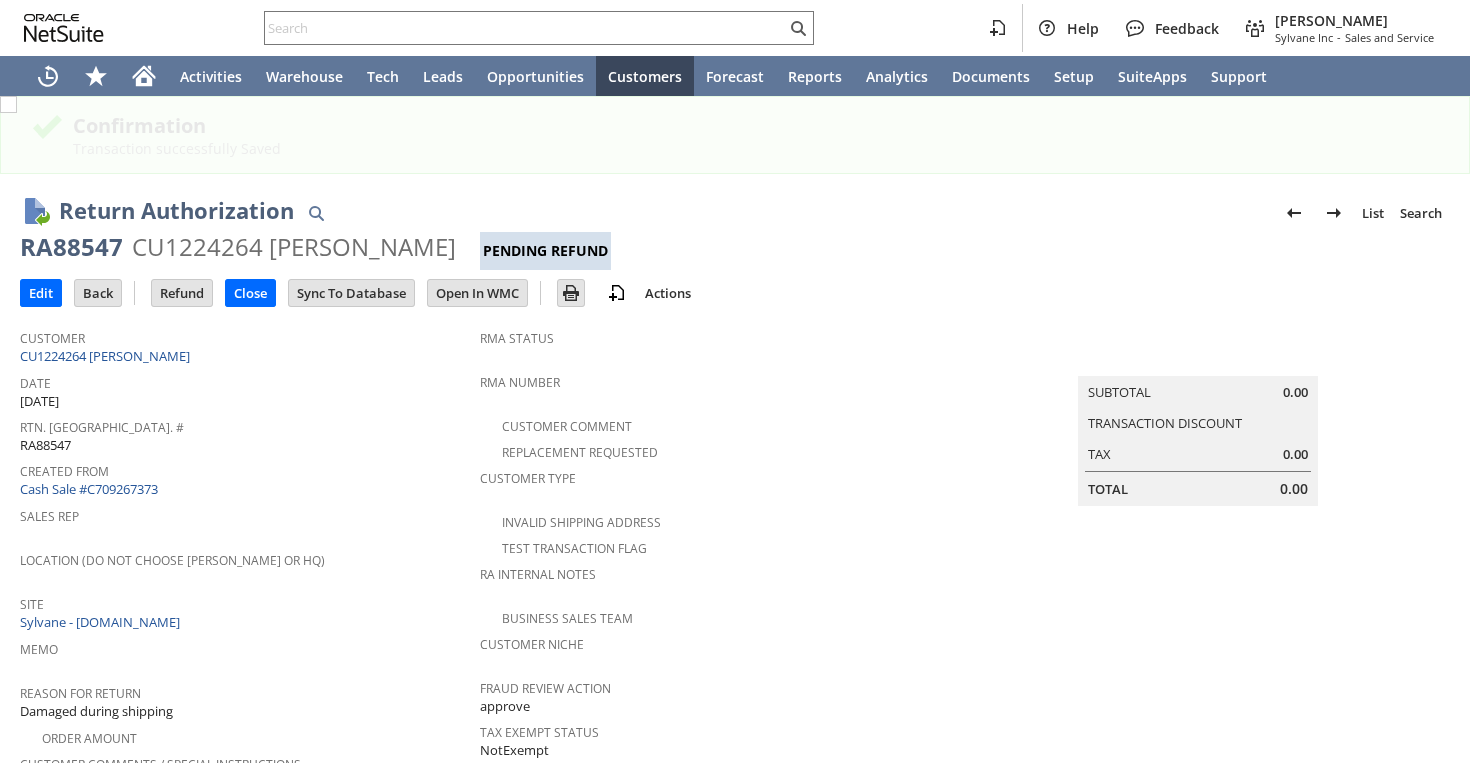 scroll, scrollTop: 0, scrollLeft: 0, axis: both 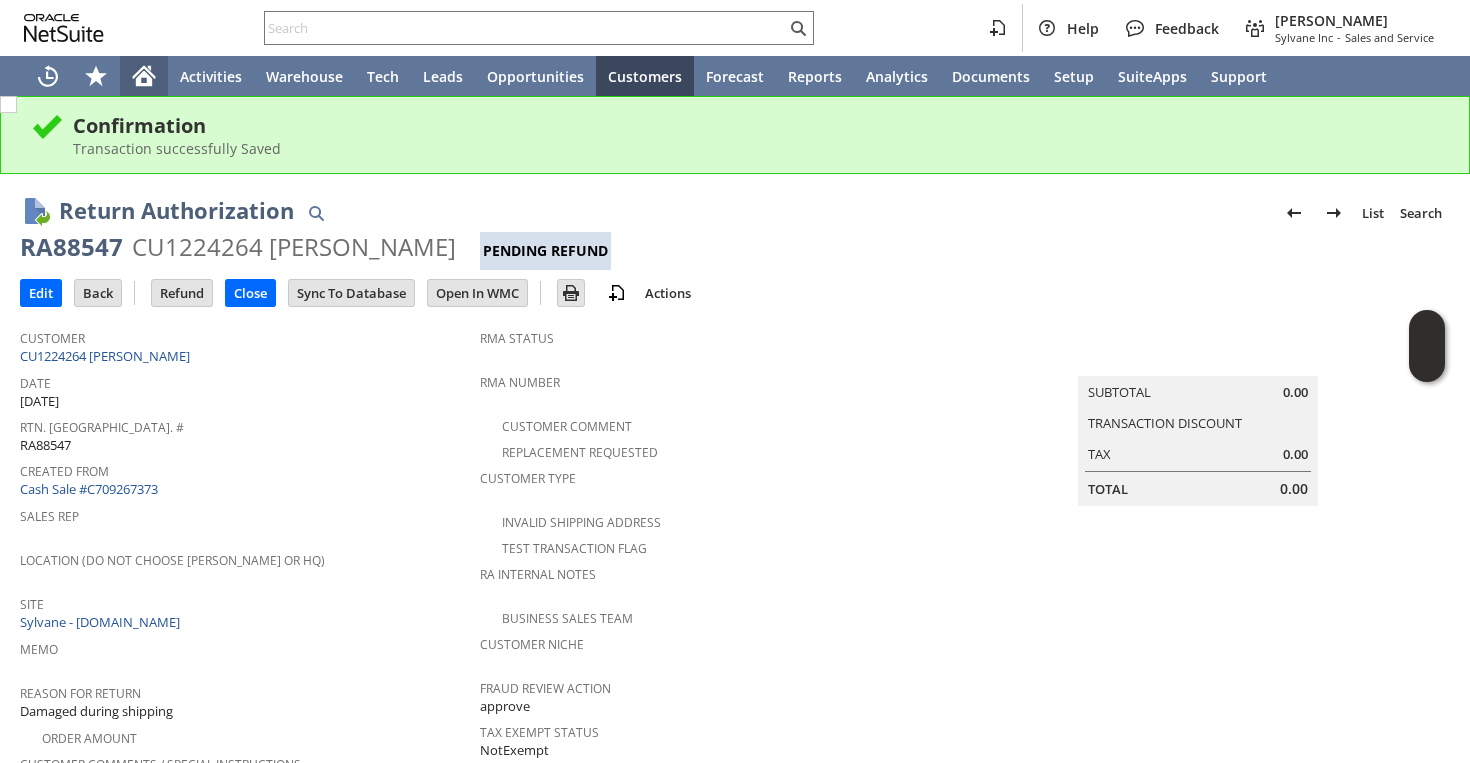 click 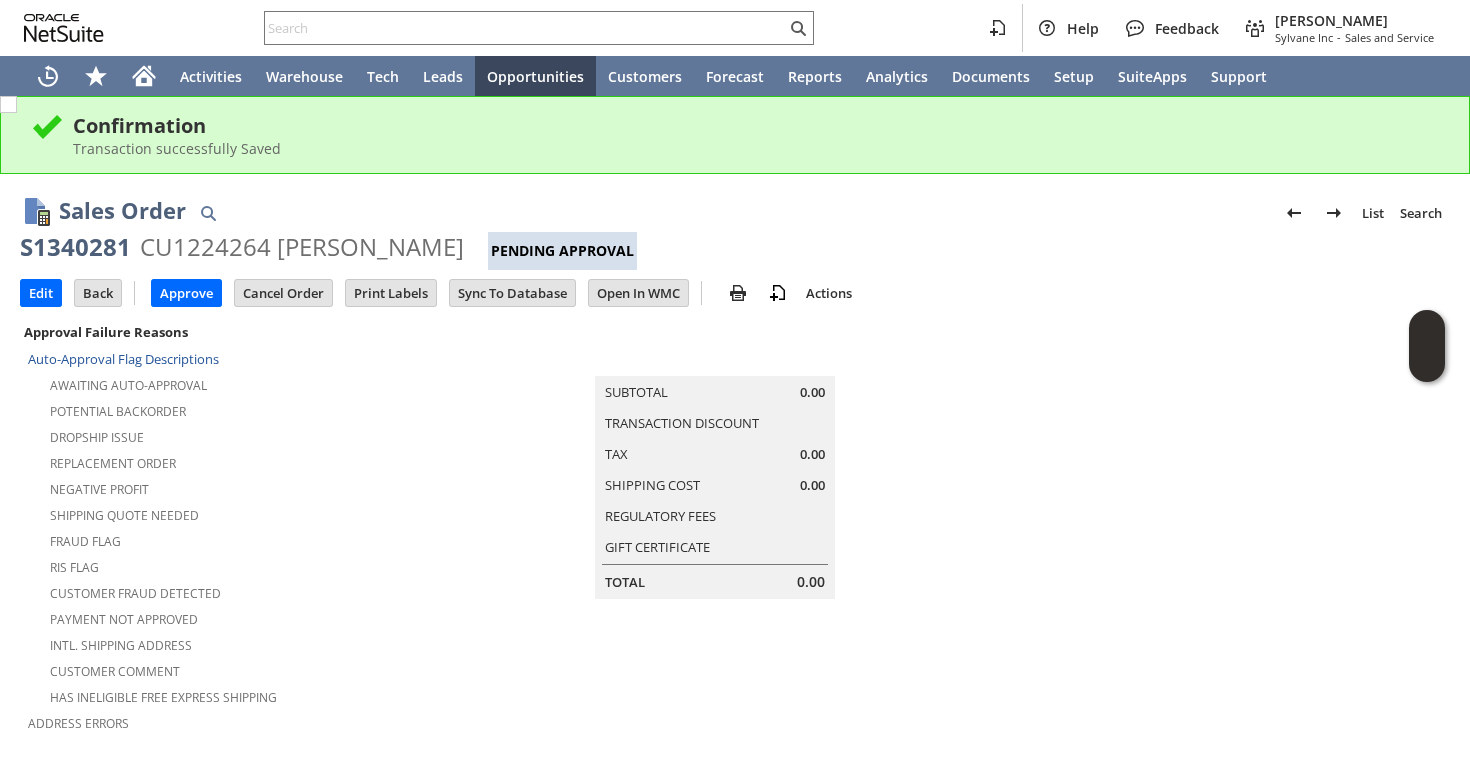 scroll, scrollTop: 0, scrollLeft: 0, axis: both 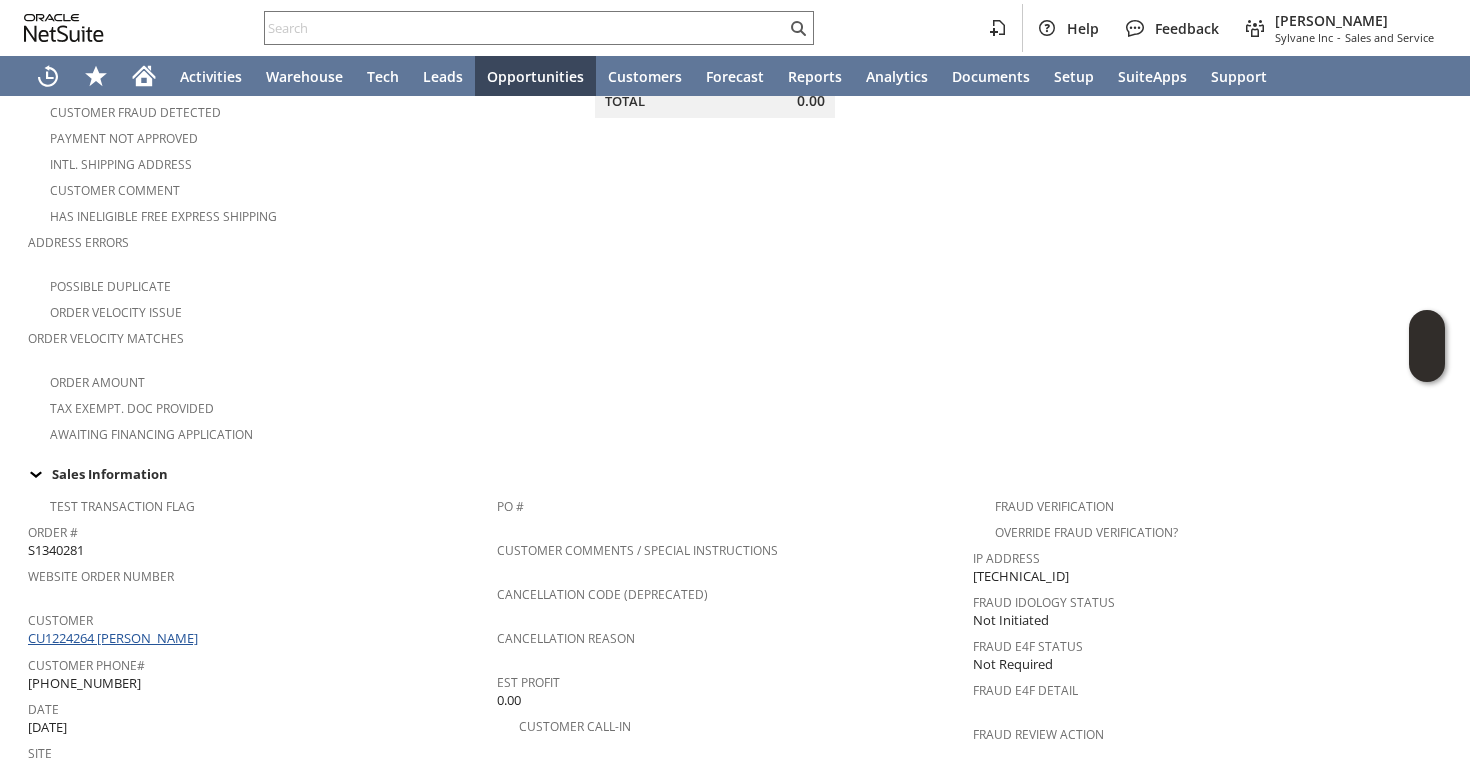 click on "CU1224264 [PERSON_NAME]" at bounding box center [115, 638] 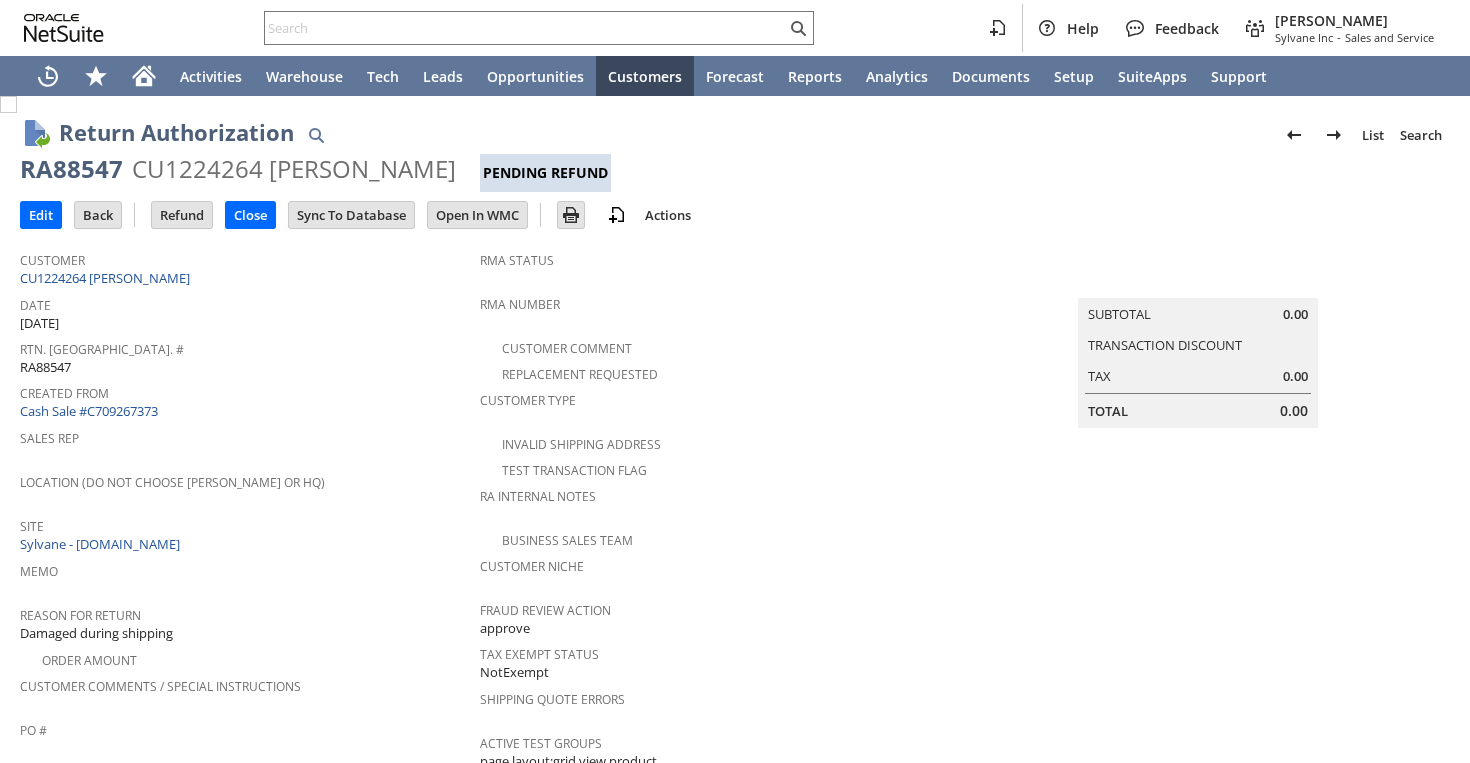 scroll, scrollTop: 0, scrollLeft: 0, axis: both 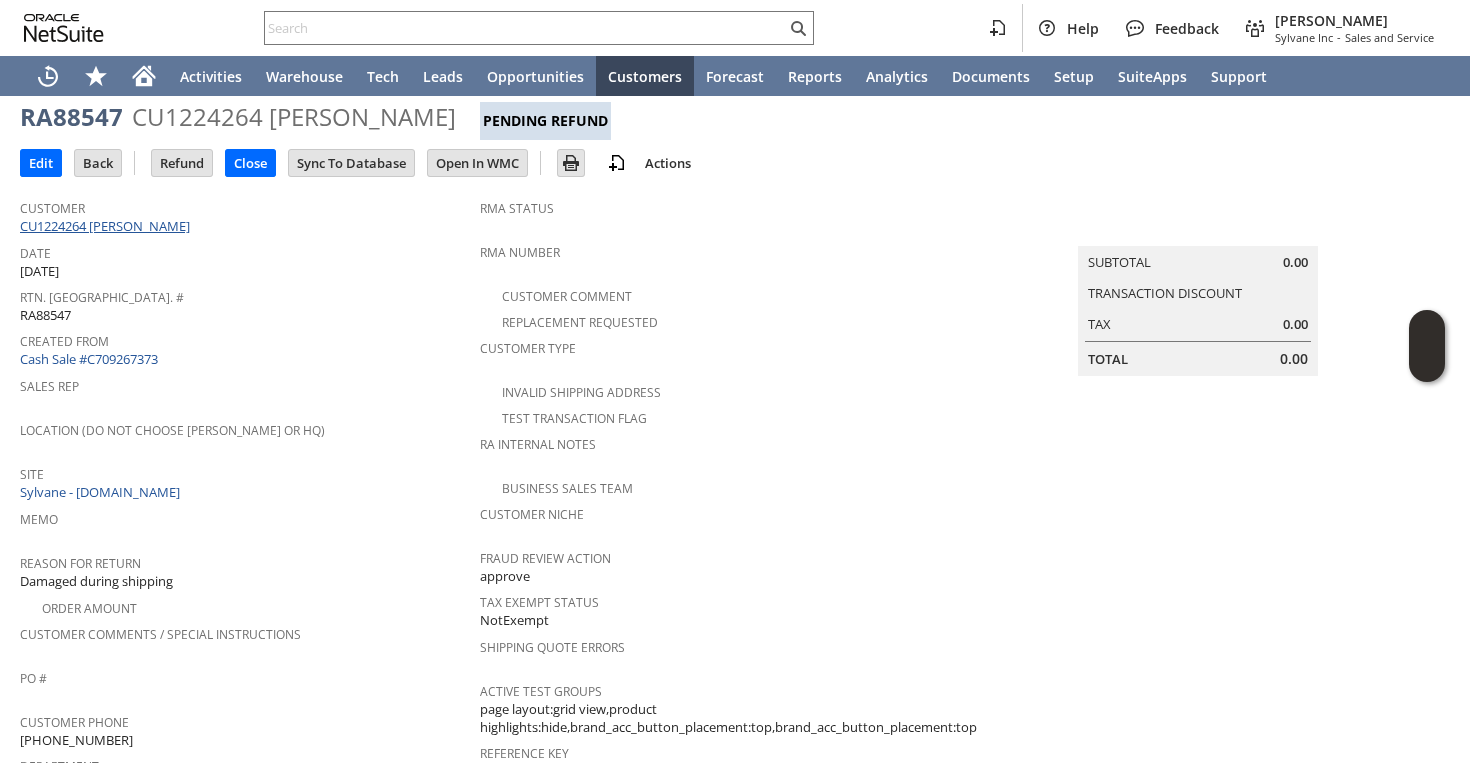 click on "CU1224264 [PERSON_NAME]" at bounding box center [107, 226] 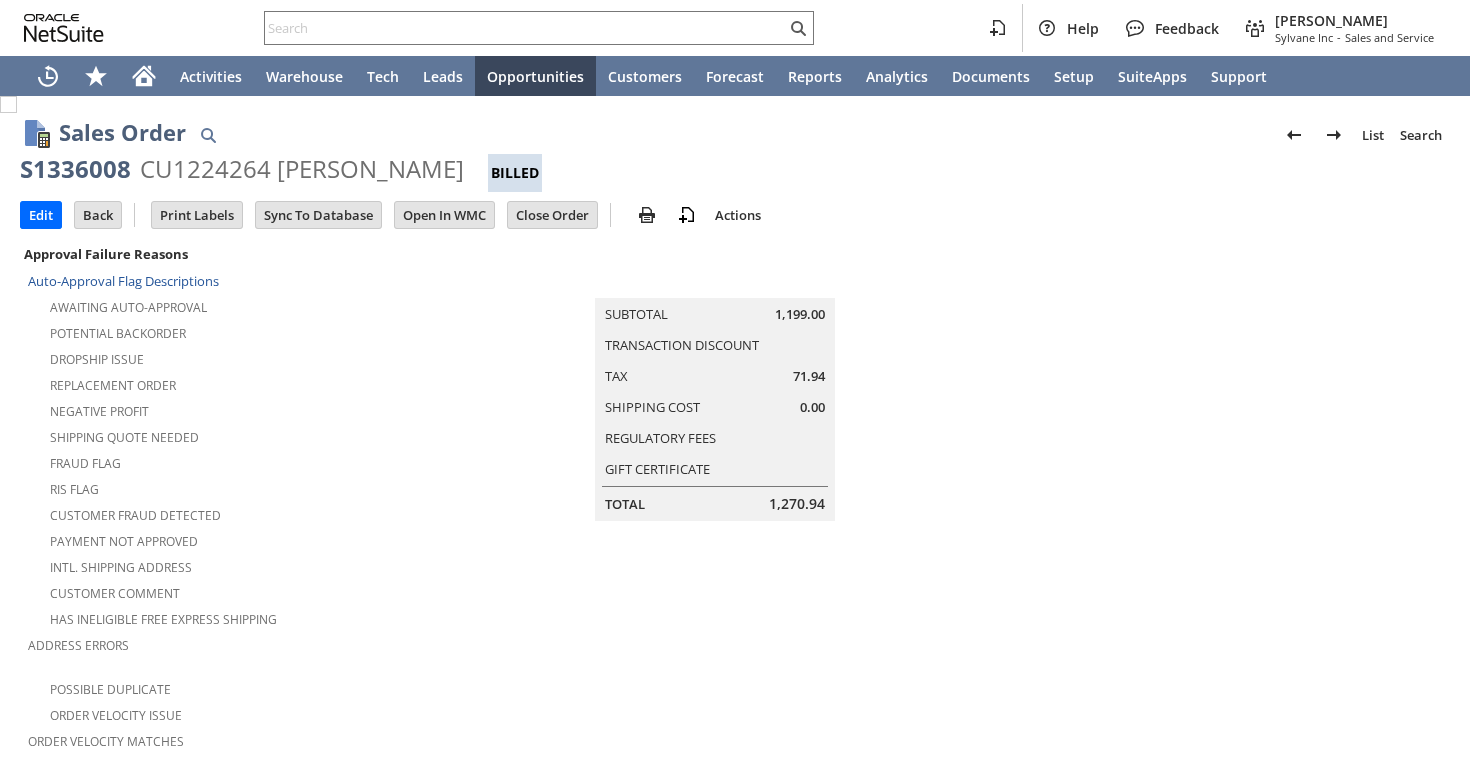 scroll, scrollTop: 0, scrollLeft: 0, axis: both 